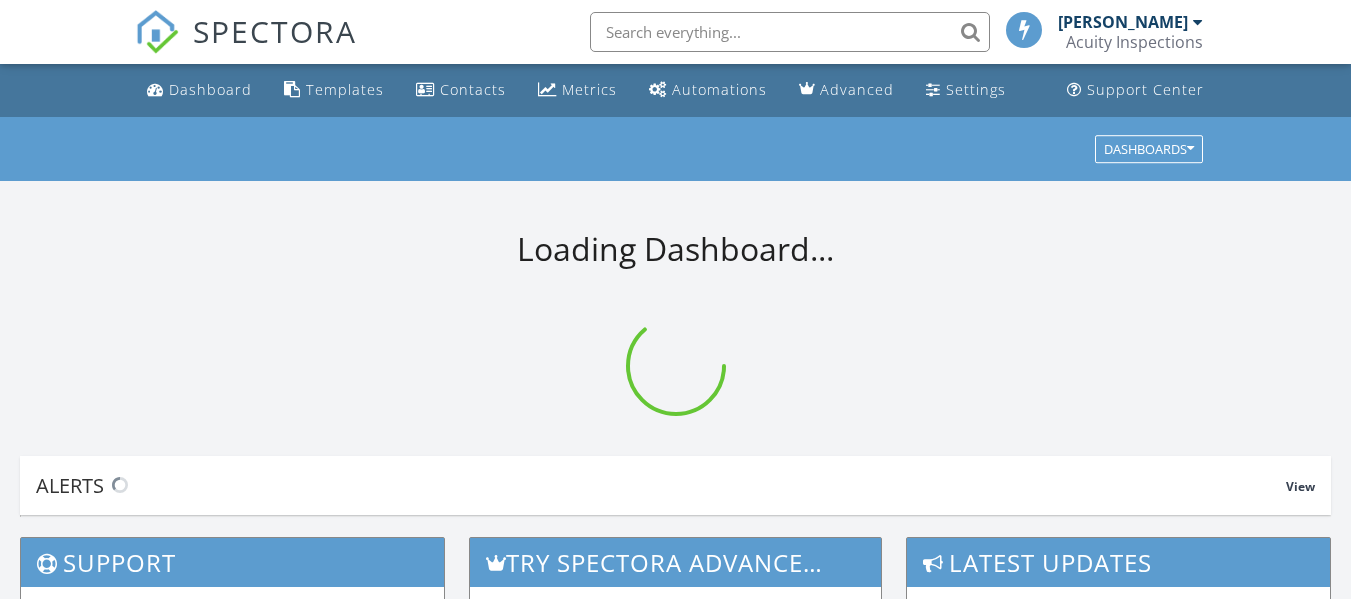 scroll, scrollTop: 0, scrollLeft: 0, axis: both 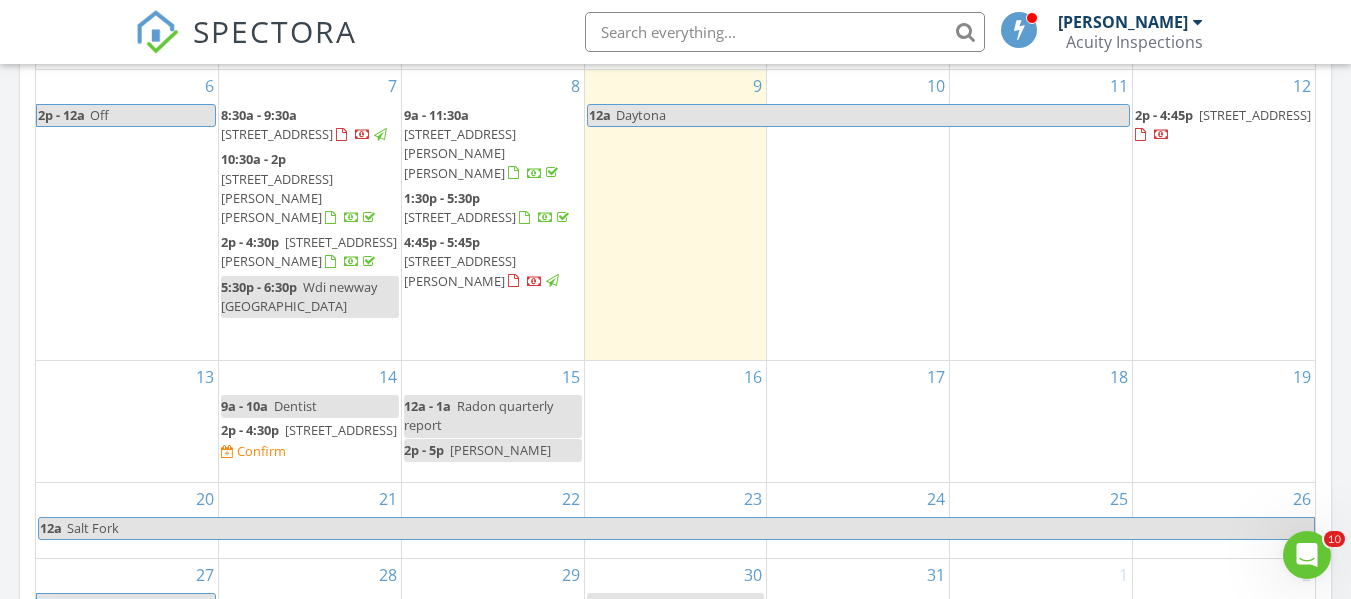 drag, startPoint x: 354, startPoint y: 448, endPoint x: 285, endPoint y: 439, distance: 69.58448 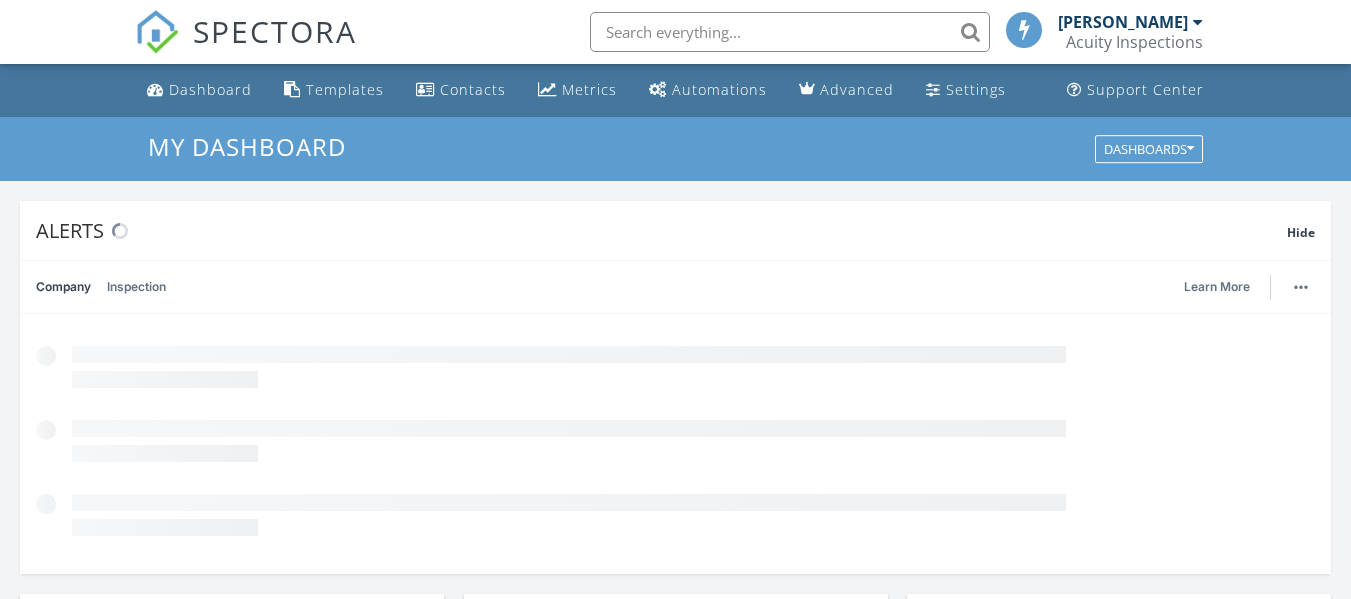 scroll, scrollTop: 651, scrollLeft: 0, axis: vertical 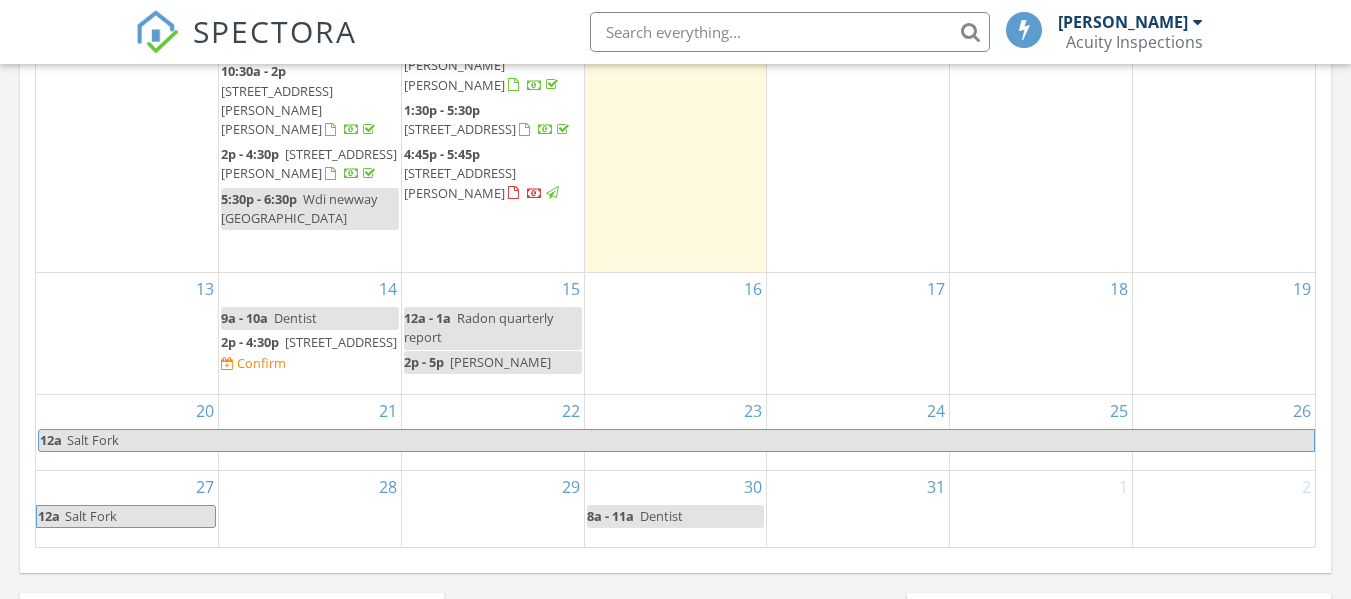 click on "14
9a - 10a
Dentist
2p - 4:30p
1129 Township Rd 543, Ashland 44805
Confirm" at bounding box center (310, 333) 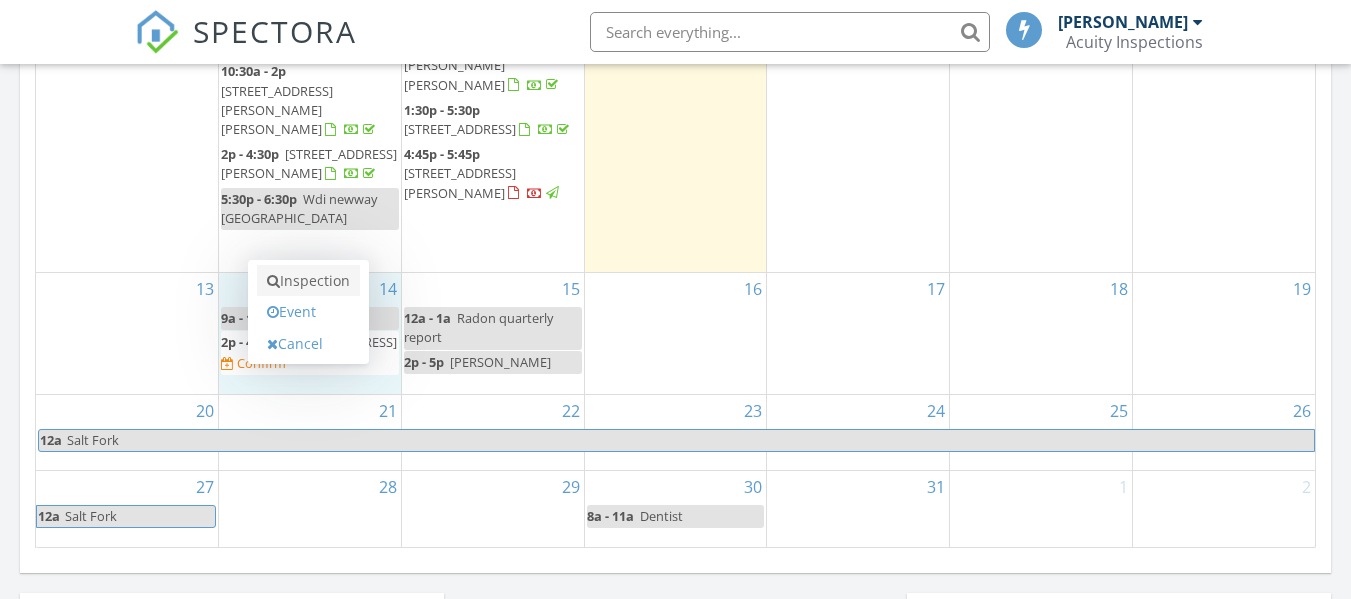 click on "Inspection" at bounding box center [308, 281] 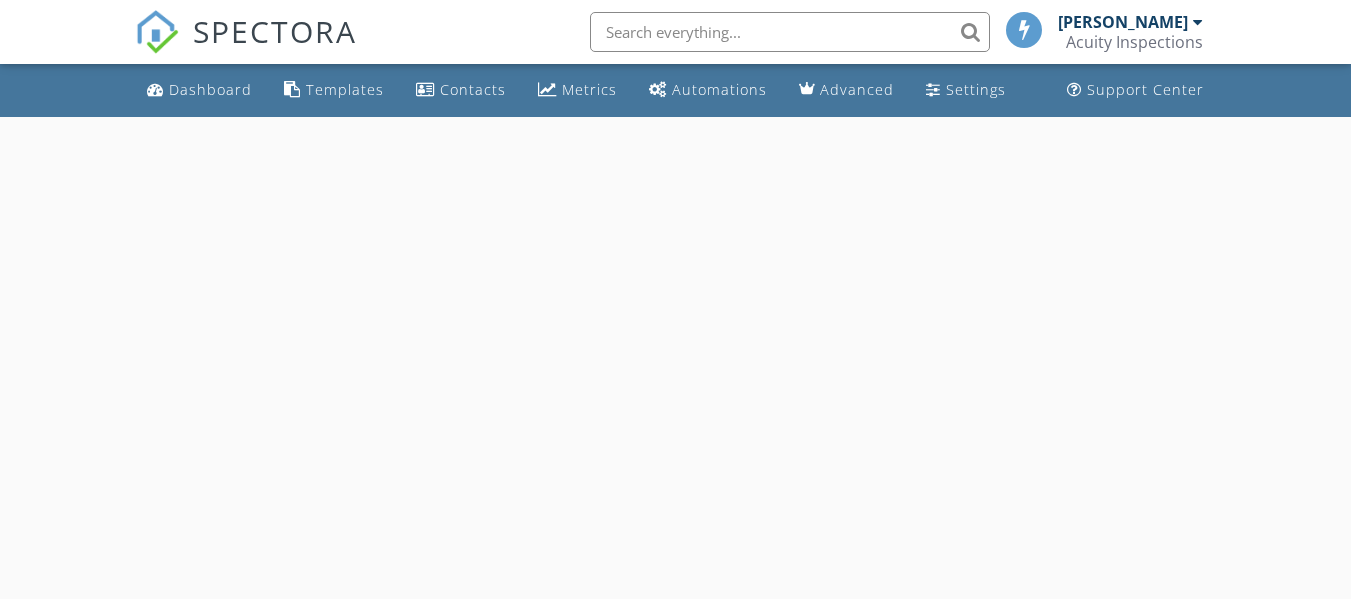 scroll, scrollTop: 0, scrollLeft: 0, axis: both 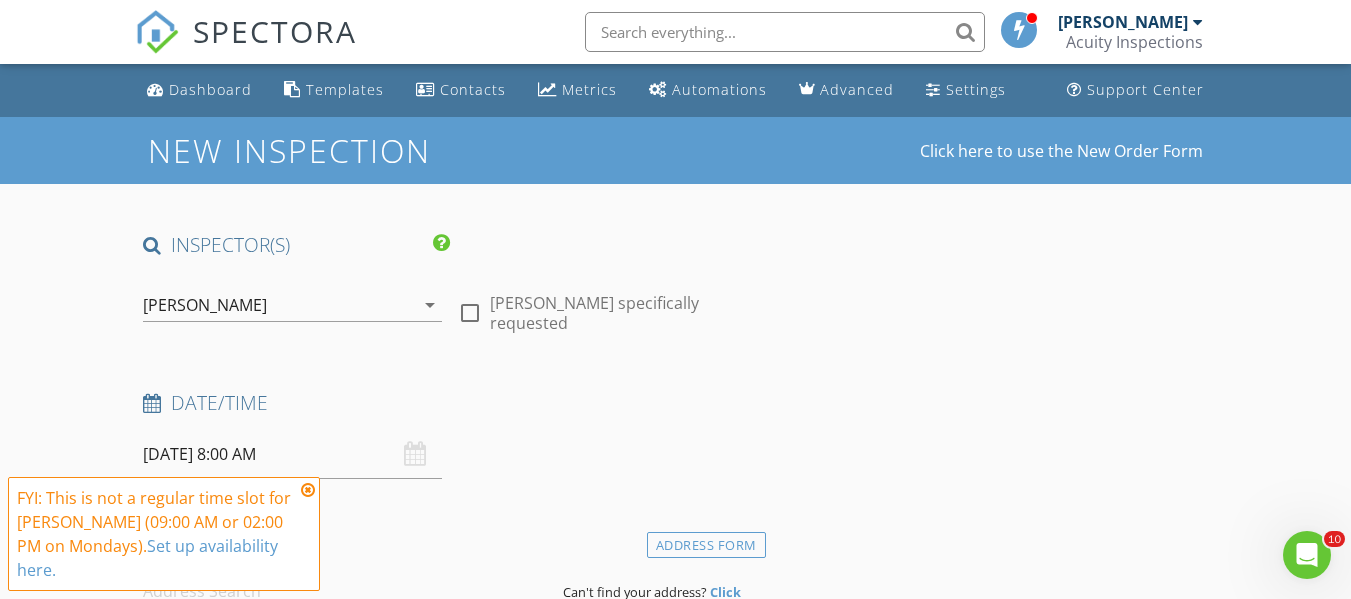 click at bounding box center (308, 490) 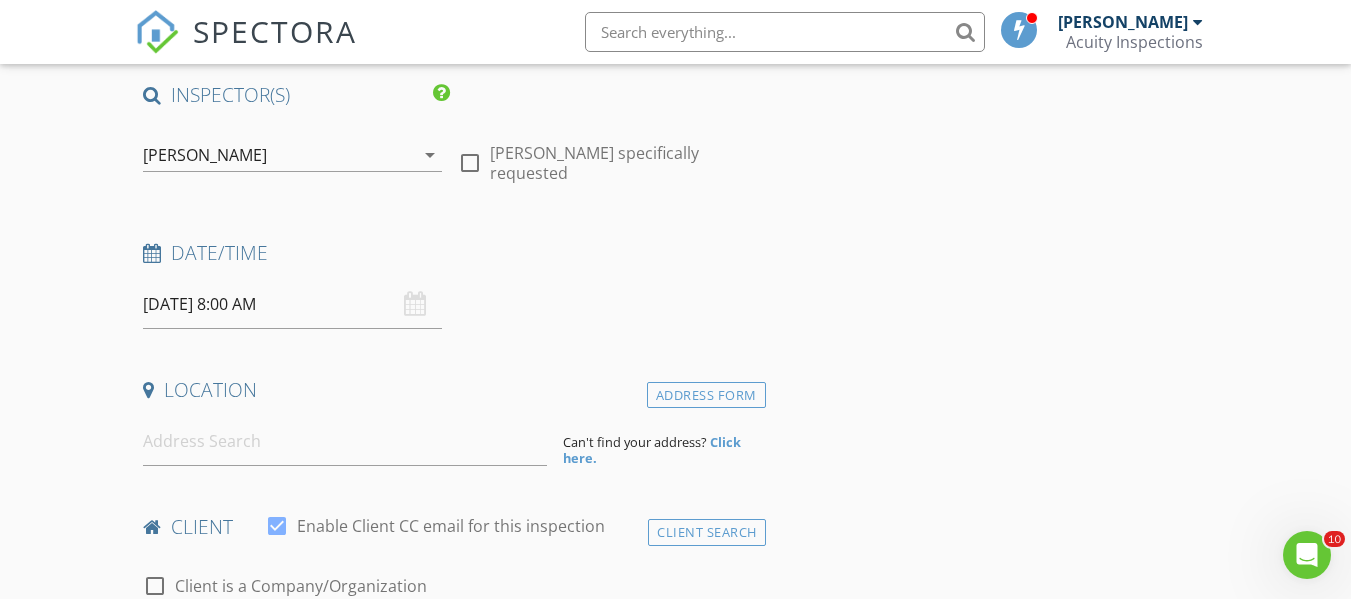 scroll, scrollTop: 151, scrollLeft: 0, axis: vertical 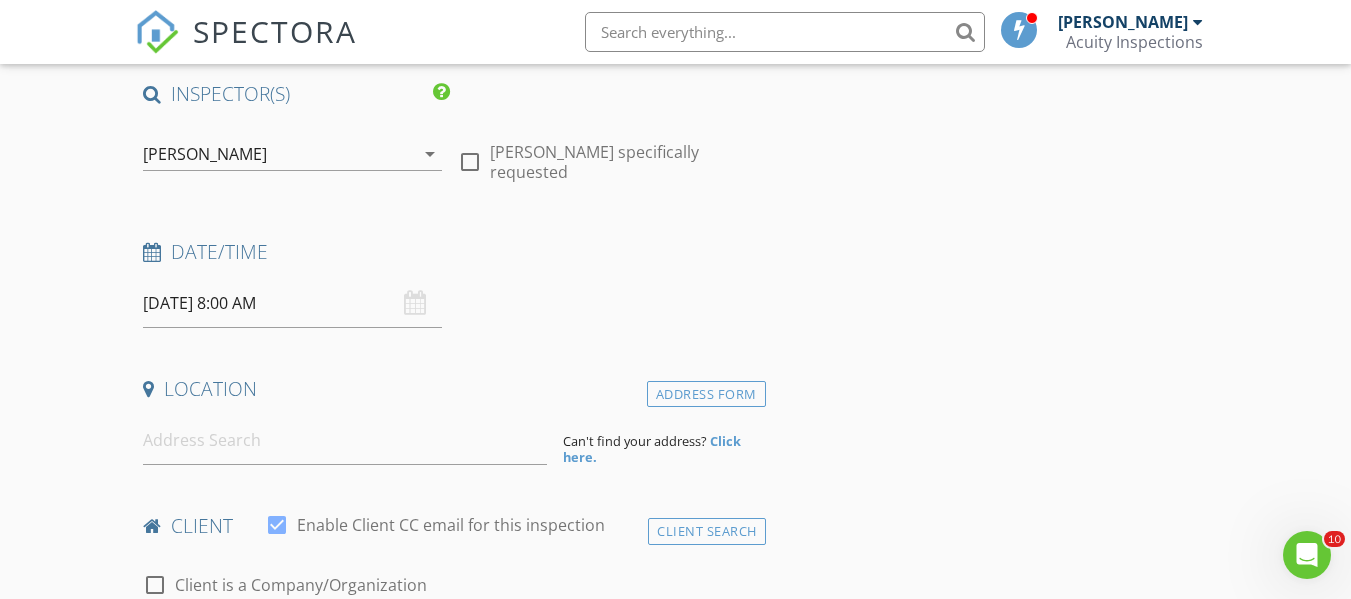 click on "INSPECTOR(S)
check_box   [PERSON_NAME]   PRIMARY   [PERSON_NAME] arrow_drop_down   check_box_outline_blank [PERSON_NAME] specifically requested
Date/Time
[DATE] 8:00 AM
Location
Address Form       Can't find your address?   Click here.
client
check_box Enable Client CC email for this inspection   Client Search     check_box_outline_blank Client is a Company/Organization     First Name   Last Name   Email   CC Email   Phone           Notes   Private Notes
ADD ADDITIONAL client
SERVICES
check_box_outline_blank   Residential Home Inspection   General Visual Home Inspection check_box_outline_blank   WDI - Pest - Standalone   check_box_outline_blank   Radon Testing Standalone   Radon testing check_box_outline_blank   Mold Testing Standalone   mold test check_box_outline_blank" at bounding box center (450, 1491) 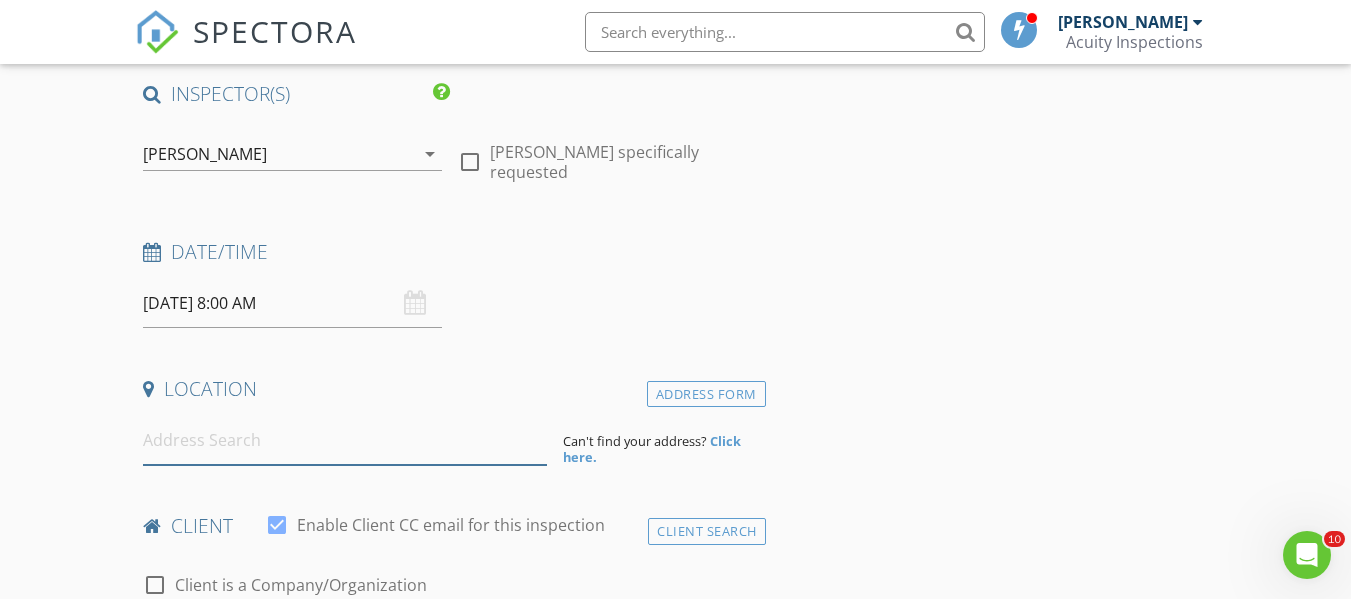 click at bounding box center (345, 440) 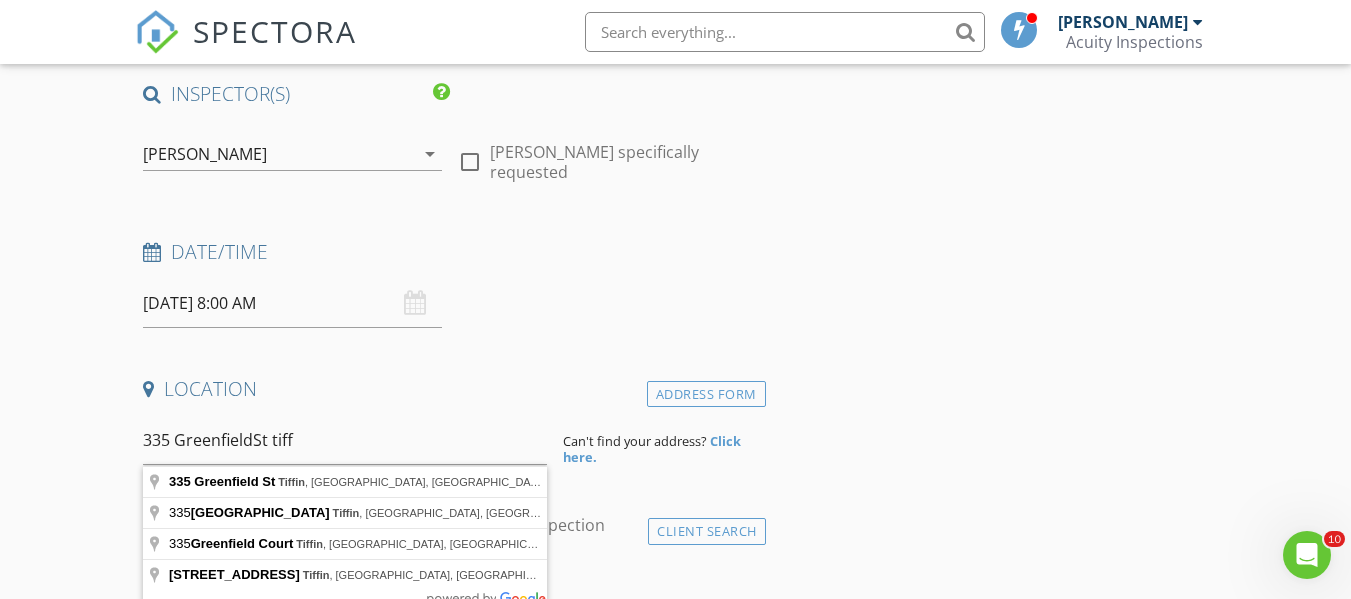 type on "335 Greenfield St, Tiffin, OH, USA" 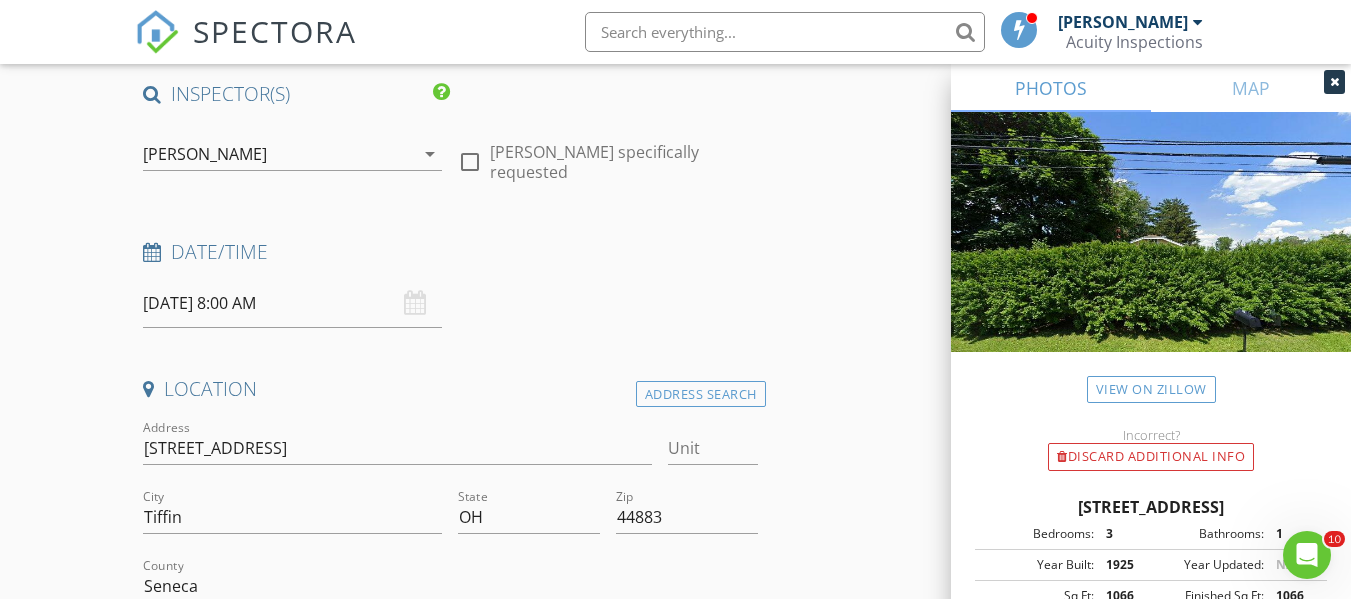 click on "INSPECTOR(S)
check_box   Ryan Fennell   PRIMARY   Ryan Fennell arrow_drop_down   check_box_outline_blank Ryan Fennell specifically requested
Date/Time
07/14/2025 8:00 AM
Location
Address Search       Address 335 Greenfield St   Unit   City Tiffin   State OH   Zip 44883   County Seneca     Square Feet 1066   Year Built 1925   Foundation arrow_drop_down     Ryan Fennell     10.8 miles     (20 minutes)
client
check_box Enable Client CC email for this inspection   Client Search     check_box_outline_blank Client is a Company/Organization     First Name   Last Name   Email   CC Email   Phone           Notes   Private Notes
ADD ADDITIONAL client
SERVICES
check_box_outline_blank   Residential Home Inspection   General Visual Home Inspection check_box_outline_blank" at bounding box center [675, 1754] 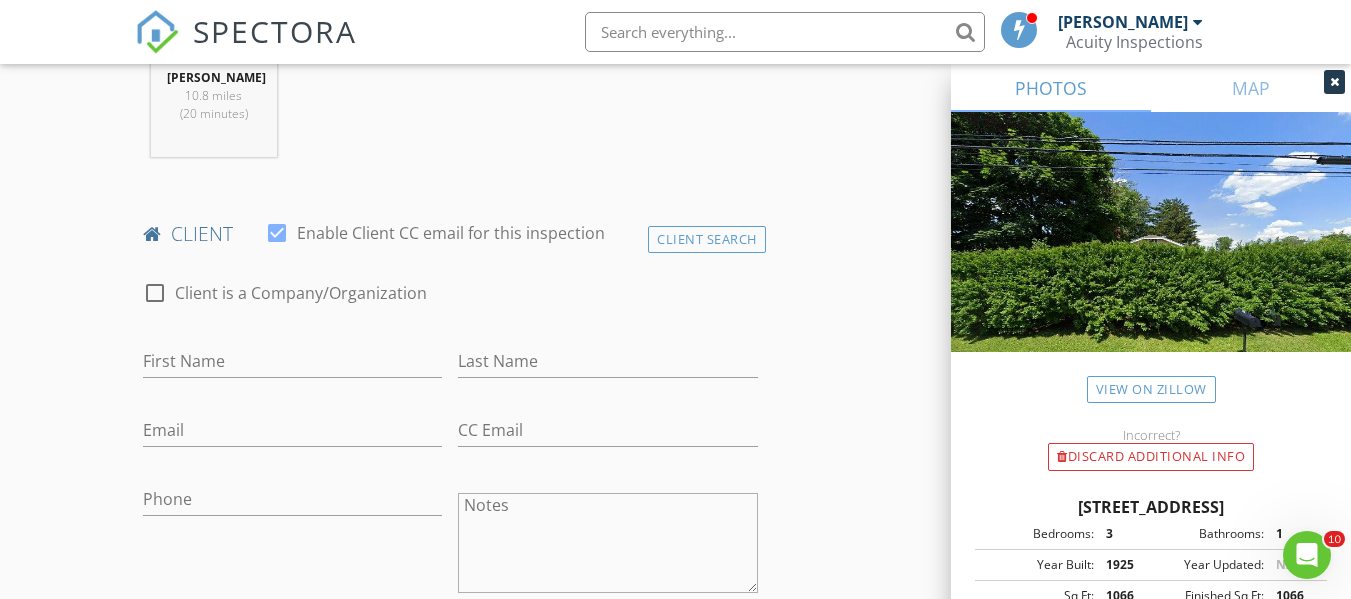 scroll, scrollTop: 853, scrollLeft: 0, axis: vertical 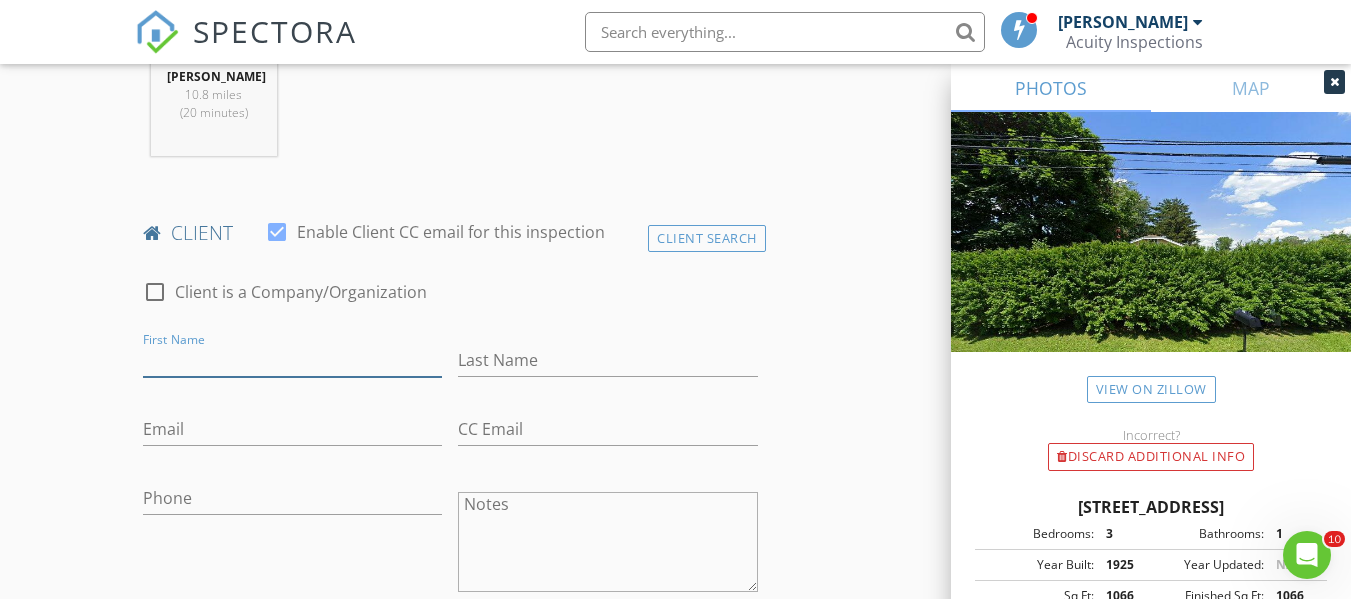 click on "First Name" at bounding box center [292, 360] 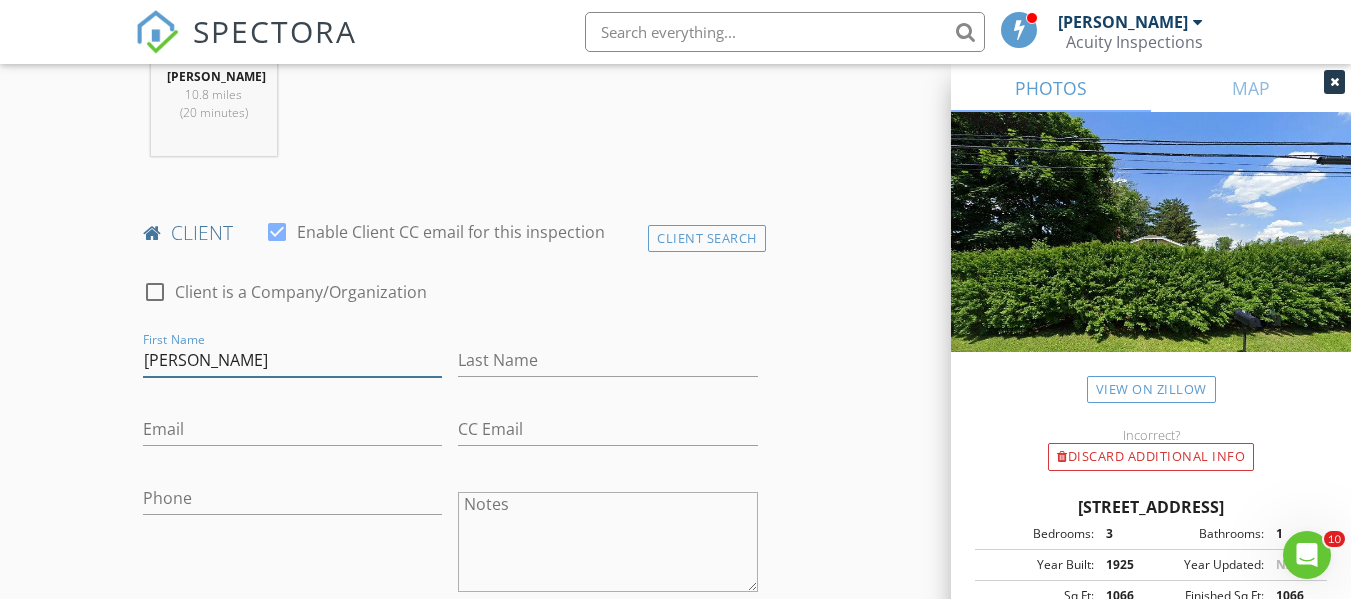 type on "Sara" 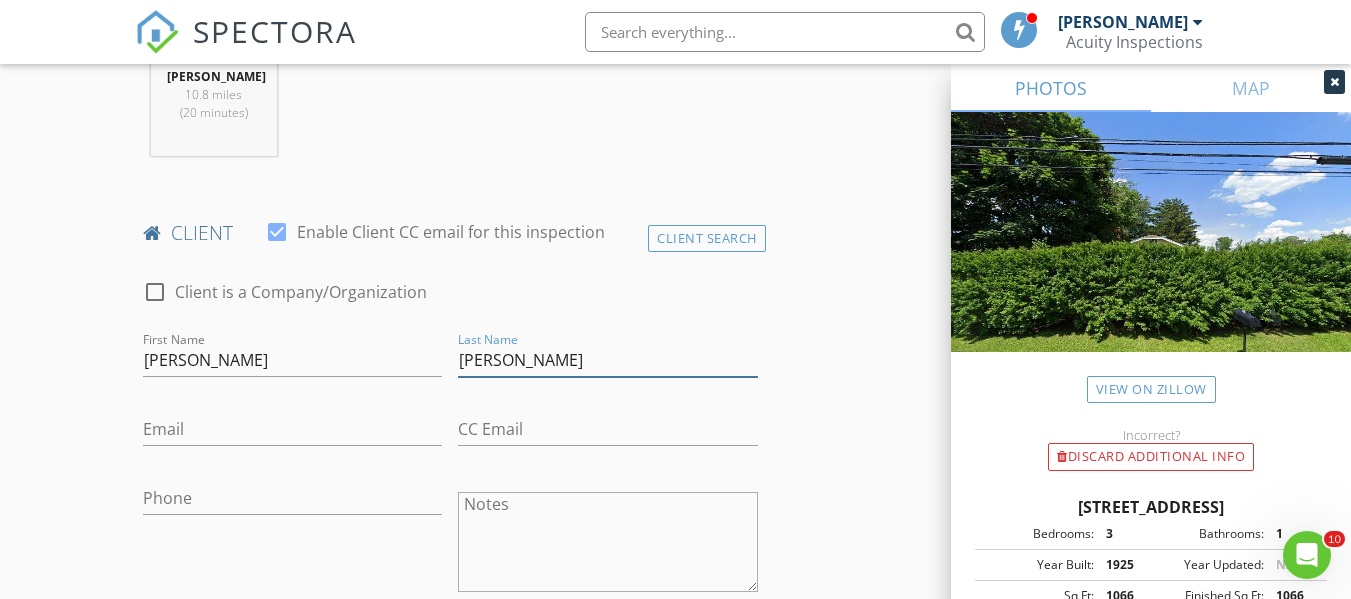 type on "Pena" 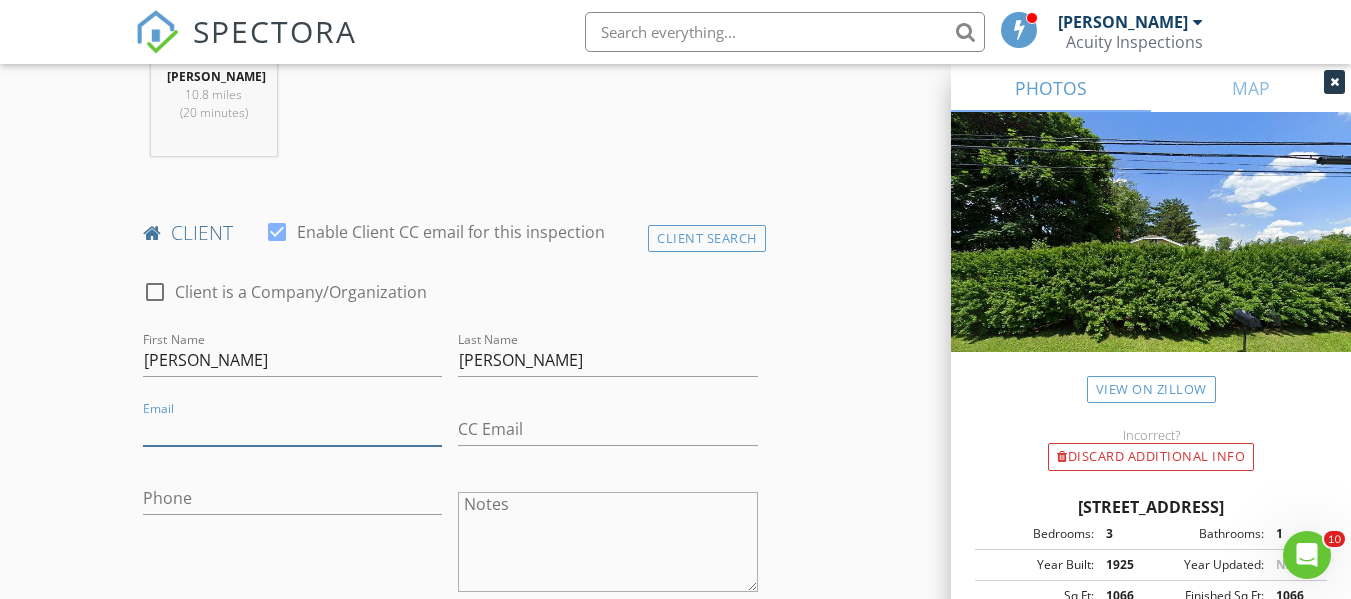 click on "Email" at bounding box center (292, 429) 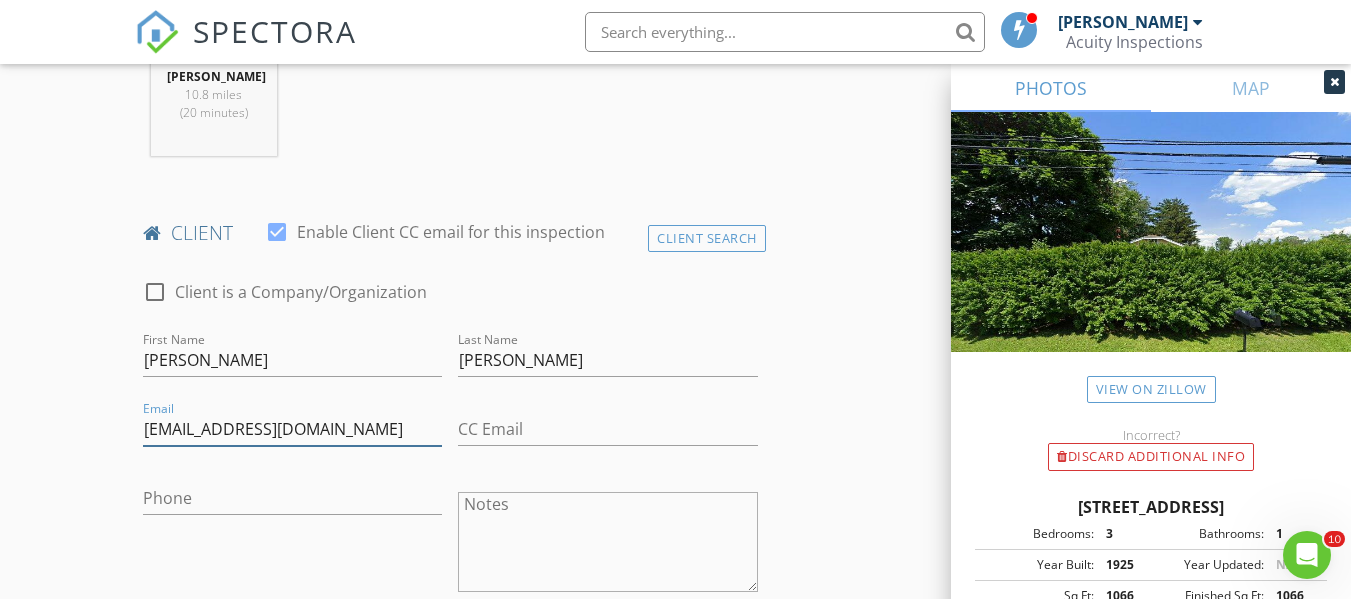 type on "csmith@newdayusa.com" 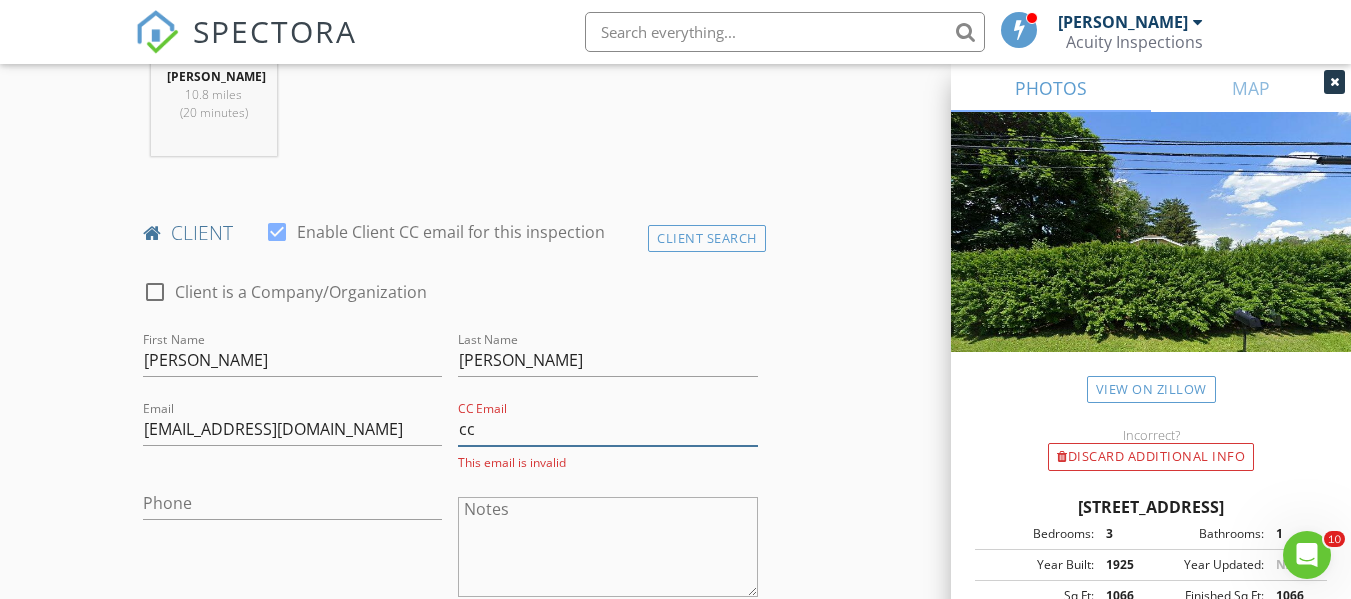 type on "ccacuityinspections@gmial.com" 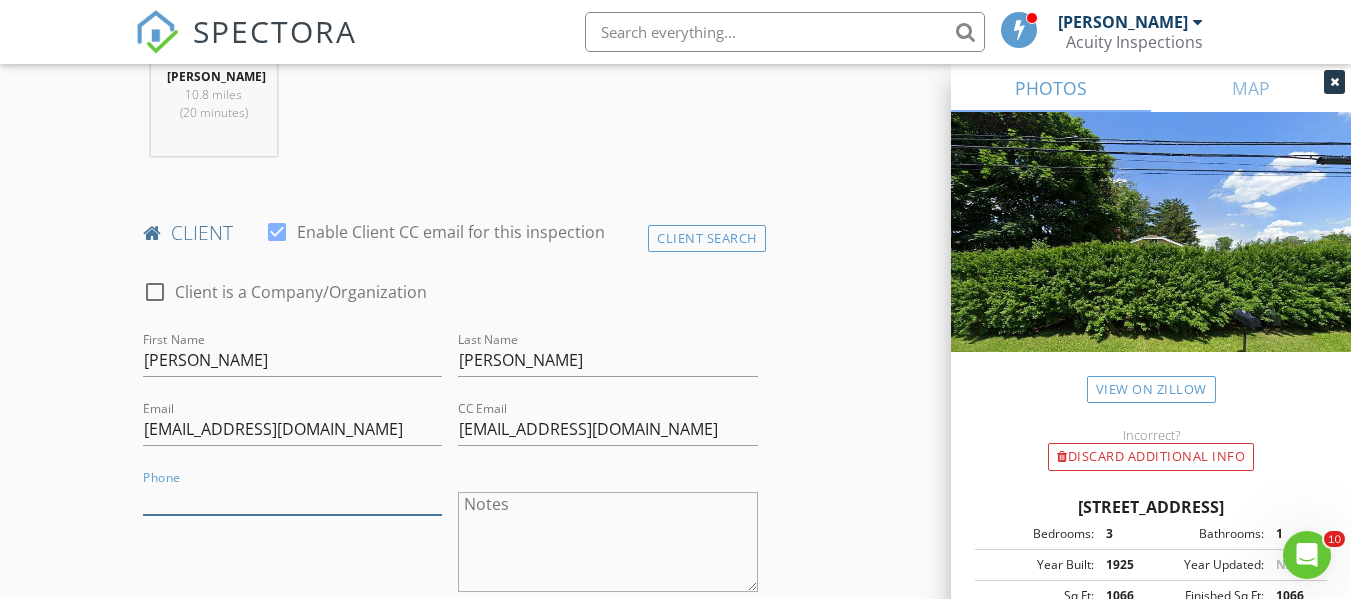 click on "Phone" at bounding box center (292, 498) 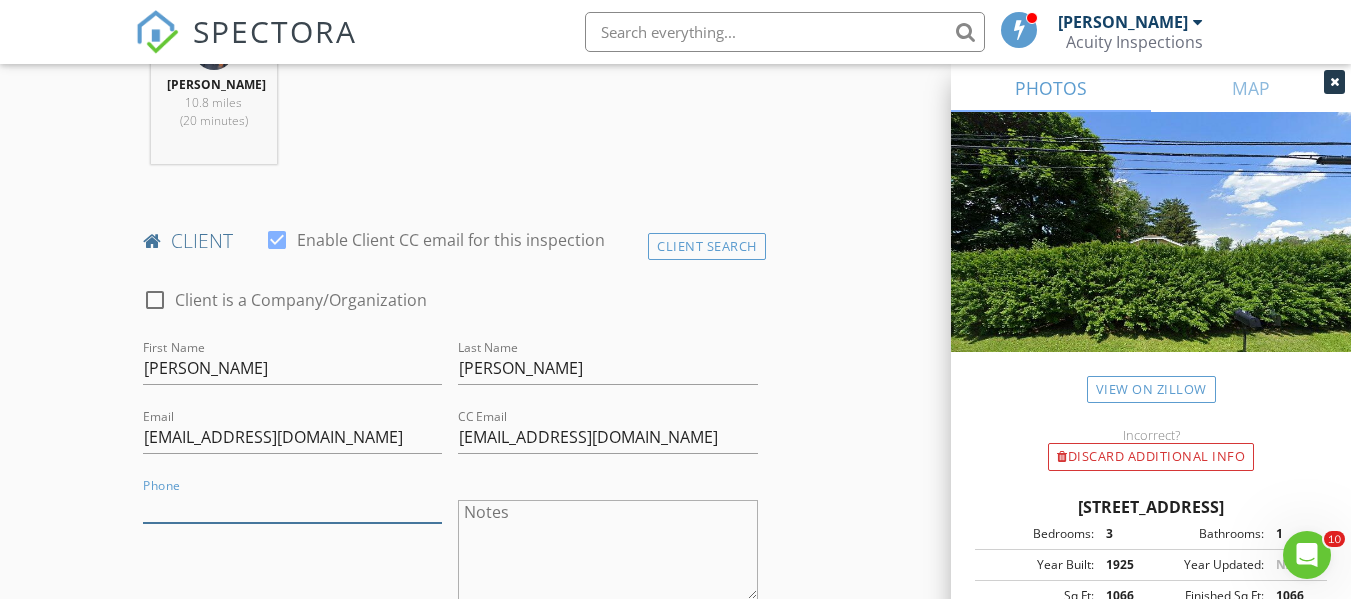 scroll, scrollTop: 843, scrollLeft: 0, axis: vertical 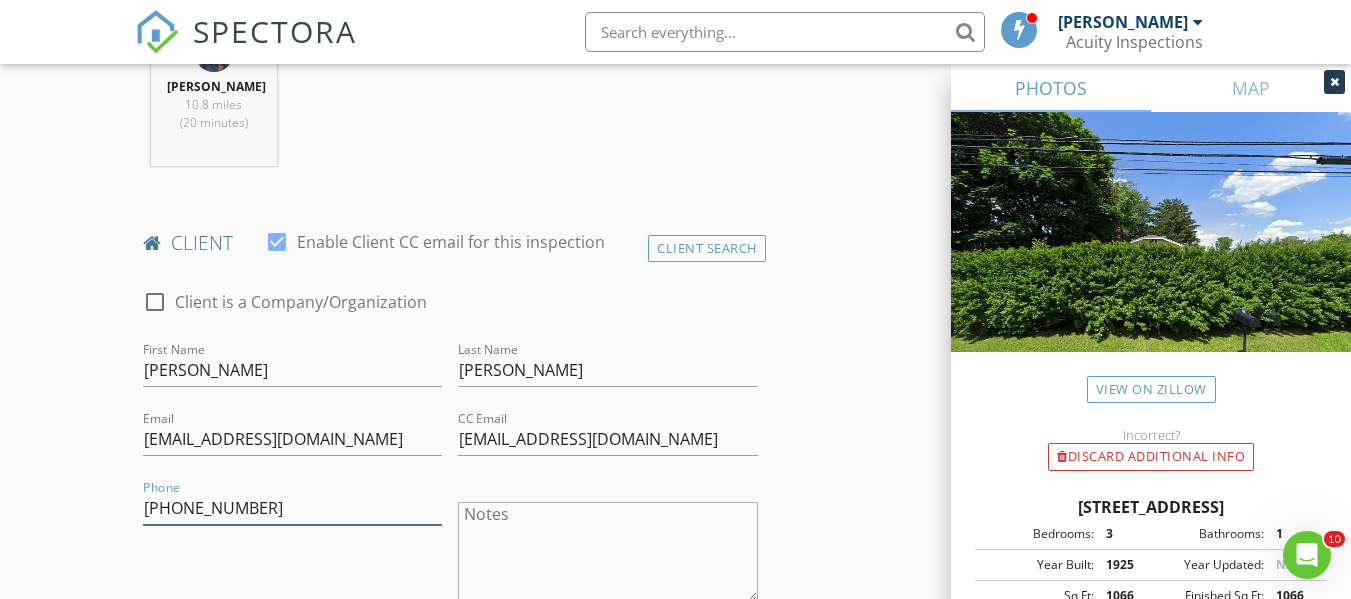 type on "567-230-3982" 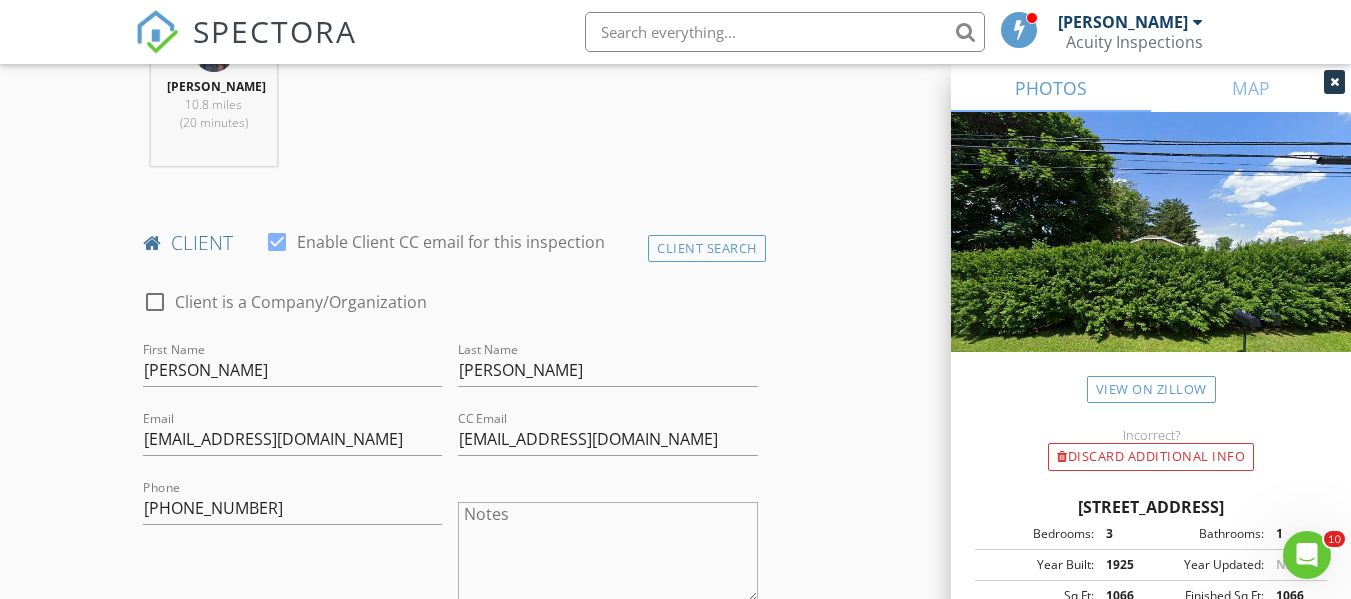click on "New Inspection
Click here to use the New Order Form
INSPECTOR(S)
check_box   Ryan Fennell   PRIMARY   Ryan Fennell arrow_drop_down   check_box_outline_blank Ryan Fennell specifically requested
Date/Time
07/14/2025 8:00 AM
Location
Address Search       Address 335 Greenfield St   Unit   City Tiffin   State OH   Zip 44883   County Seneca     Square Feet 1066   Year Built 1925   Foundation arrow_drop_down     Ryan Fennell     10.8 miles     (20 minutes)
client
check_box Enable Client CC email for this inspection   Client Search     check_box_outline_blank Client is a Company/Organization     First Name Sara   Last Name Pena   Email csmith@newdayusa.com   CC Email ccacuityinspections@gmial.com   Phone 567-230-3982           Notes   Private Notes
ADD ADDITIONAL client
check_box_outline_blank" at bounding box center (675, 1029) 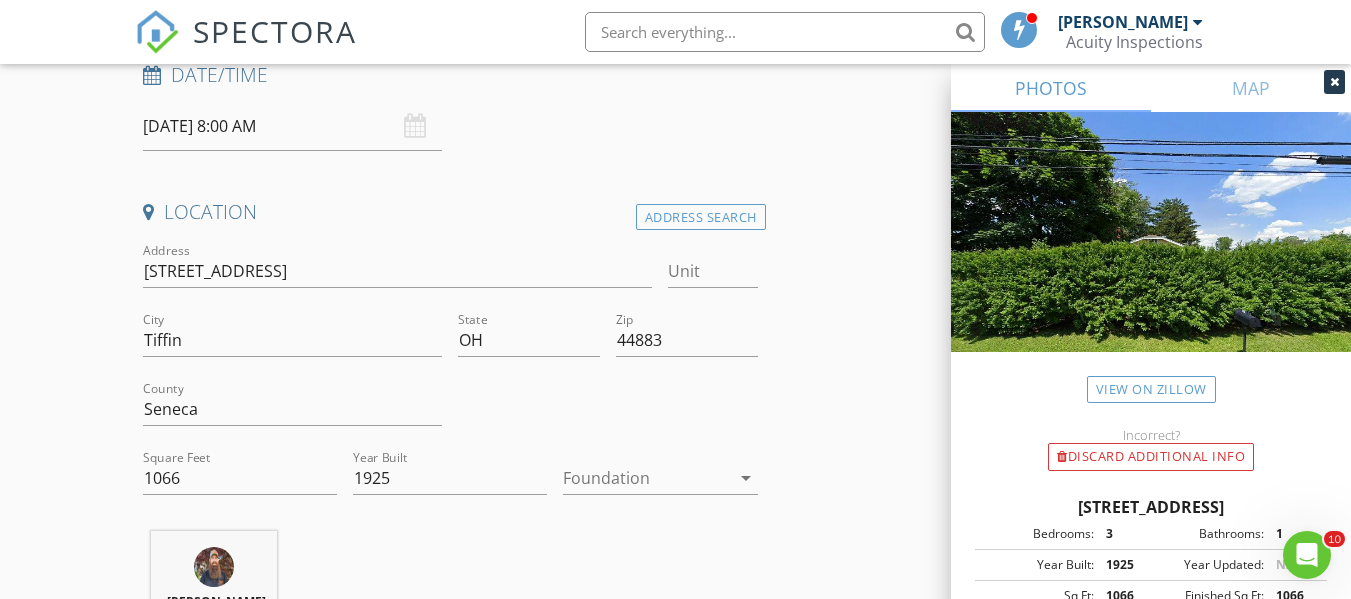 scroll, scrollTop: 0, scrollLeft: 0, axis: both 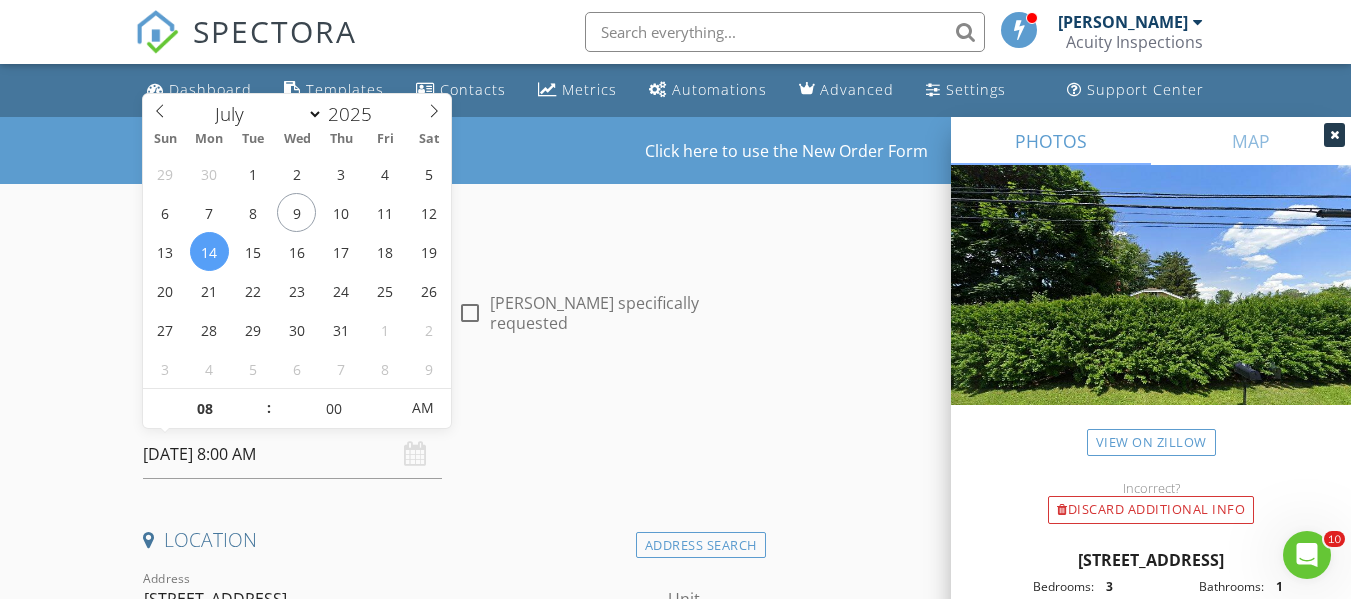 click on "07/14/2025 8:00 AM" at bounding box center (292, 454) 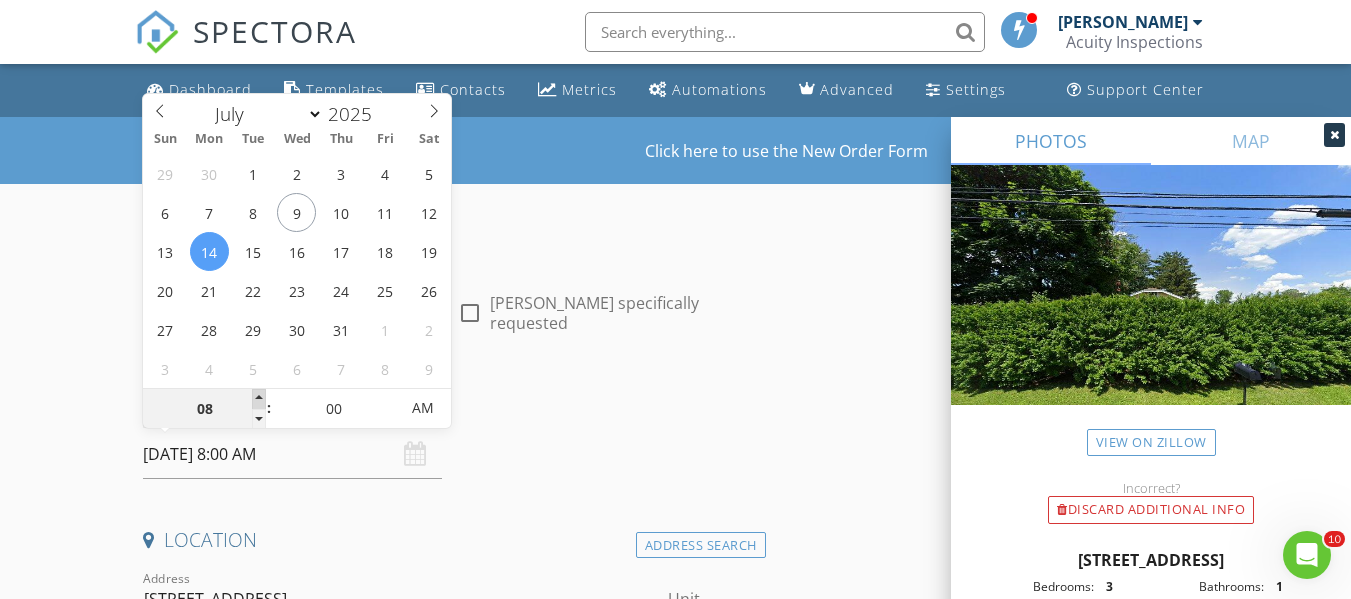 type on "09" 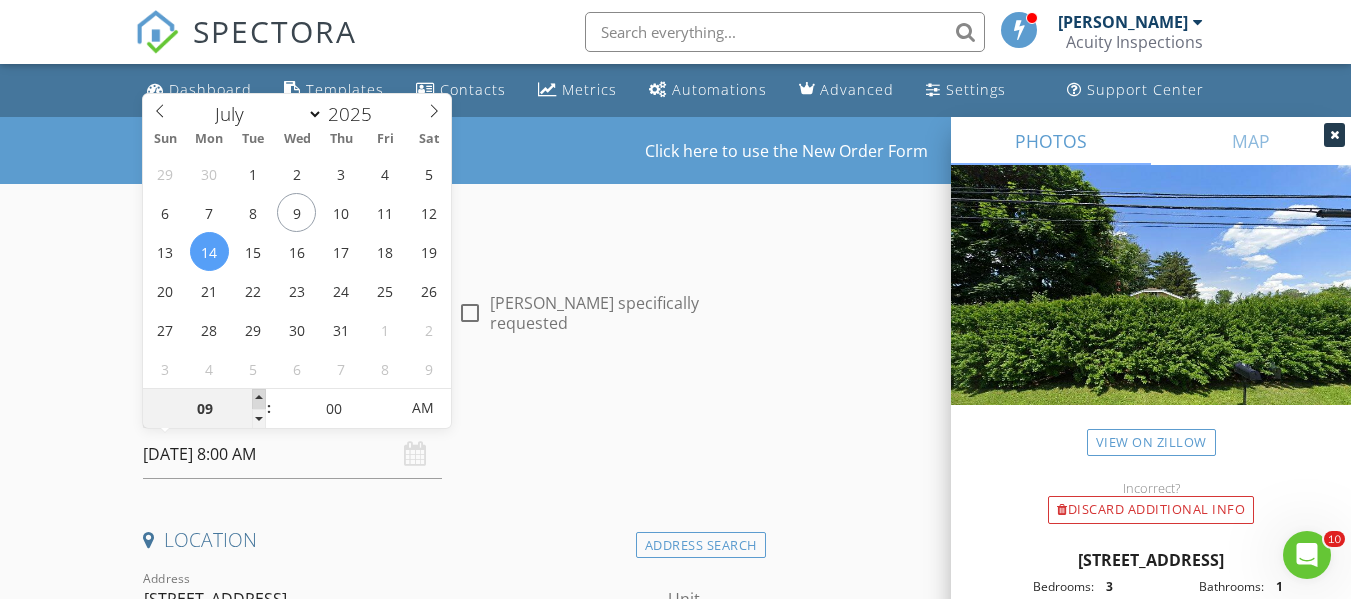 type on "07/14/2025 9:00 AM" 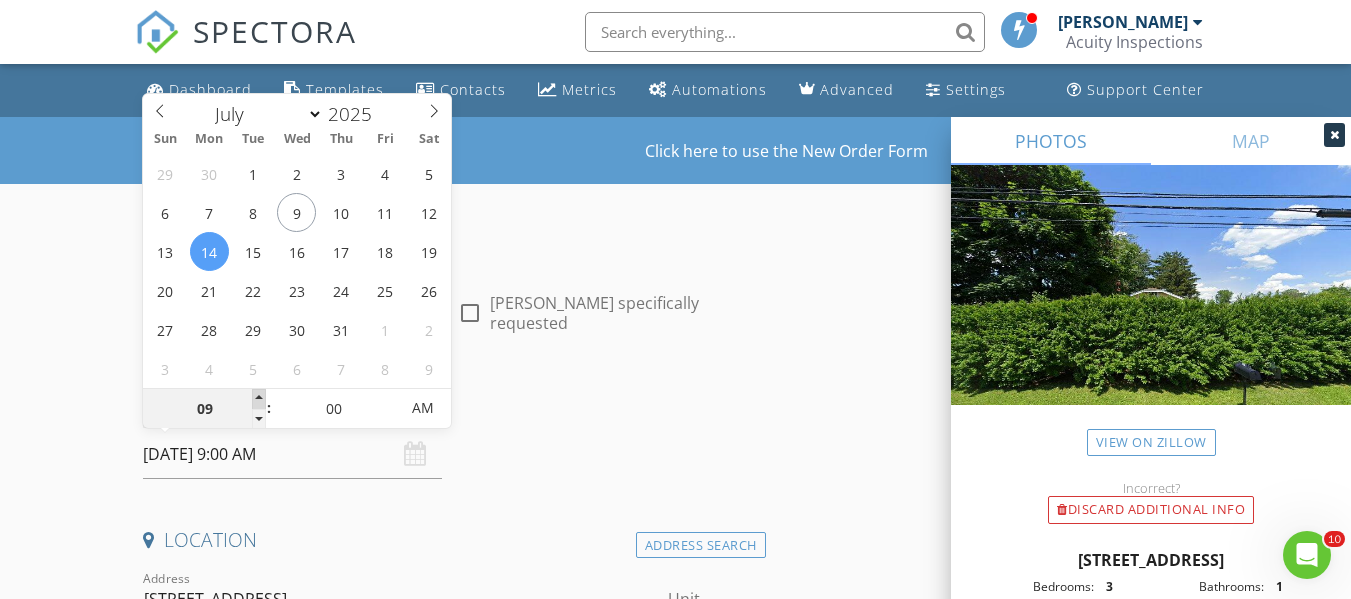 click at bounding box center [259, 399] 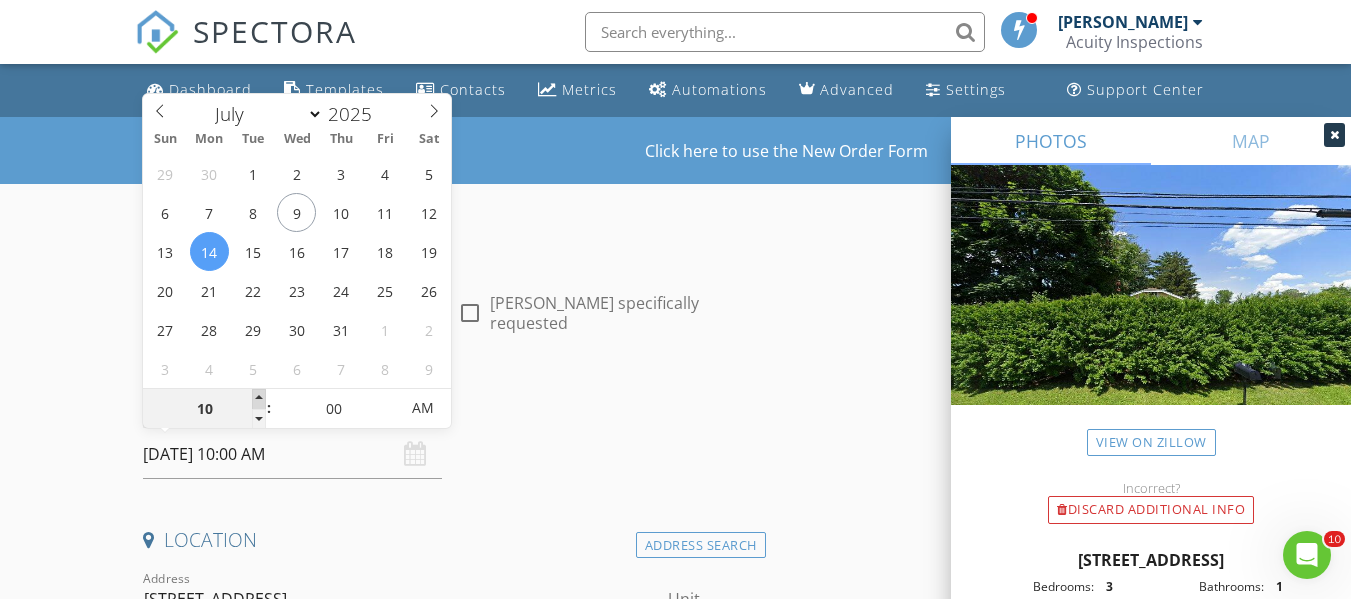 click at bounding box center (259, 399) 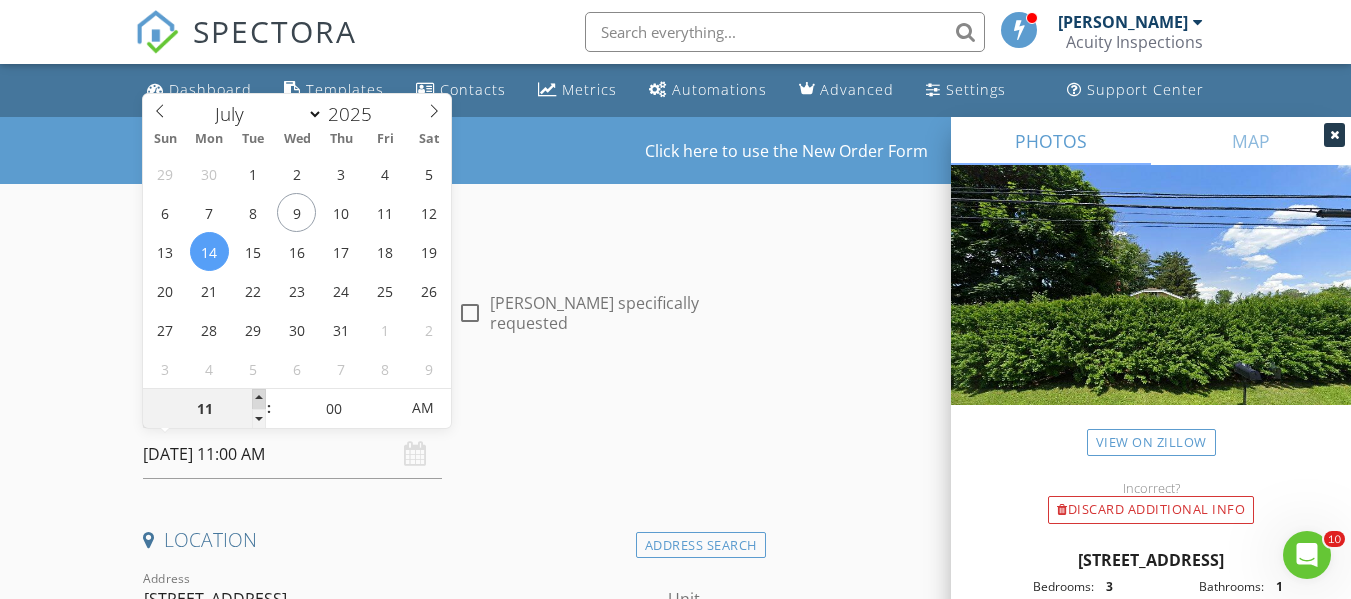 click at bounding box center (259, 399) 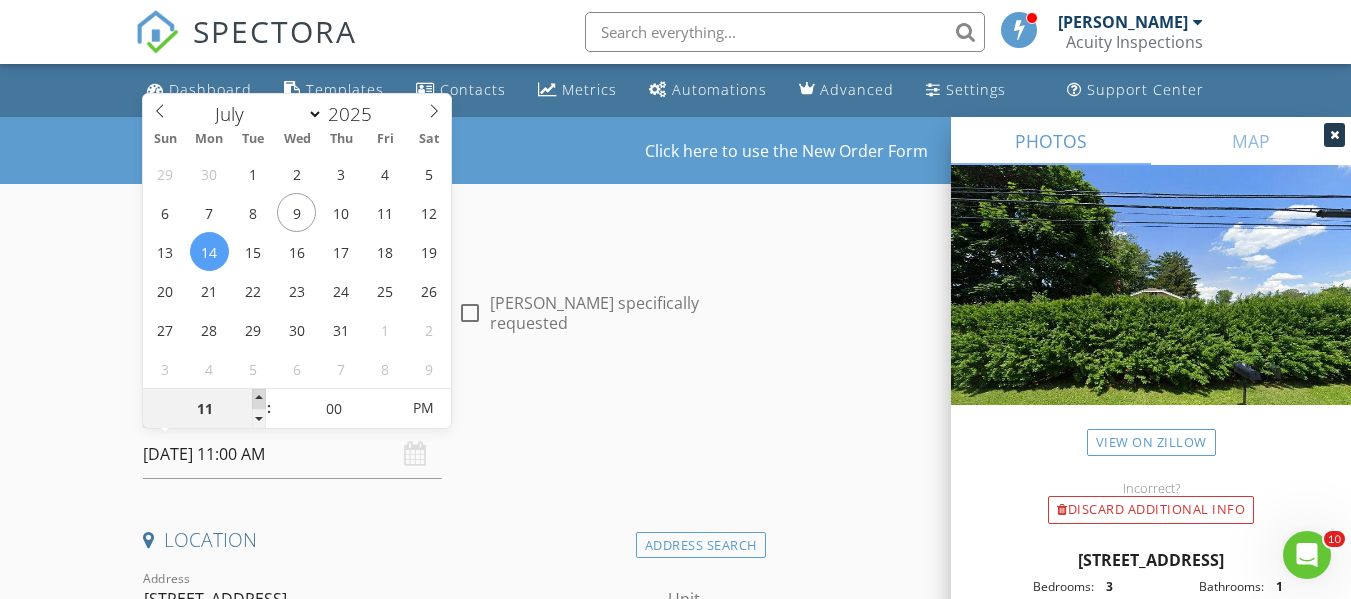 type on "12" 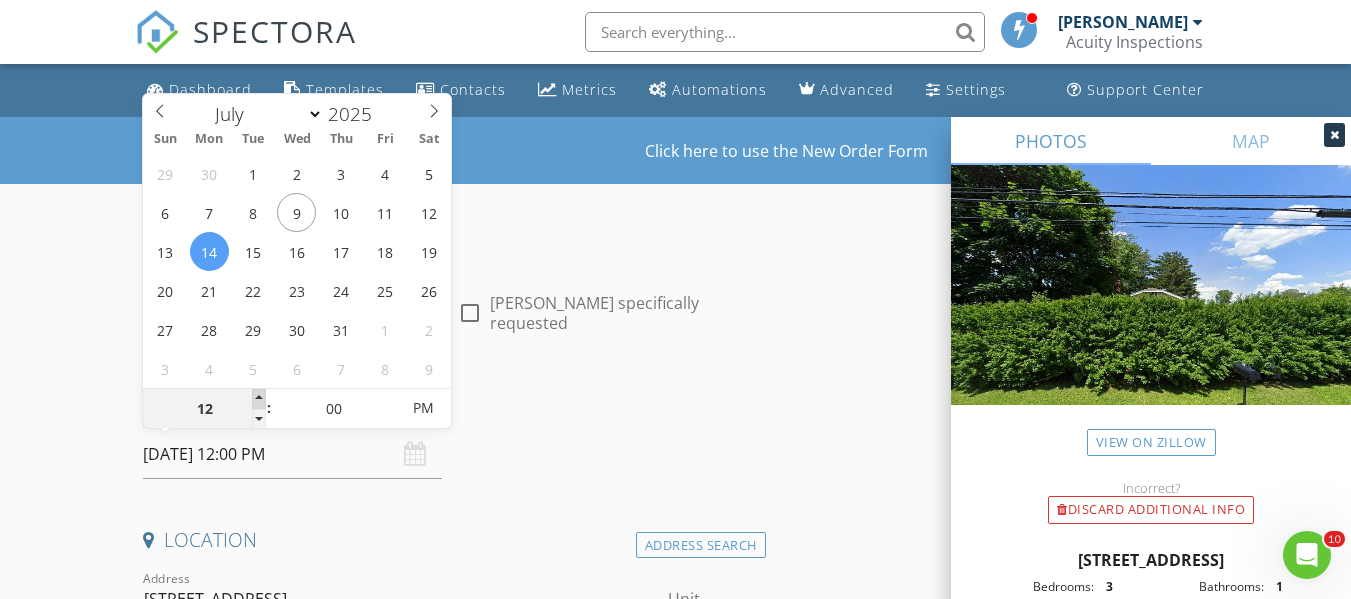 click at bounding box center [259, 399] 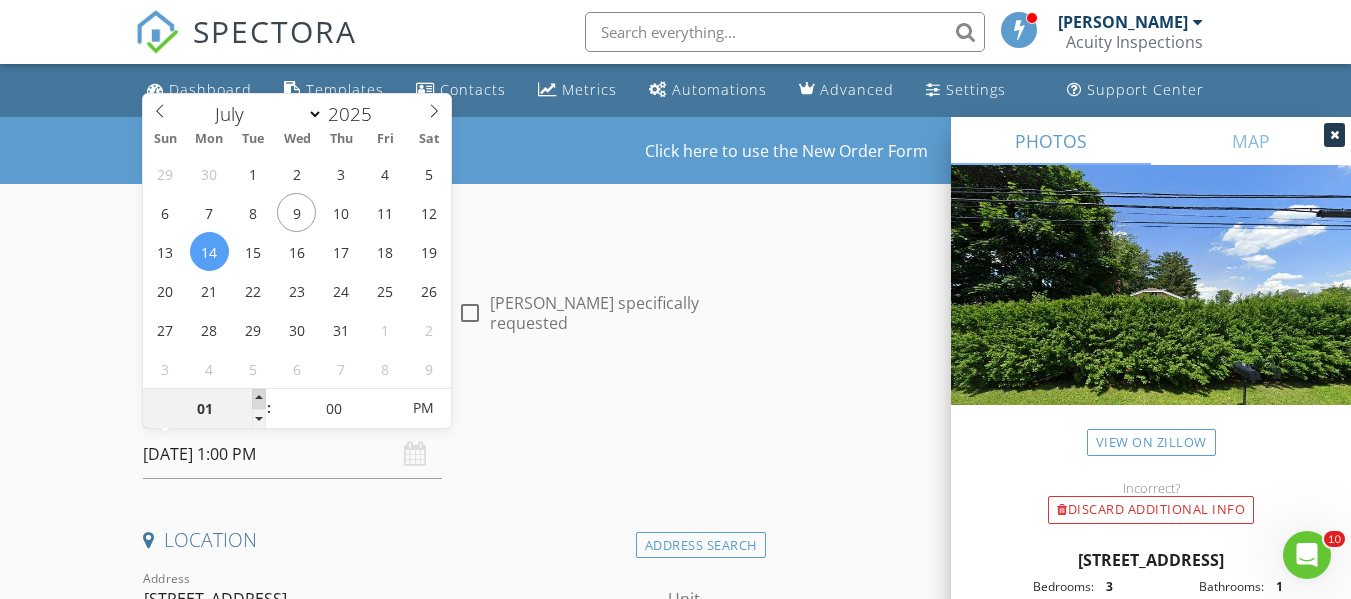 click at bounding box center (259, 399) 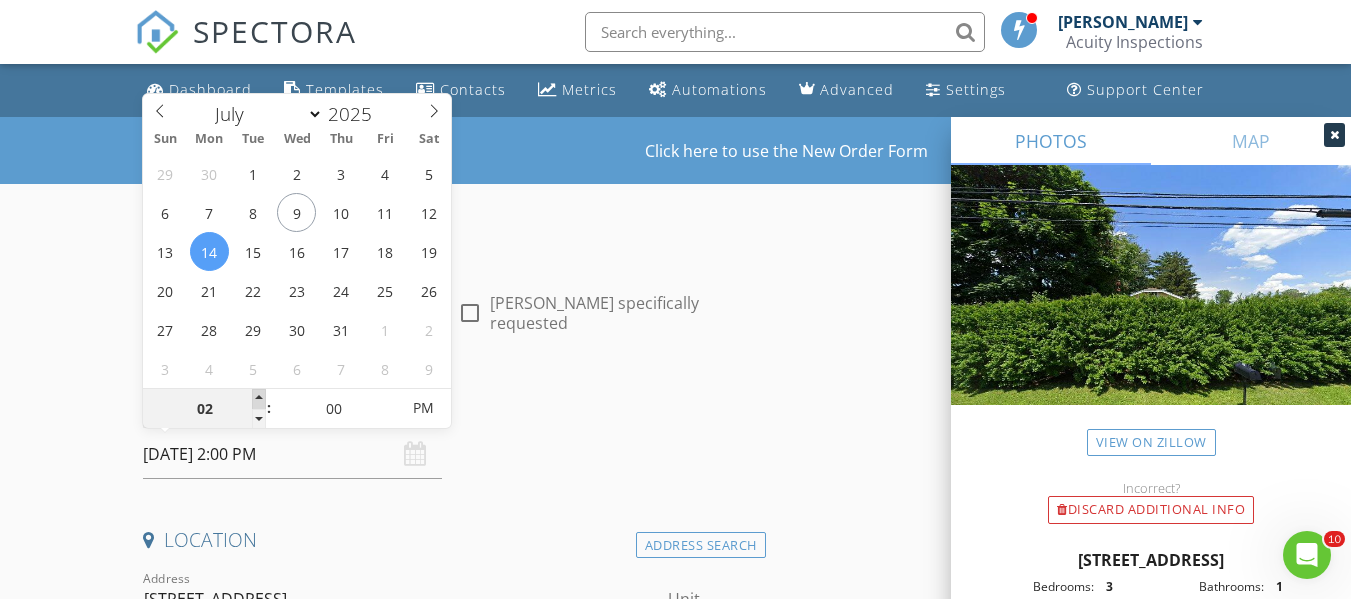 click at bounding box center [259, 399] 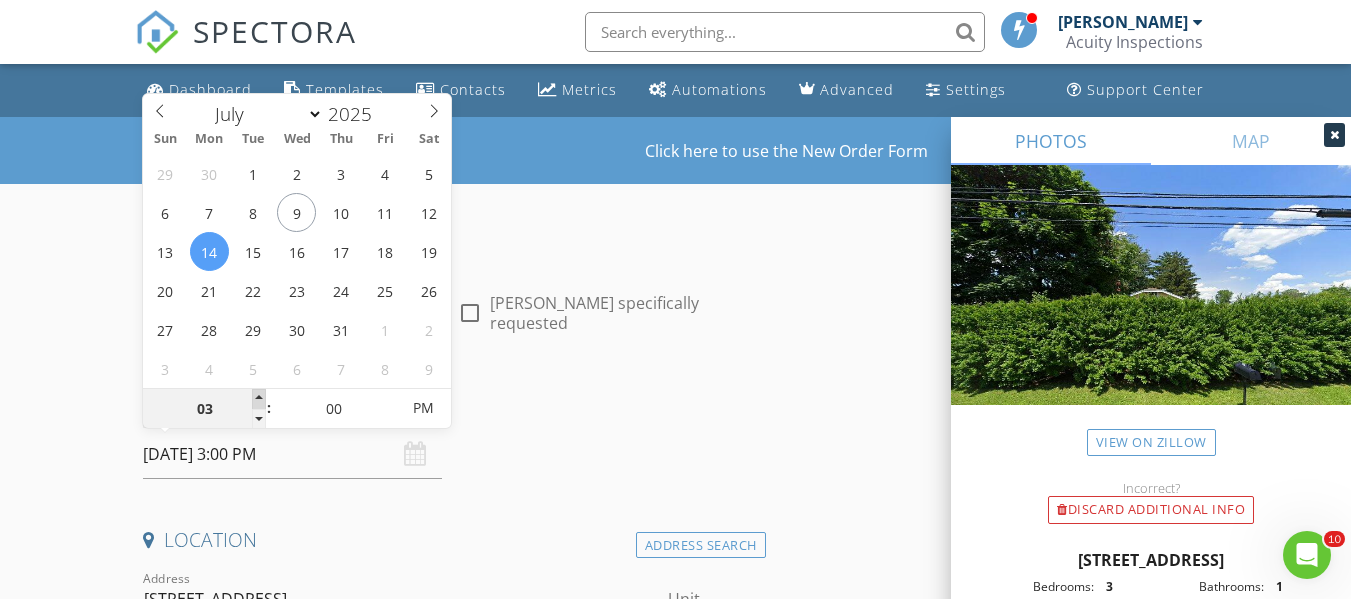 click at bounding box center (259, 399) 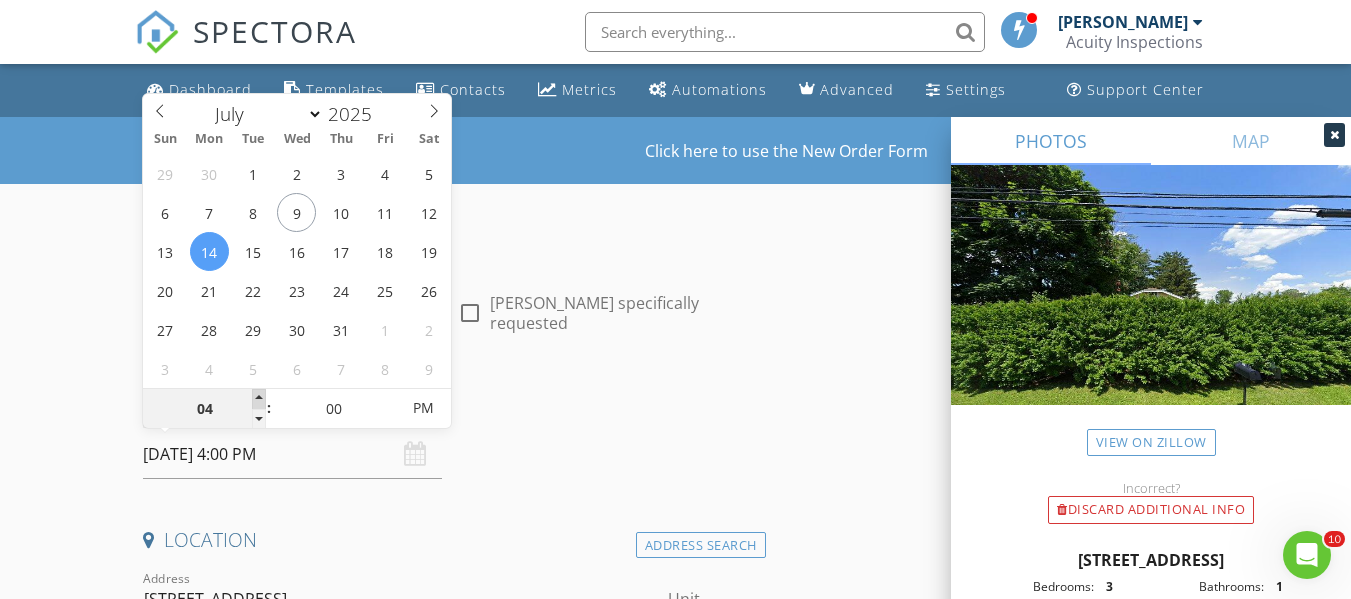 click at bounding box center [259, 399] 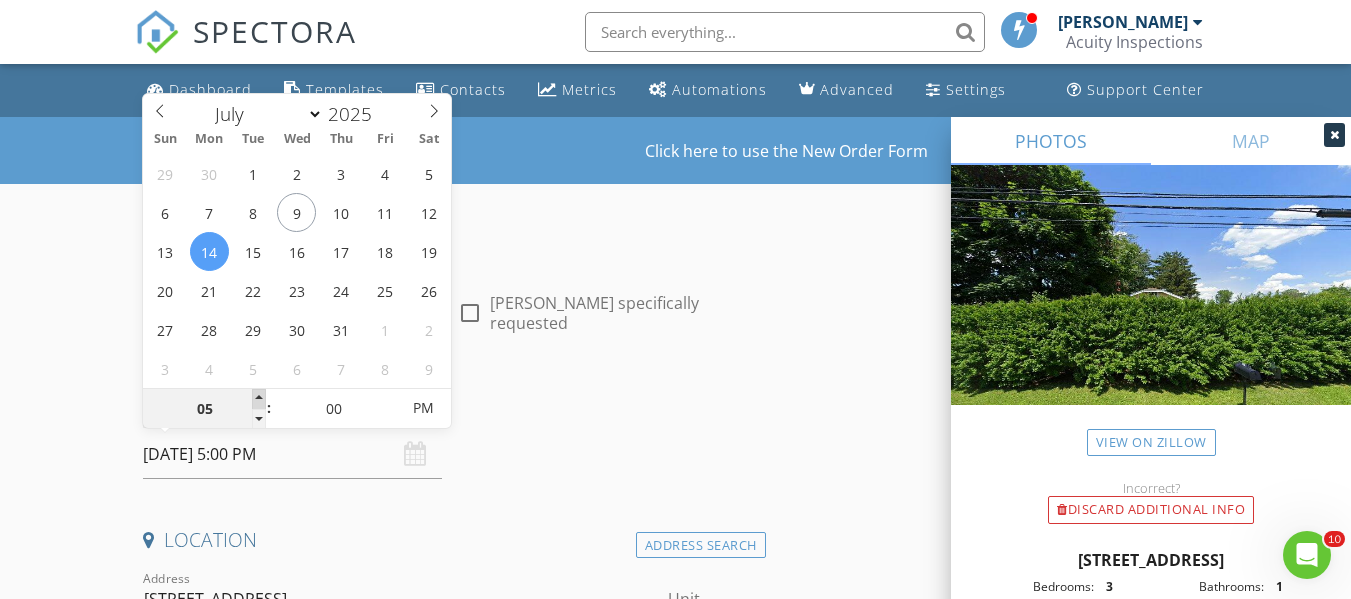 click at bounding box center [259, 399] 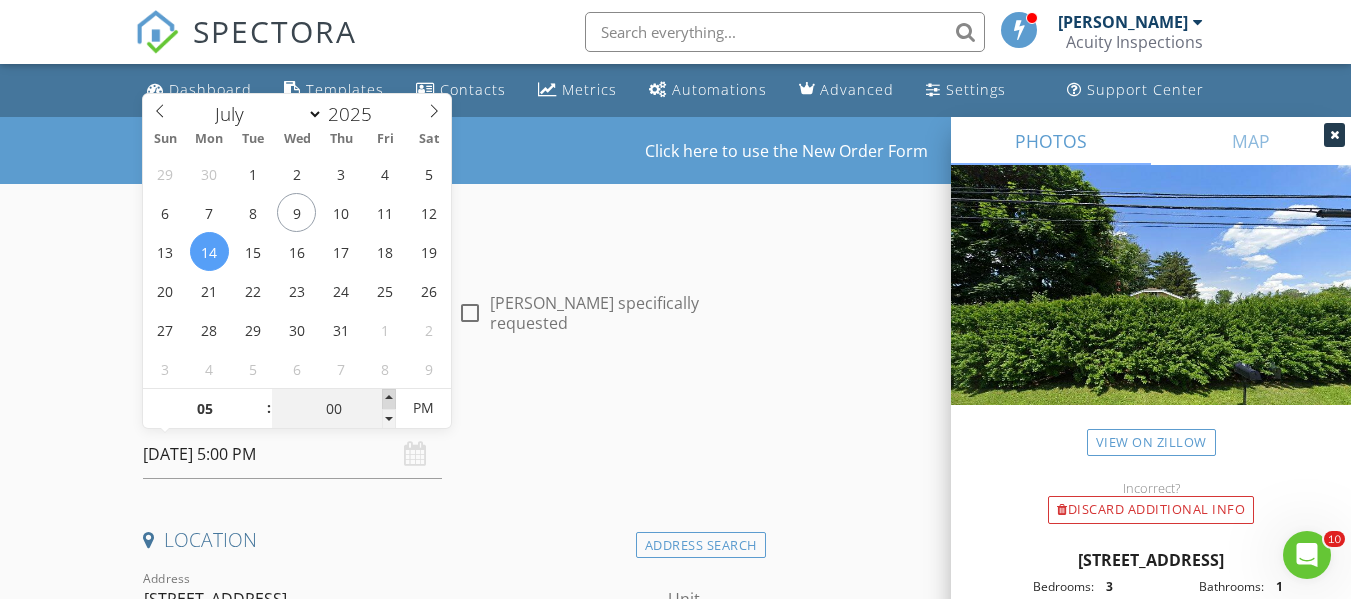 type on "05" 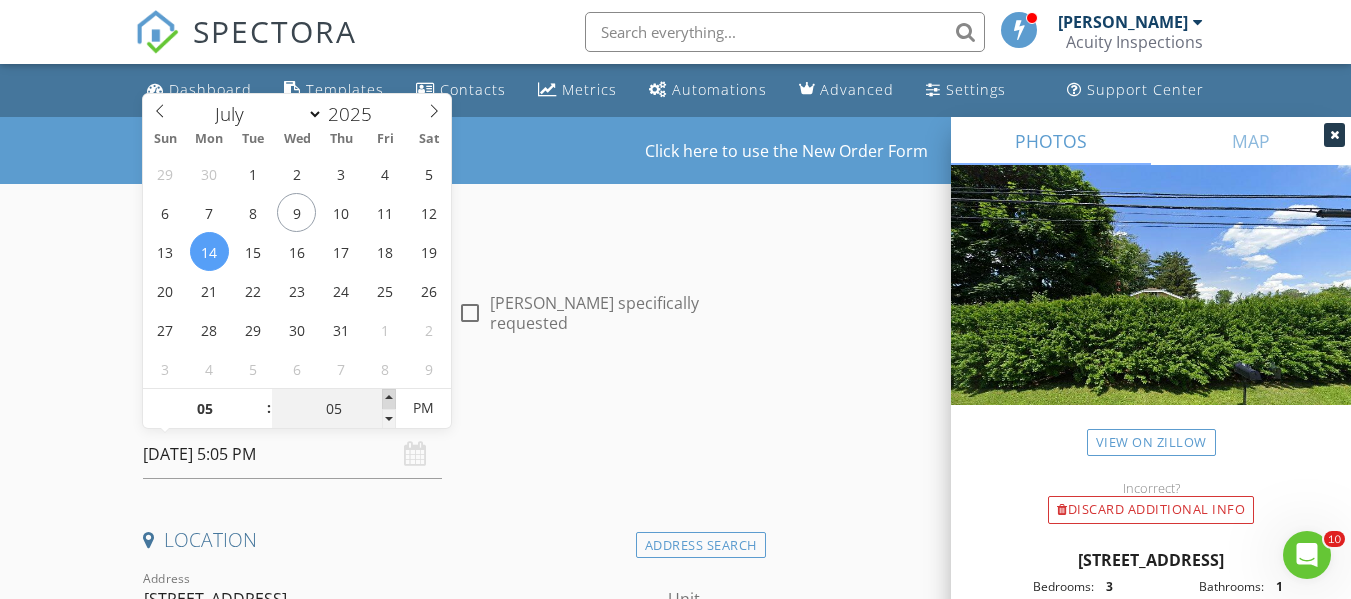 click at bounding box center (389, 399) 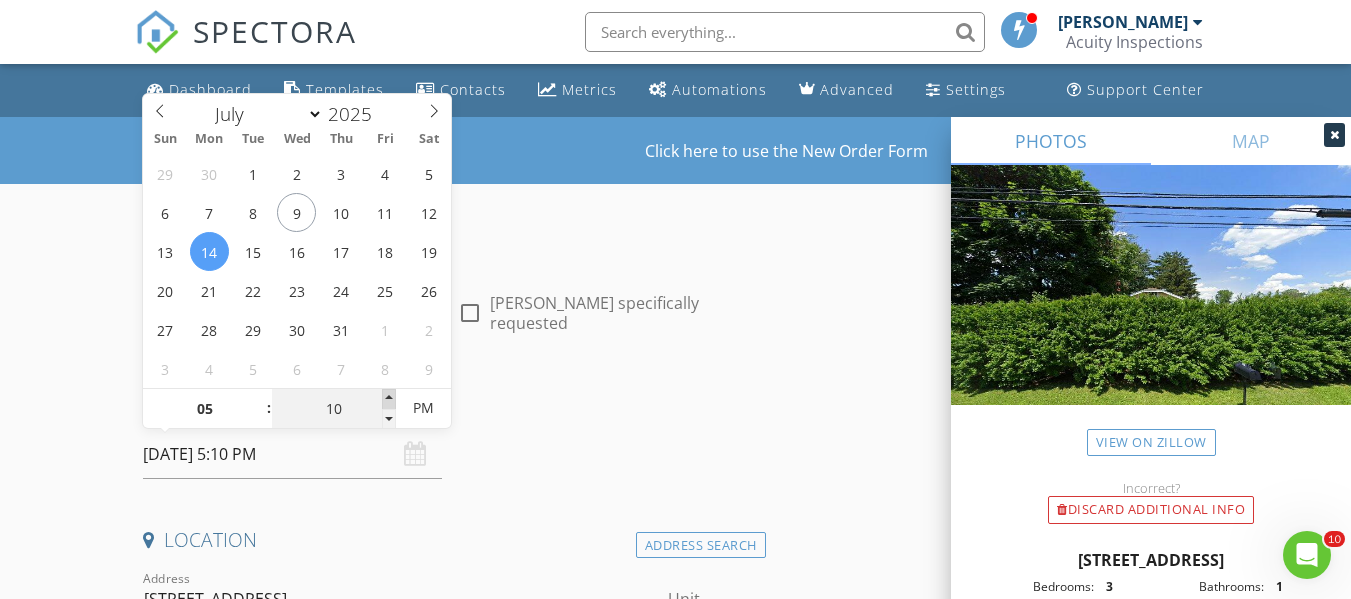 click at bounding box center [389, 399] 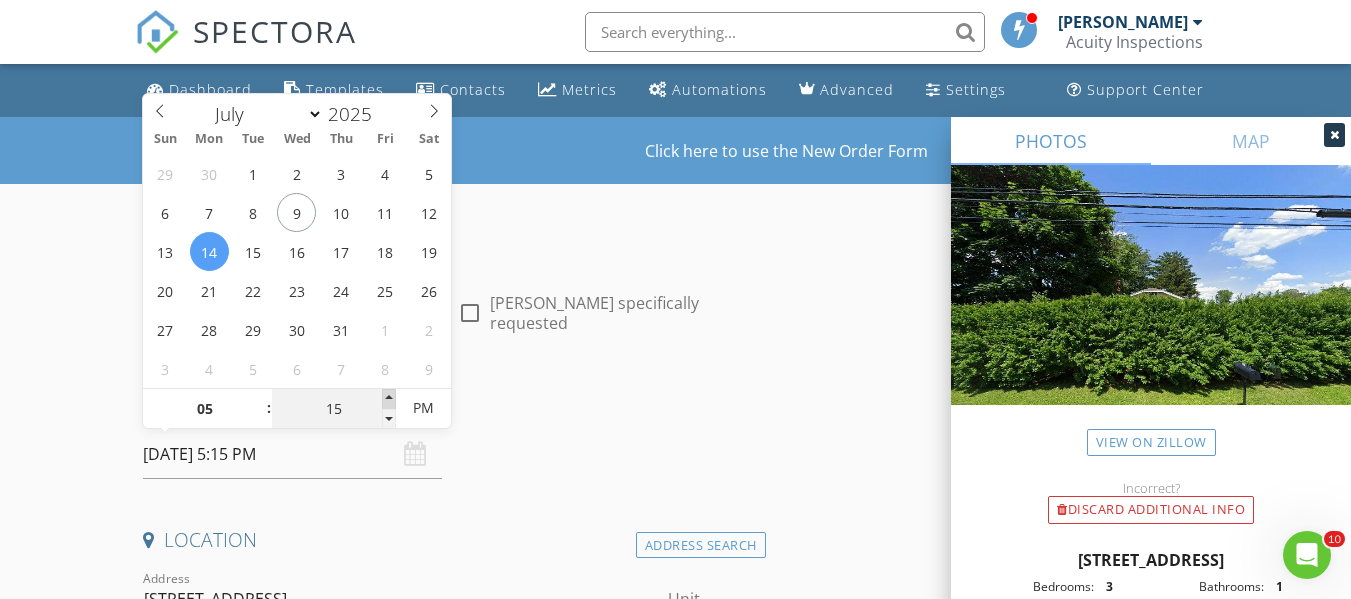 click at bounding box center [389, 399] 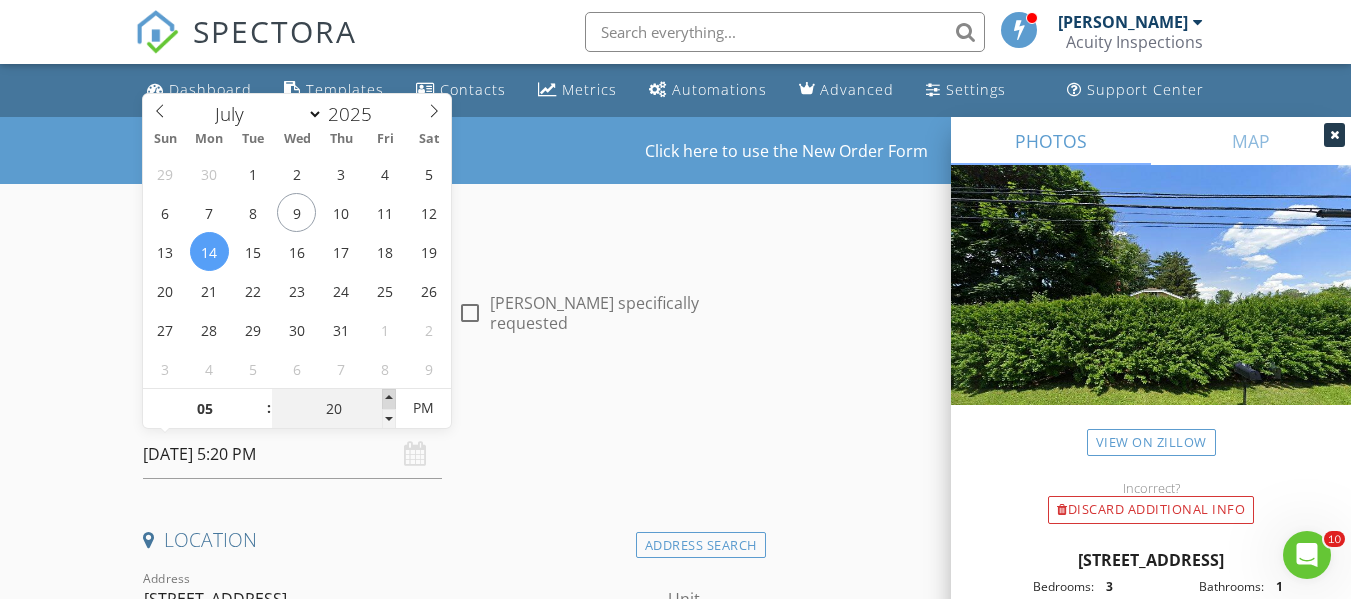click at bounding box center (389, 399) 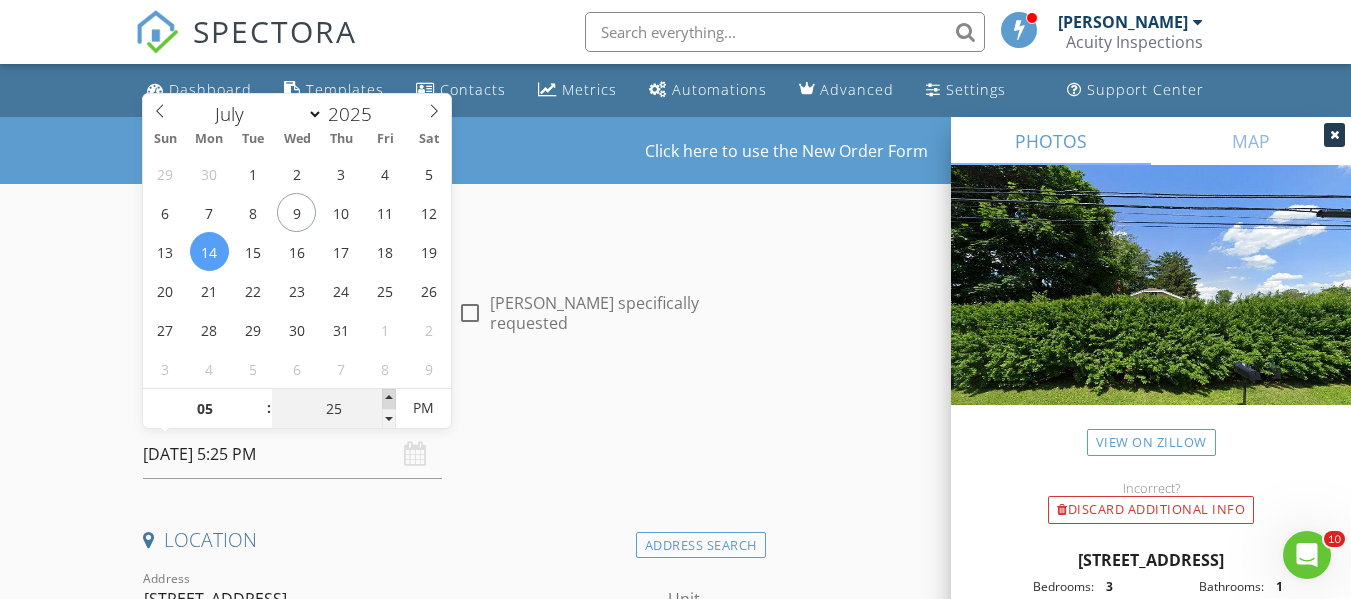 click at bounding box center (389, 399) 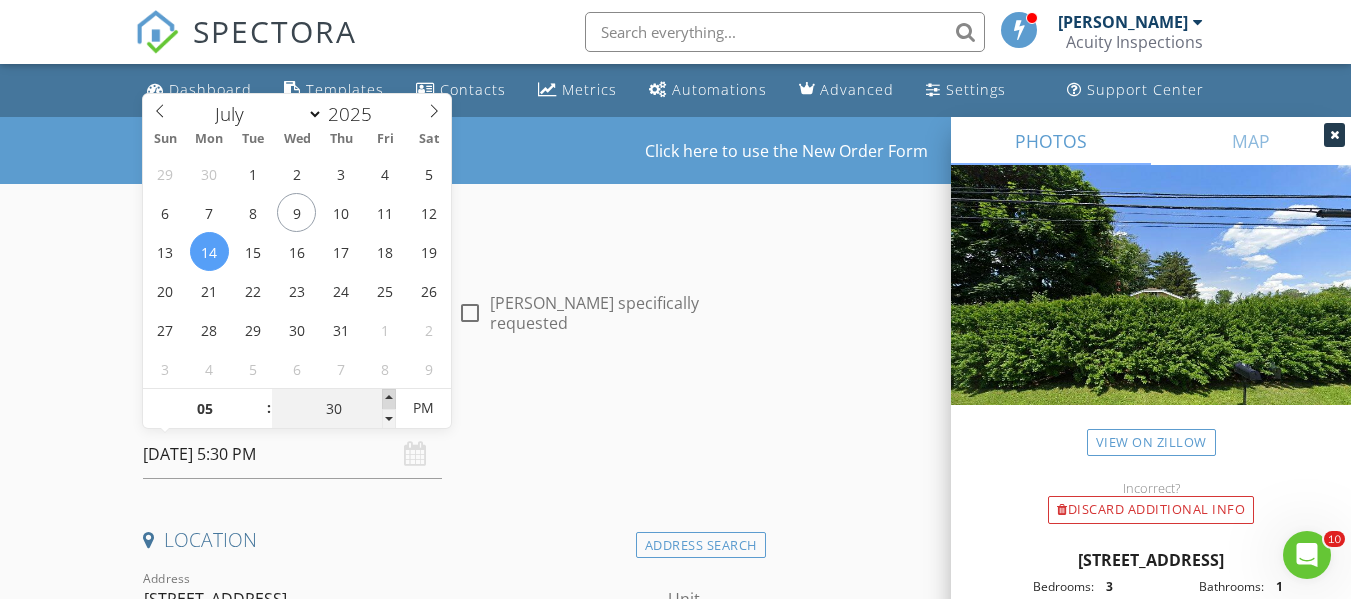 click at bounding box center [389, 399] 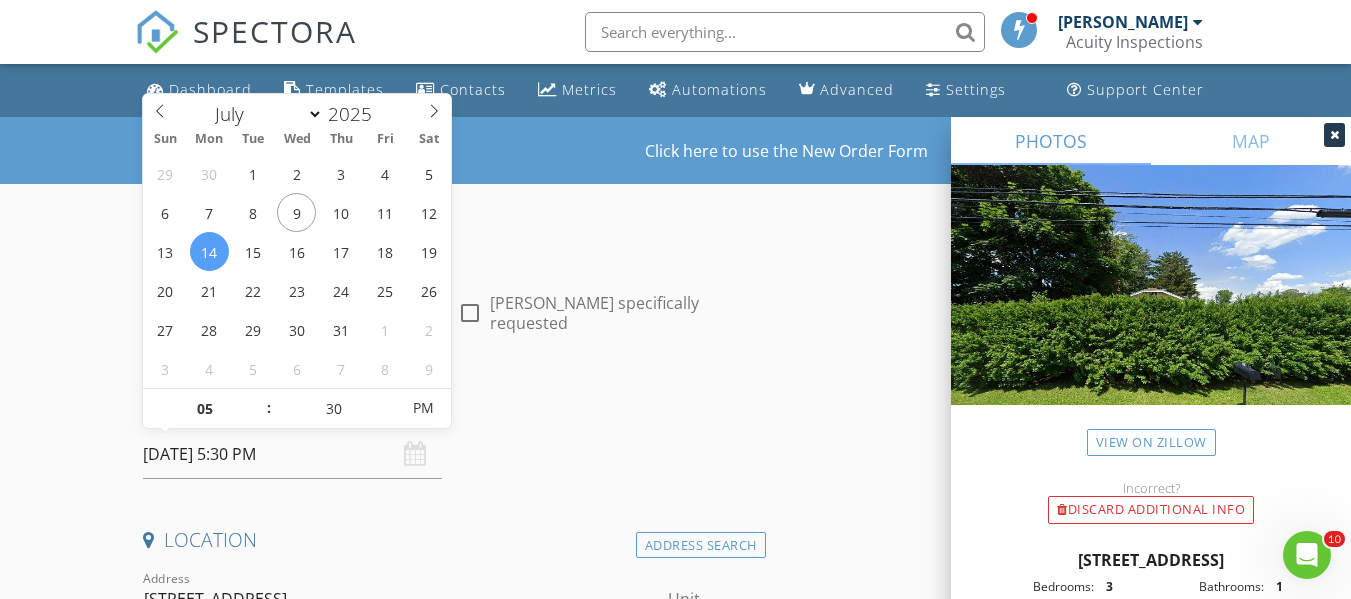 click on "Date/Time
07/14/2025 5:30 PM" at bounding box center (450, 434) 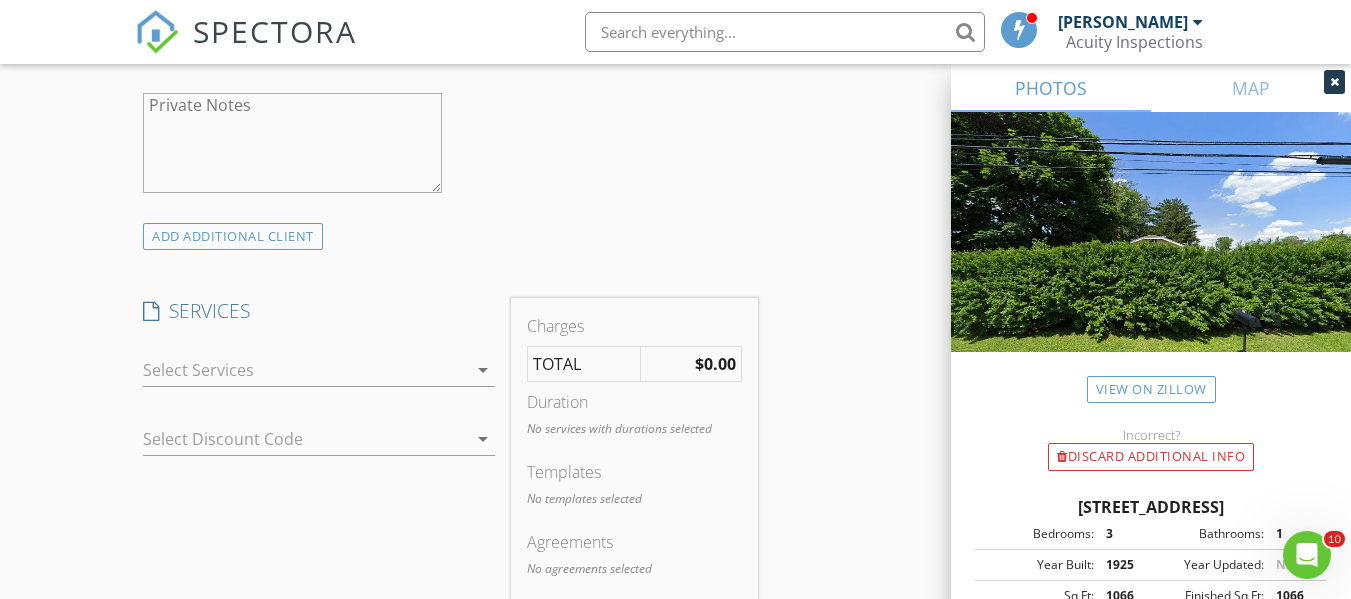 scroll, scrollTop: 1410, scrollLeft: 0, axis: vertical 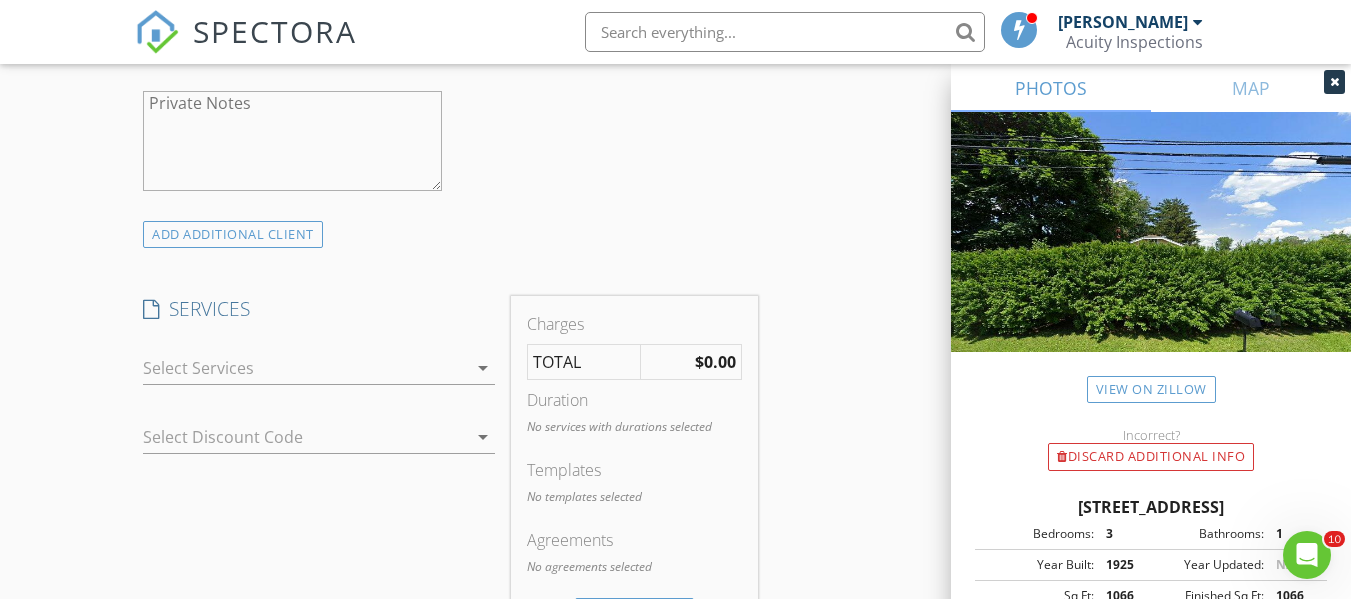 click at bounding box center [305, 368] 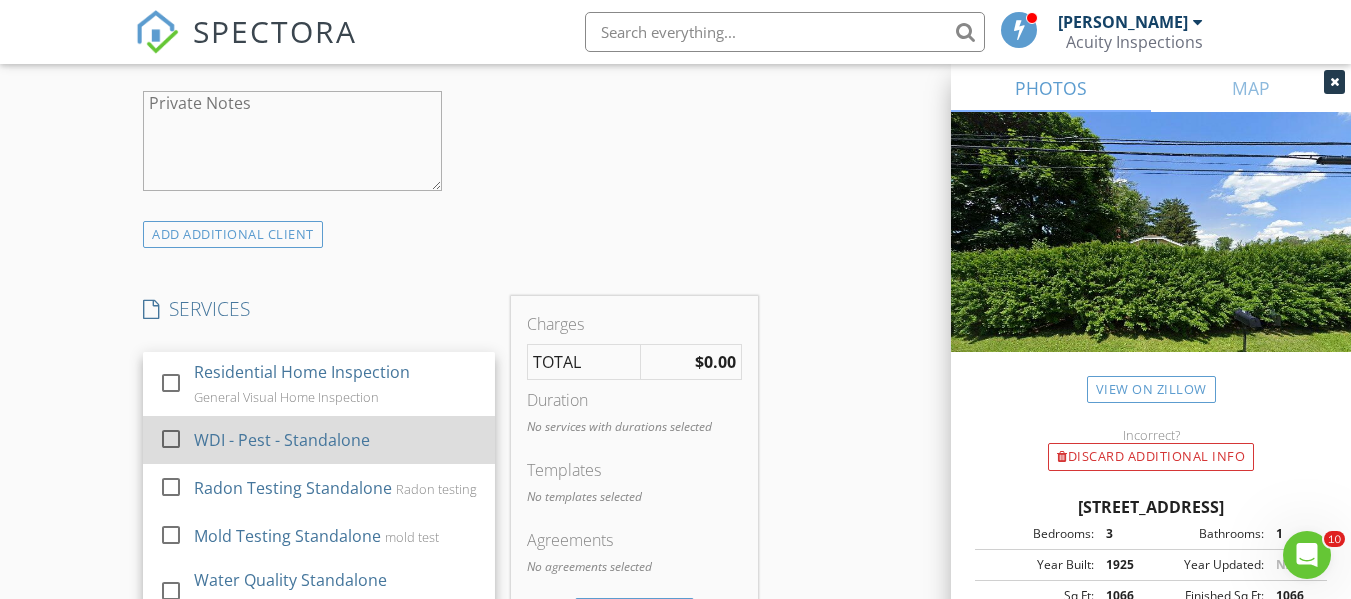 click on "WDI - Pest - Standalone" at bounding box center [282, 440] 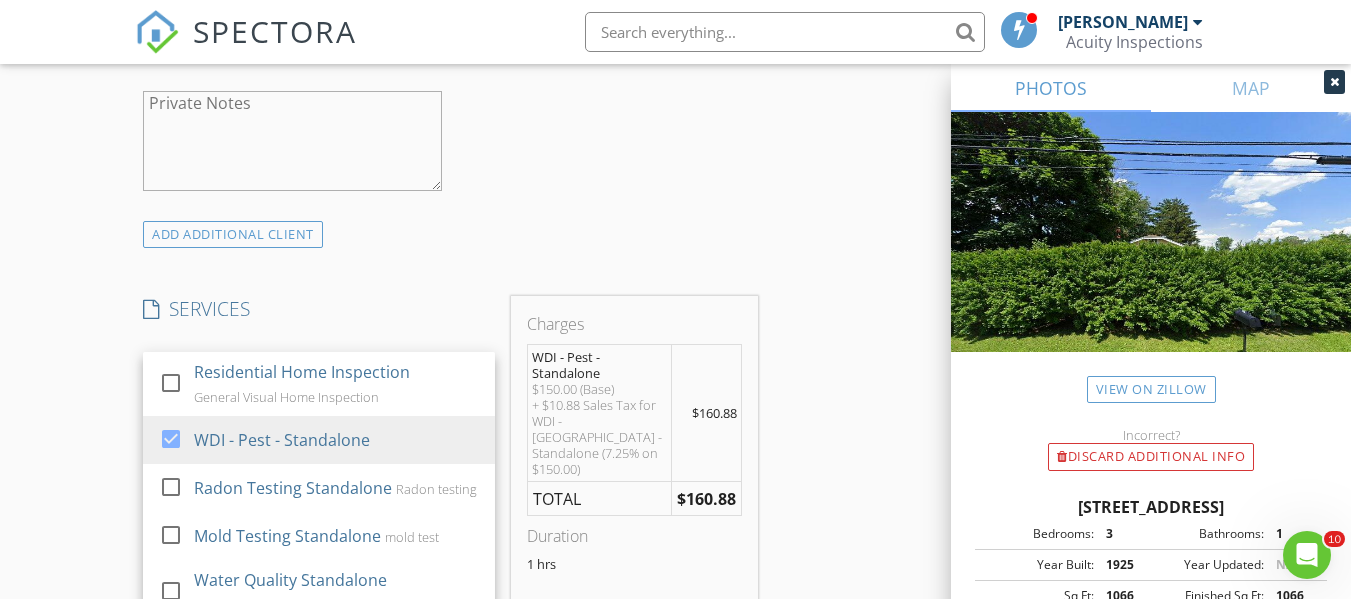 click on "New Inspection
Click here to use the New Order Form
INSPECTOR(S)
check_box   Ryan Fennell   PRIMARY   Ryan Fennell arrow_drop_down   check_box_outline_blank Ryan Fennell specifically requested
Date/Time
07/14/2025 5:30 PM
Location
Address Search       Address 335 Greenfield St   Unit   City Tiffin   State OH   Zip 44883   County Seneca     Square Feet 1066   Year Built 1925   Foundation arrow_drop_down     Ryan Fennell     10.8 miles     (20 minutes)
client
check_box Enable Client CC email for this inspection   Client Search     check_box_outline_blank Client is a Company/Organization     First Name Sara   Last Name Pena   Email csmith@newdayusa.com   CC Email ccacuityinspections@gmial.com   Phone 567-230-3982           Notes   Private Notes
ADD ADDITIONAL client
check_box_outline_blank" at bounding box center [675, 517] 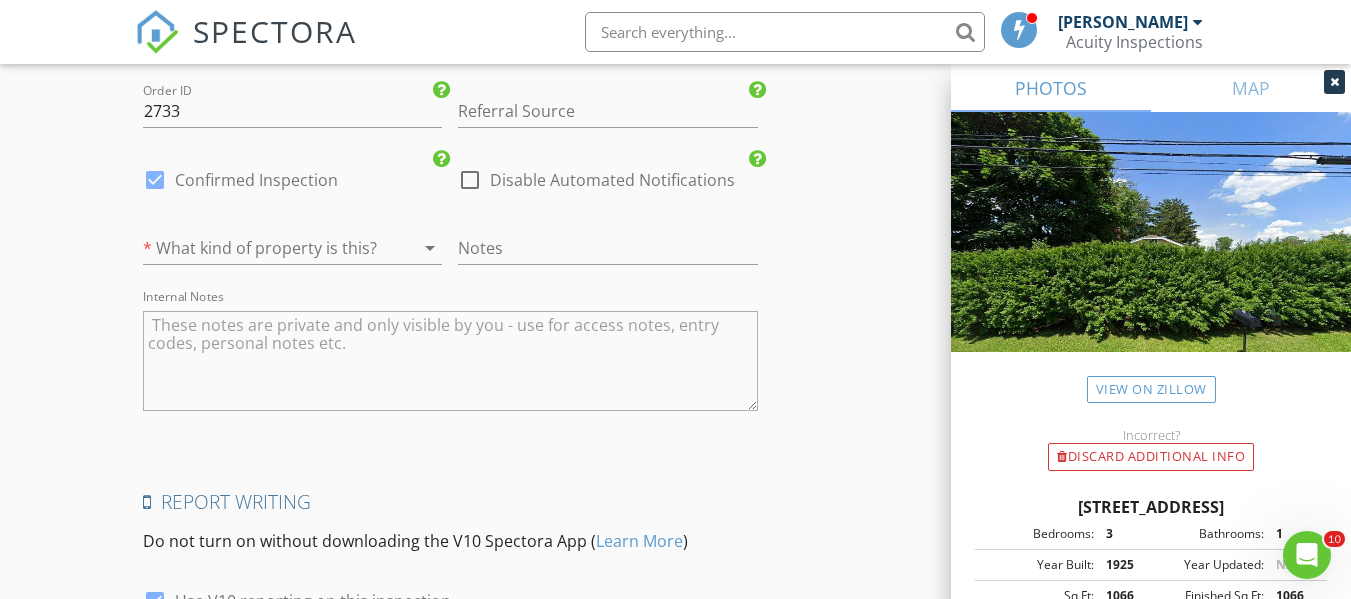 scroll, scrollTop: 2947, scrollLeft: 0, axis: vertical 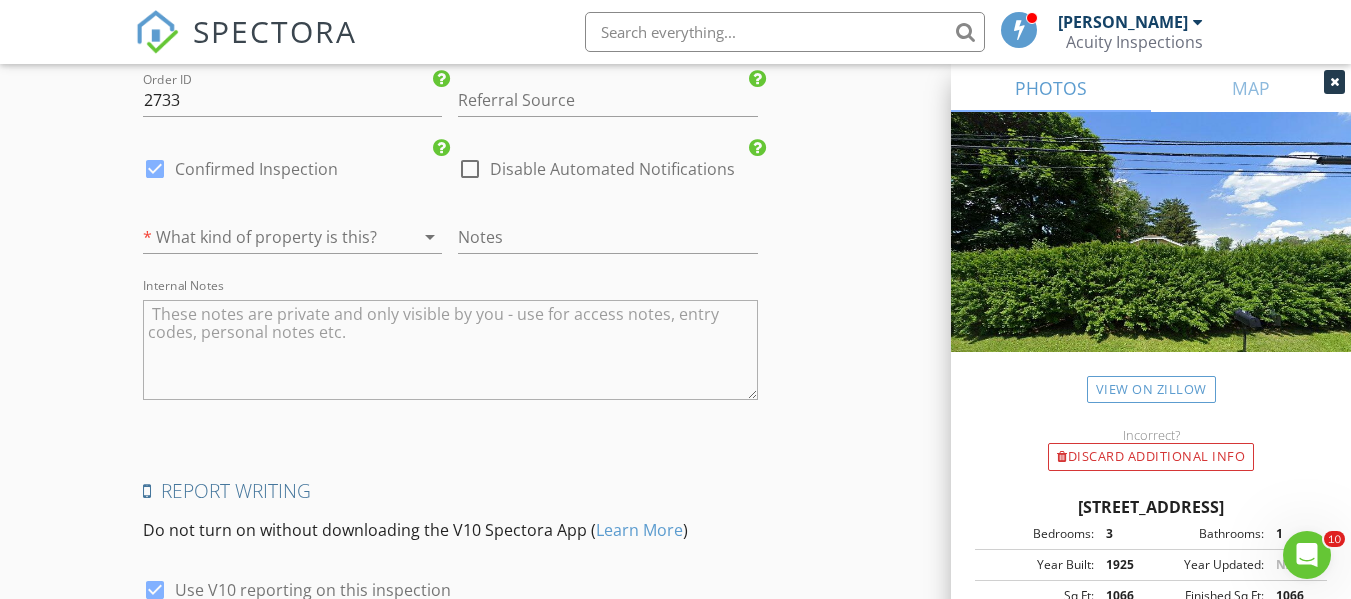 click at bounding box center [450, 350] 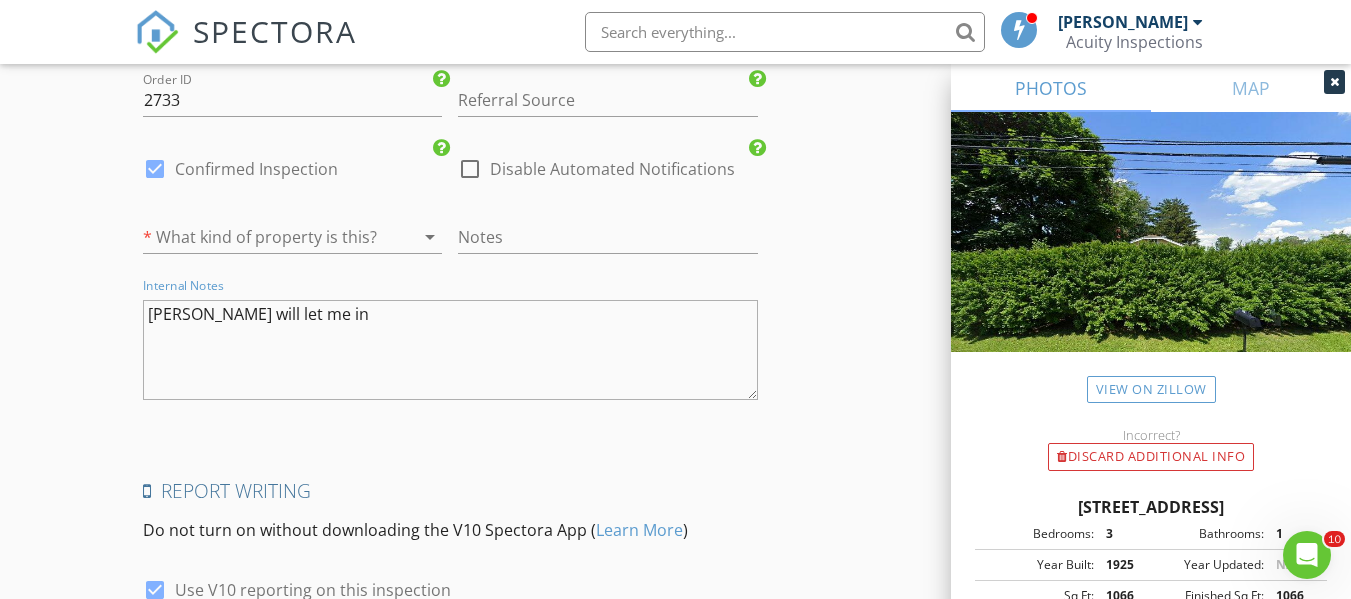 type on "Sara will let me in" 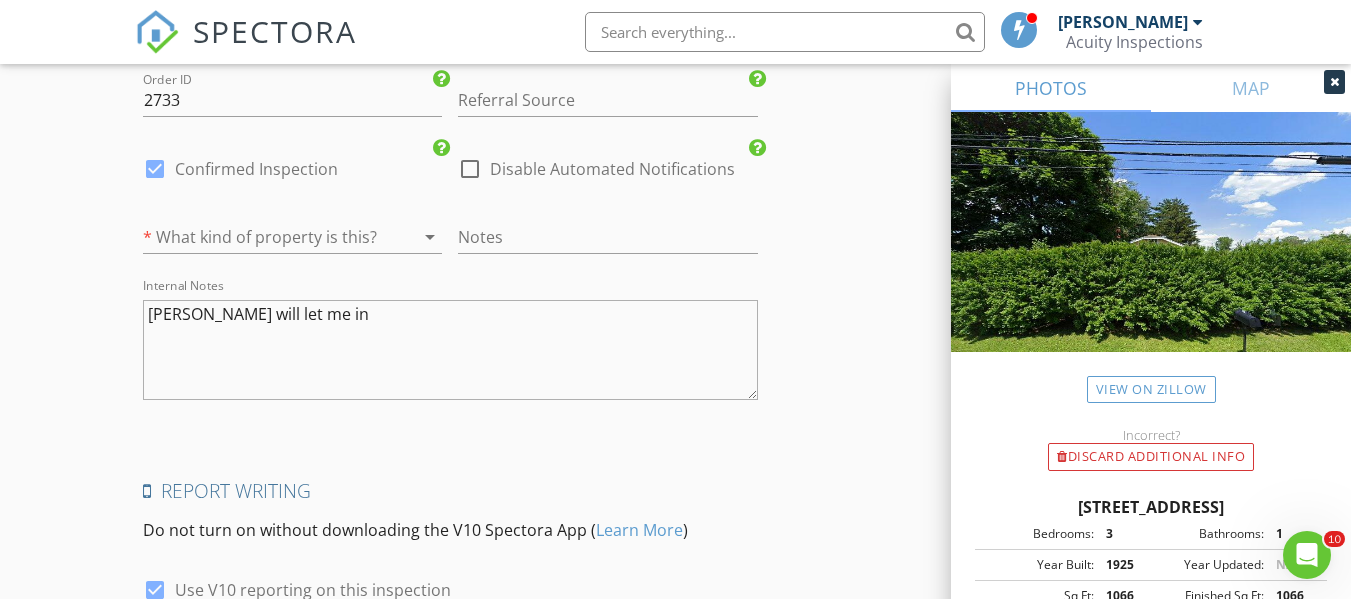 scroll, scrollTop: 3107, scrollLeft: 0, axis: vertical 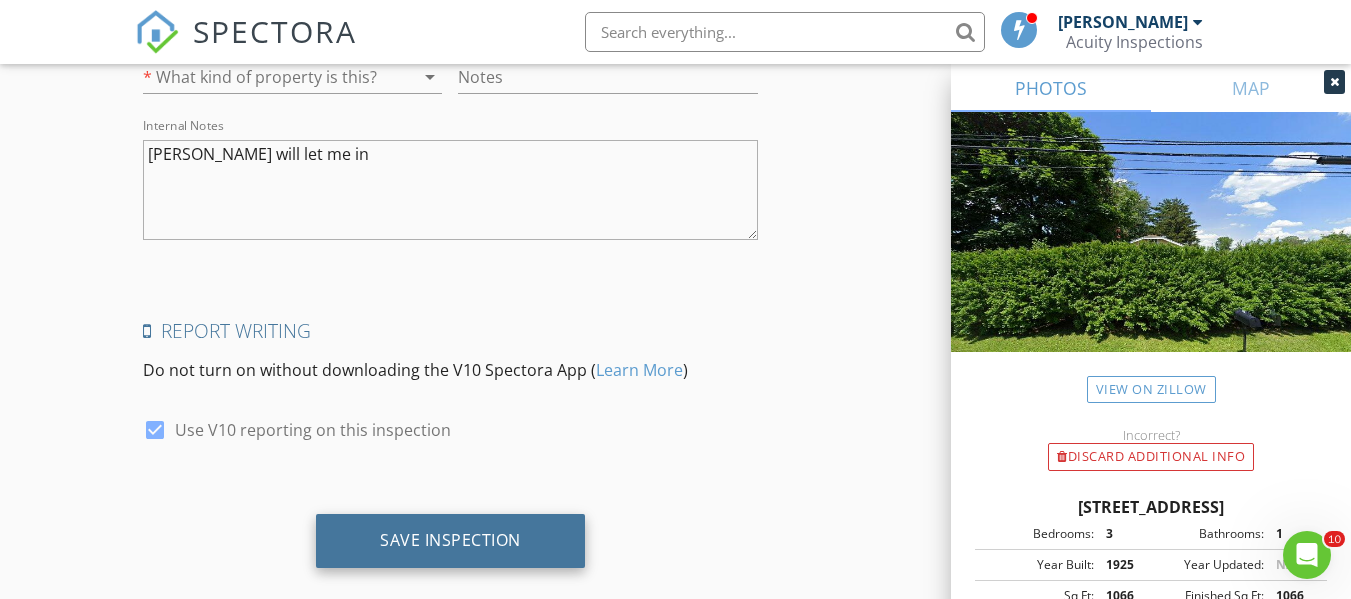 click on "Save Inspection" at bounding box center [450, 541] 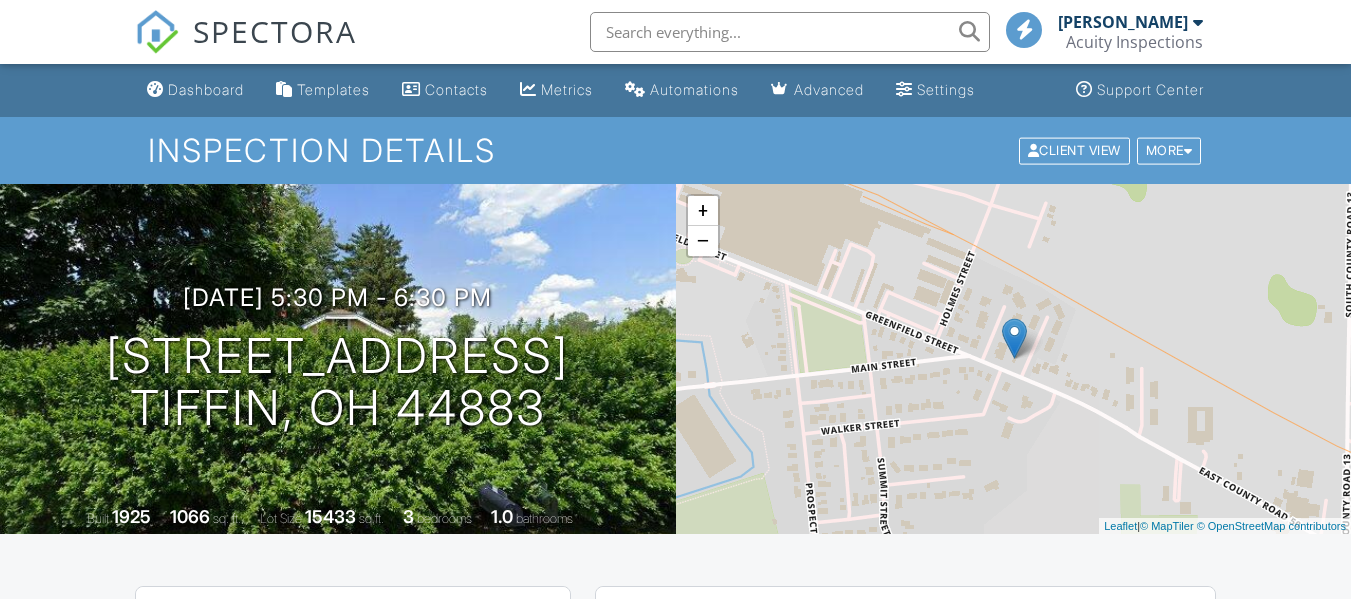 scroll, scrollTop: 0, scrollLeft: 0, axis: both 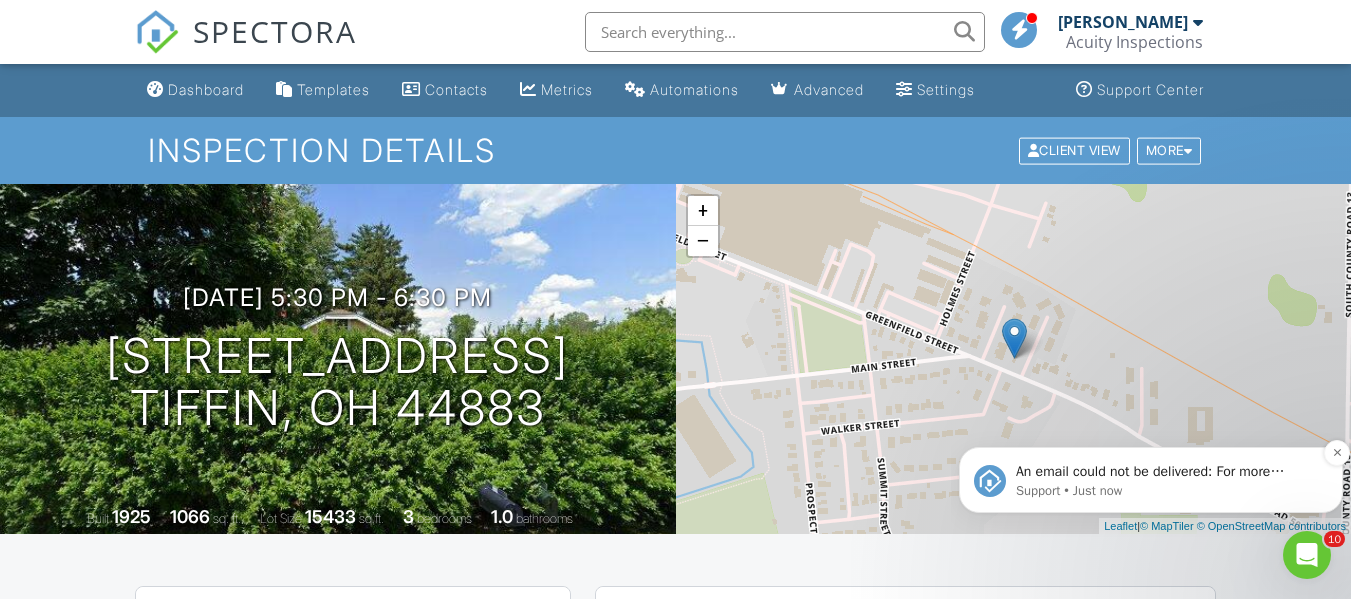 click on "An email could not be delivered:  For more information, view Why emails don't get delivered (Support Article)" at bounding box center [1167, 472] 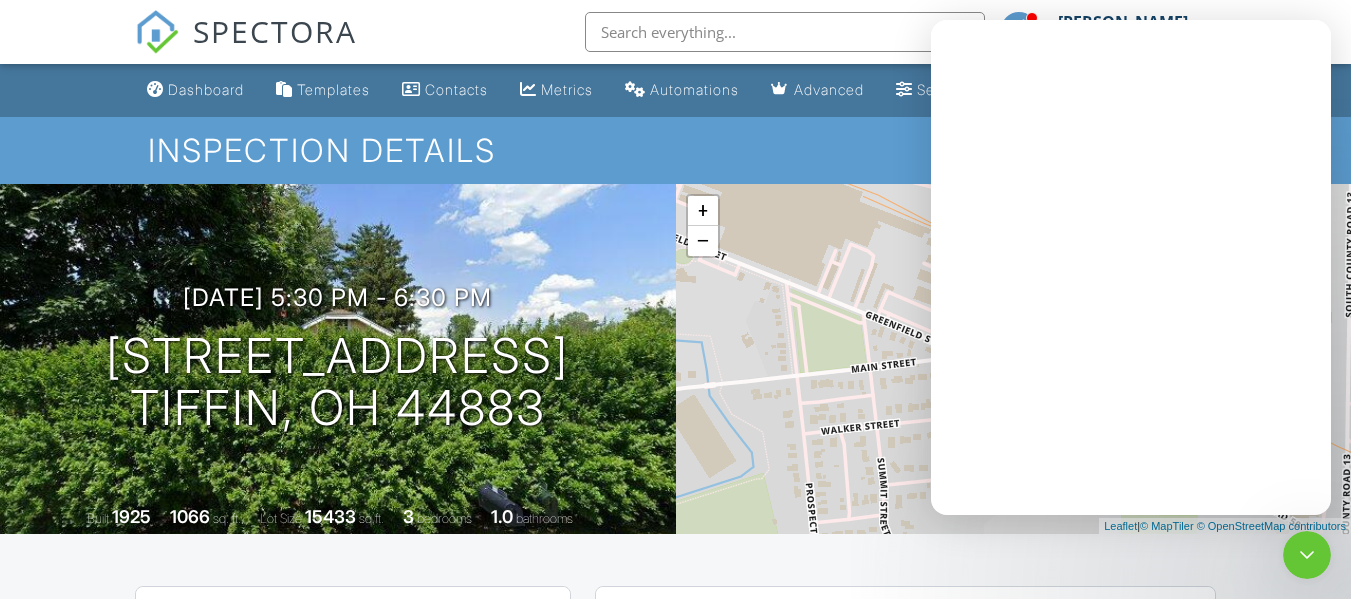 scroll, scrollTop: 0, scrollLeft: 0, axis: both 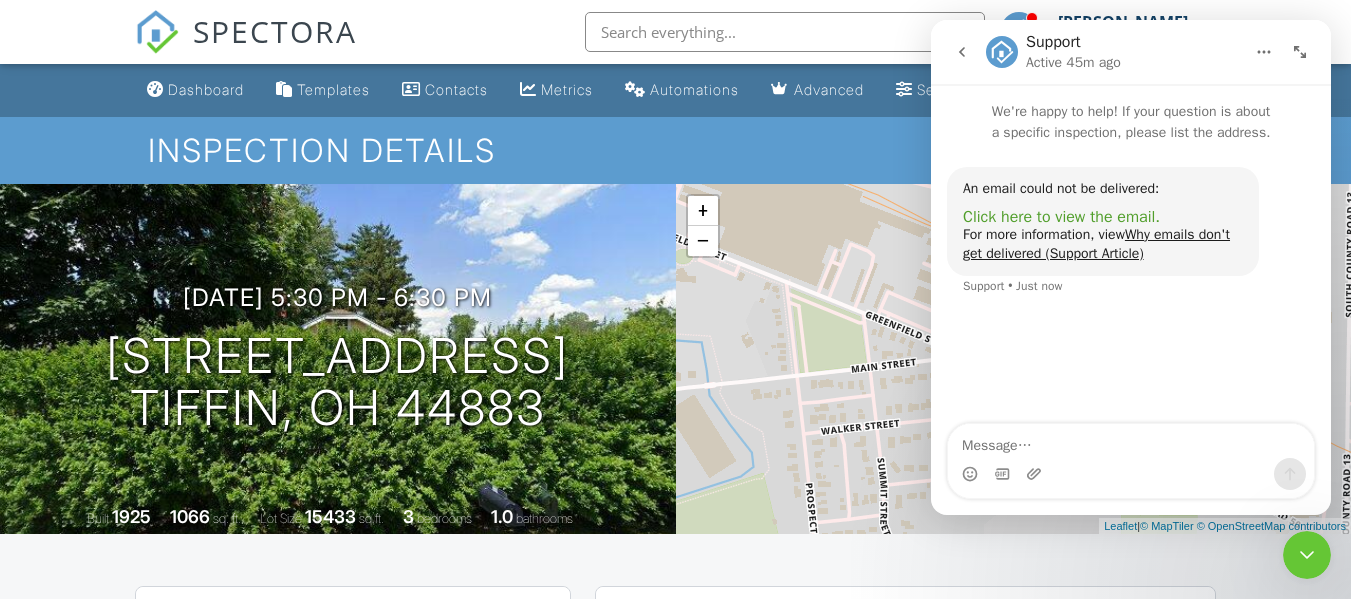 click on "Click here to view the email." at bounding box center (1061, 217) 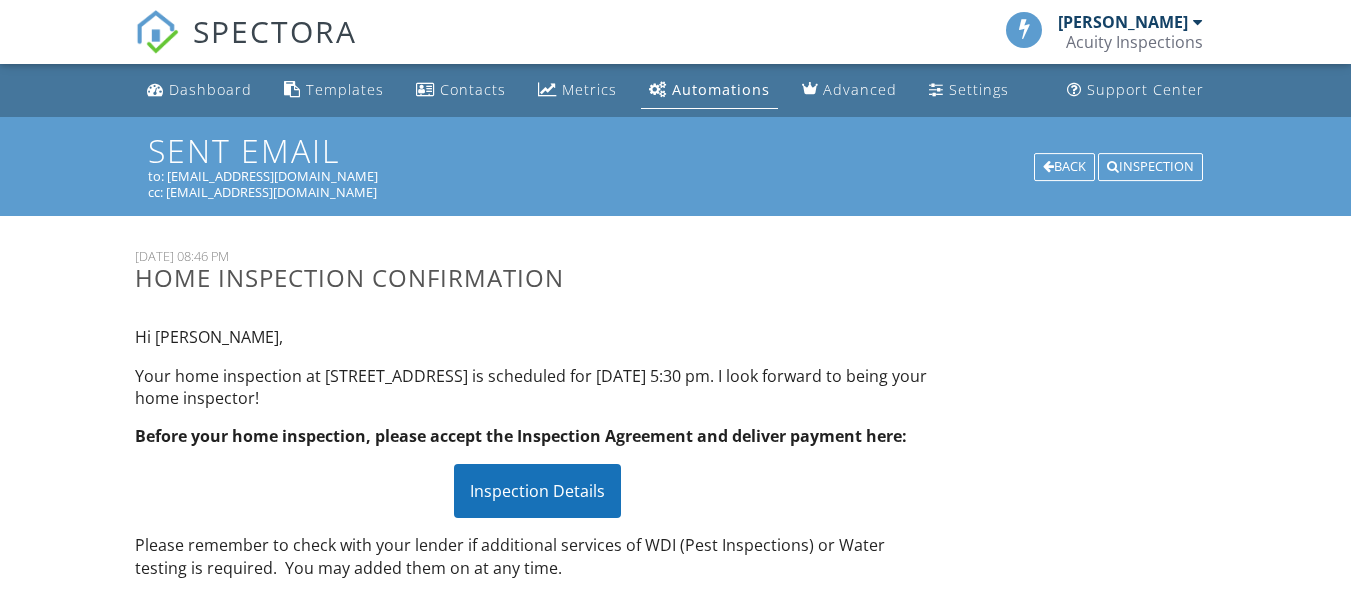 scroll, scrollTop: 0, scrollLeft: 0, axis: both 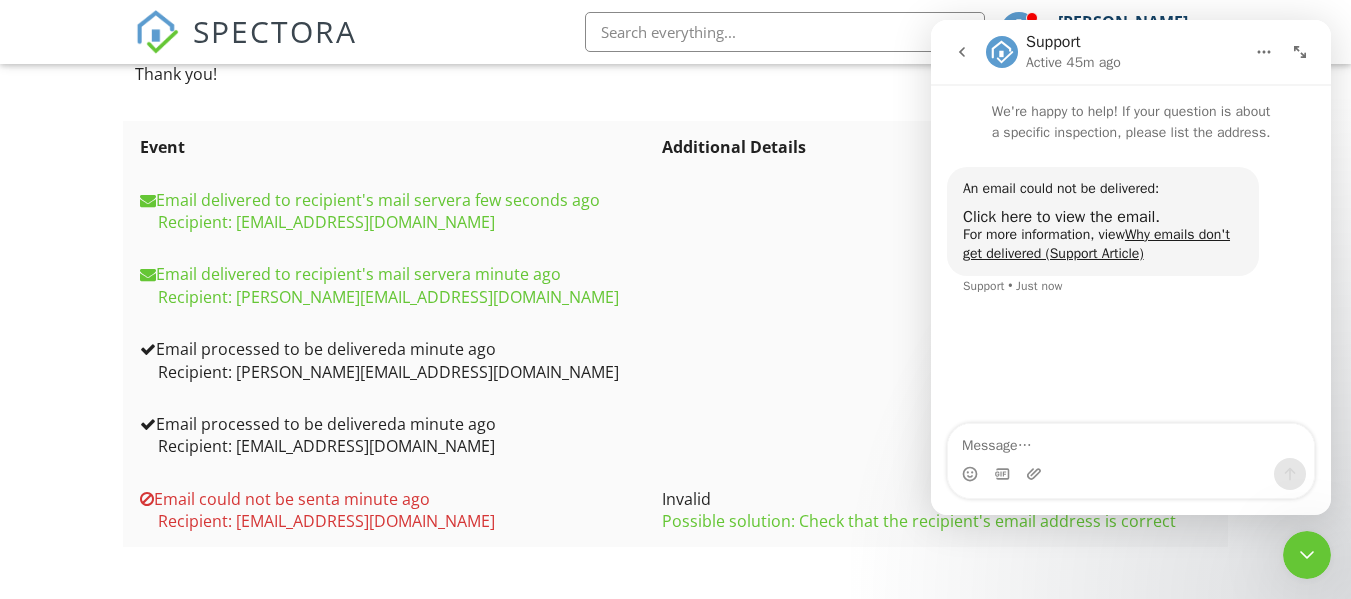 click at bounding box center (936, 285) 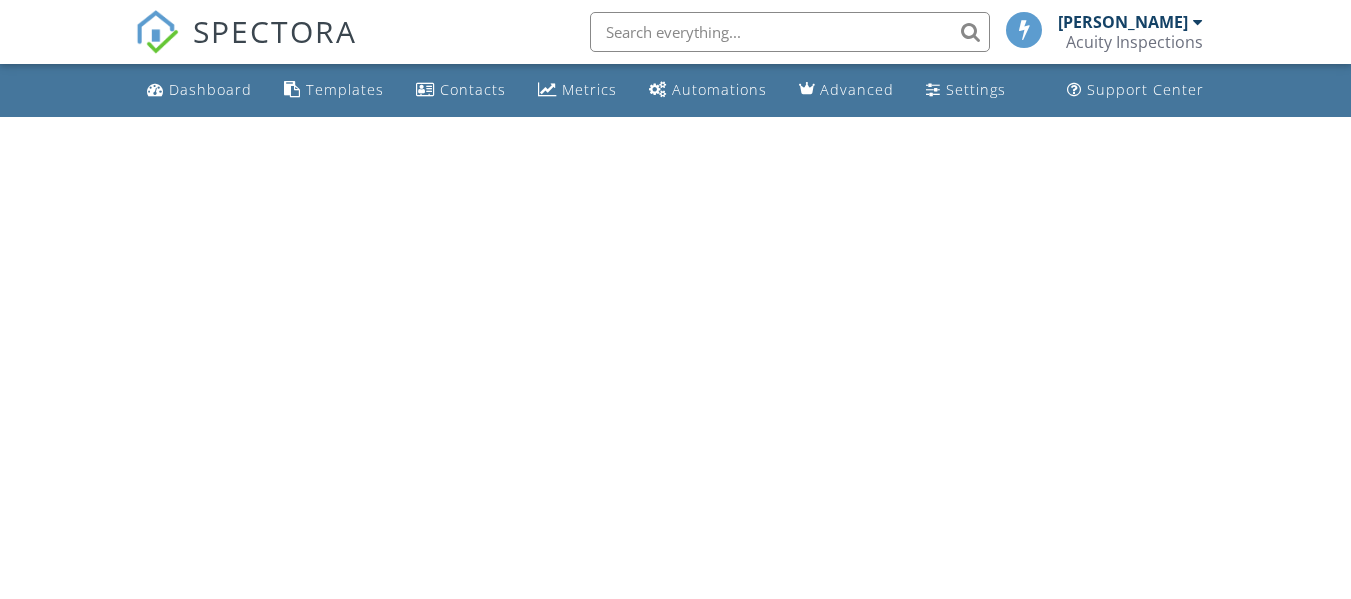 scroll, scrollTop: 0, scrollLeft: 0, axis: both 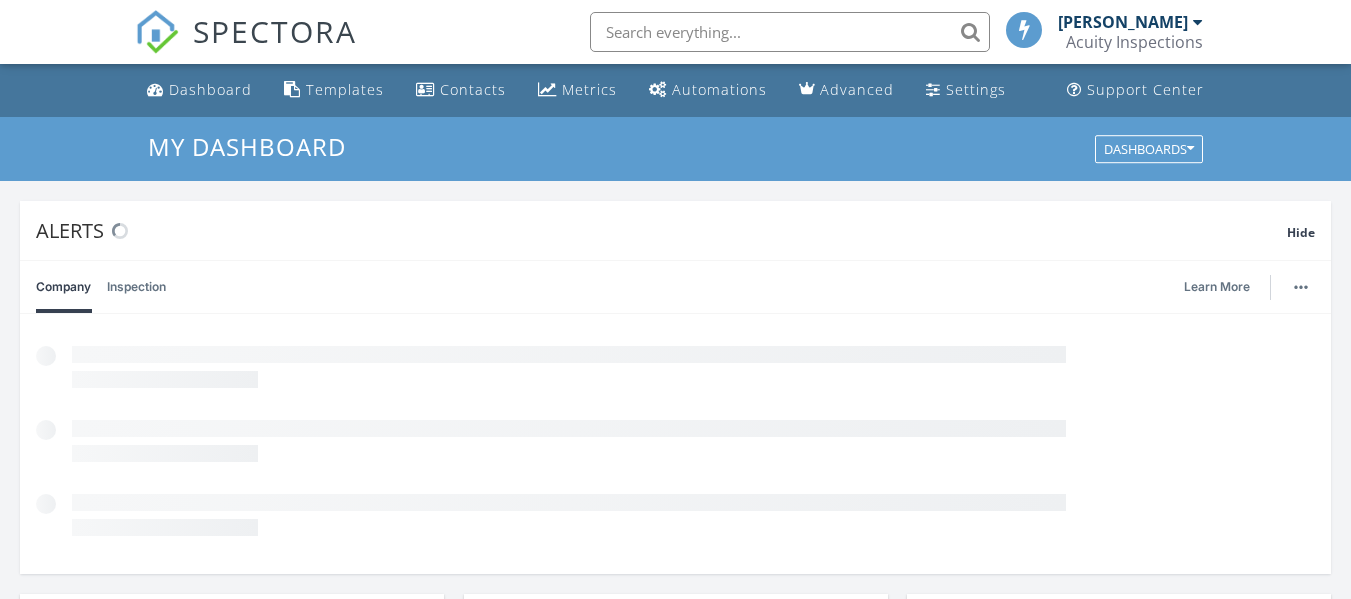 click on "SPECTORA" at bounding box center [275, 31] 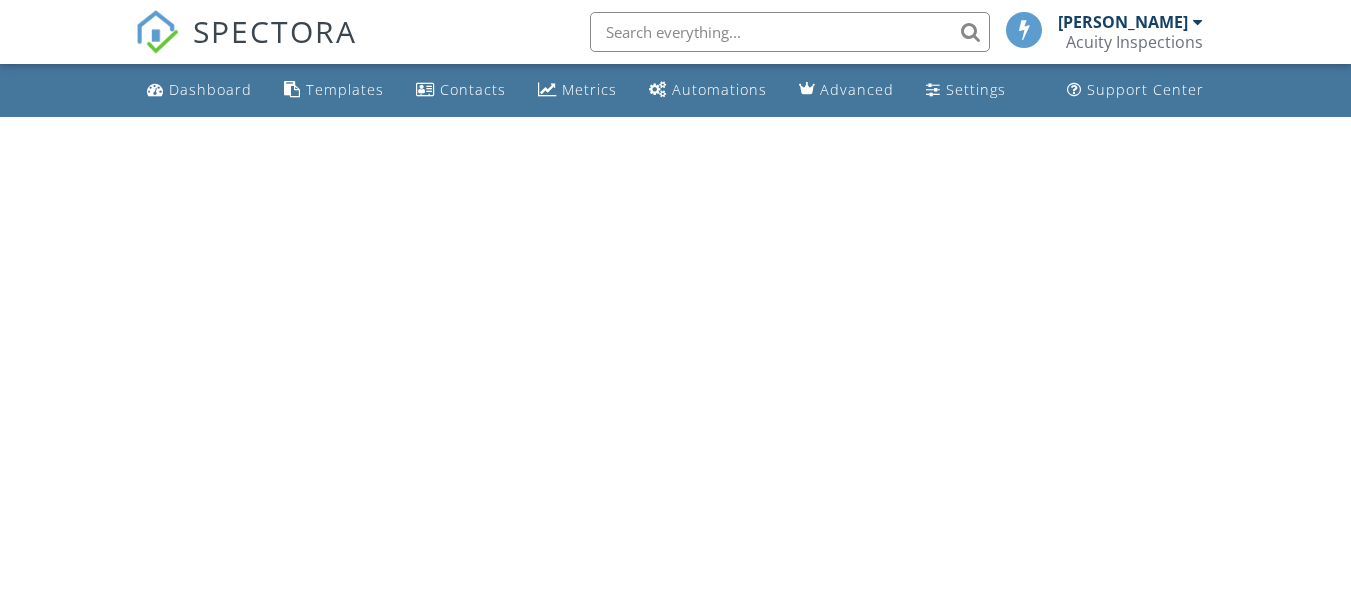 scroll, scrollTop: 0, scrollLeft: 0, axis: both 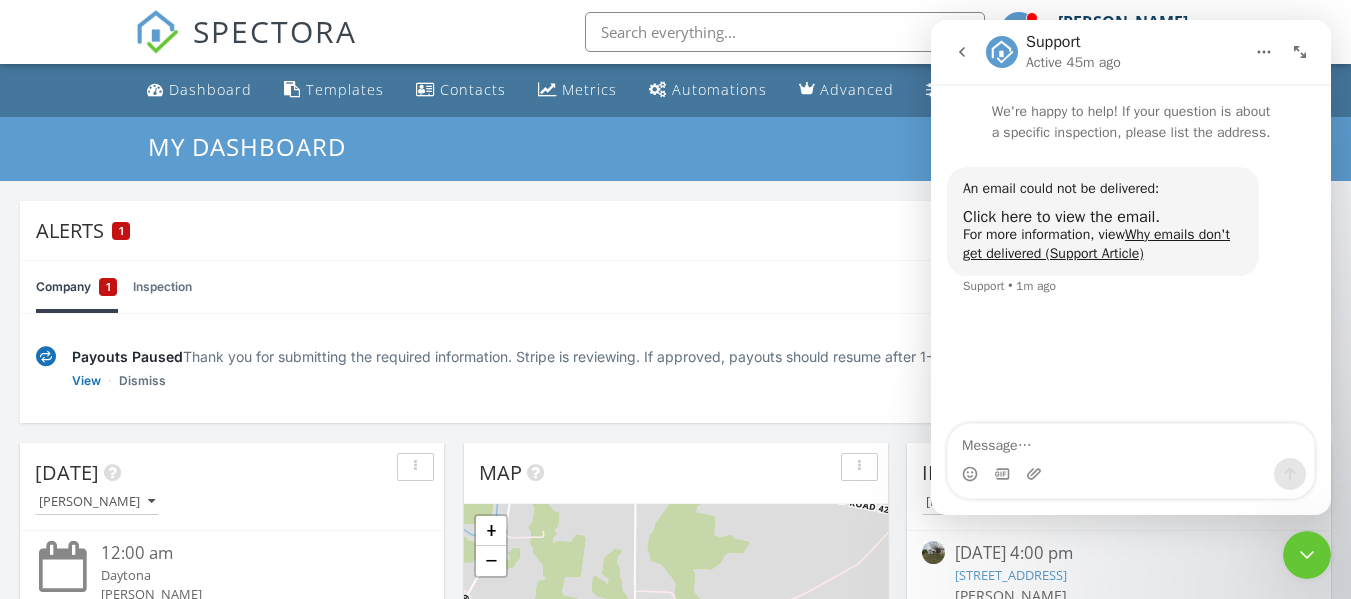 click 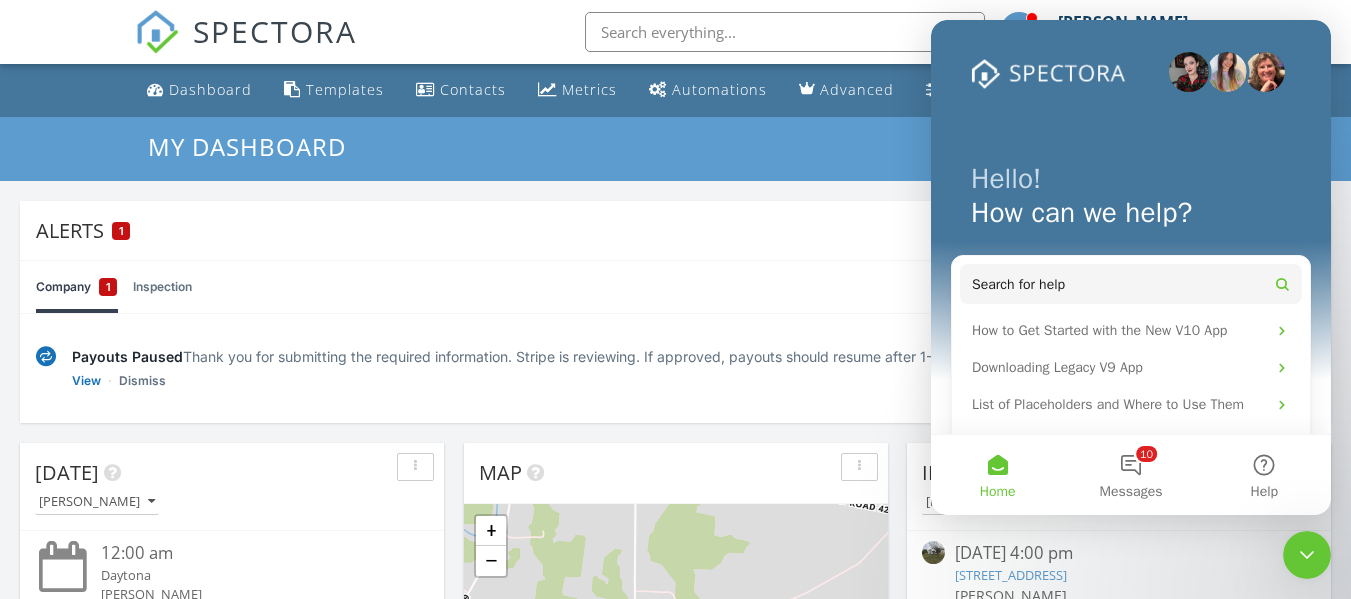 scroll, scrollTop: 0, scrollLeft: 0, axis: both 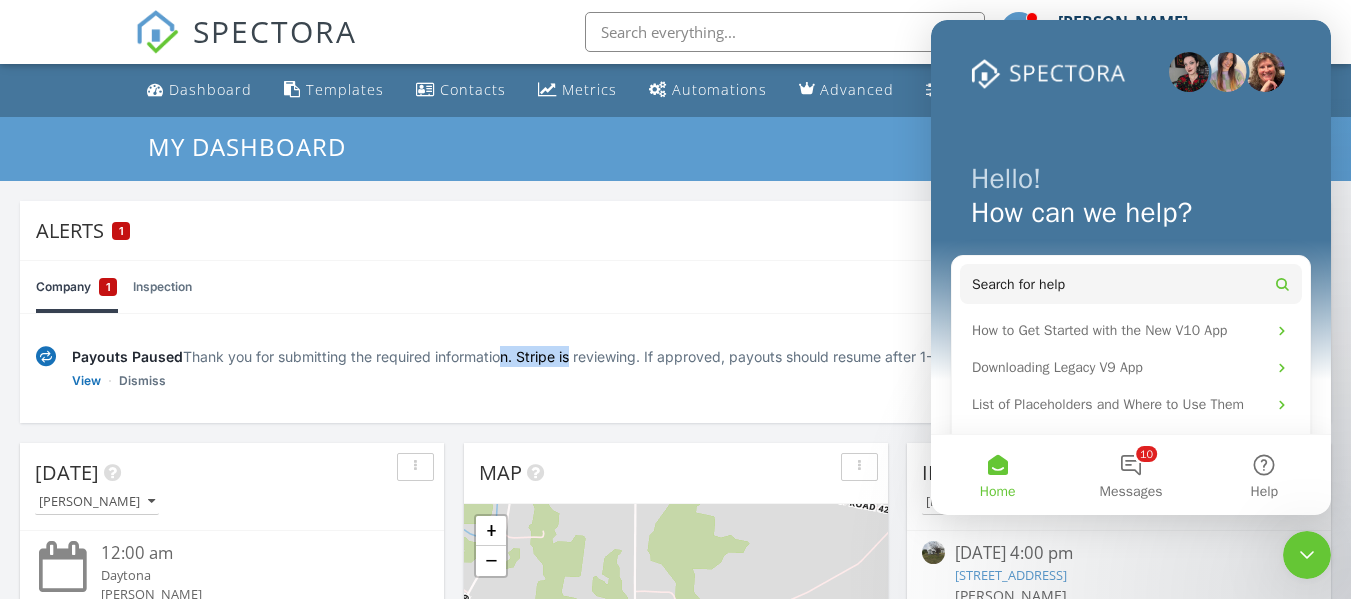 drag, startPoint x: 533, startPoint y: 391, endPoint x: 448, endPoint y: 406, distance: 86.313385 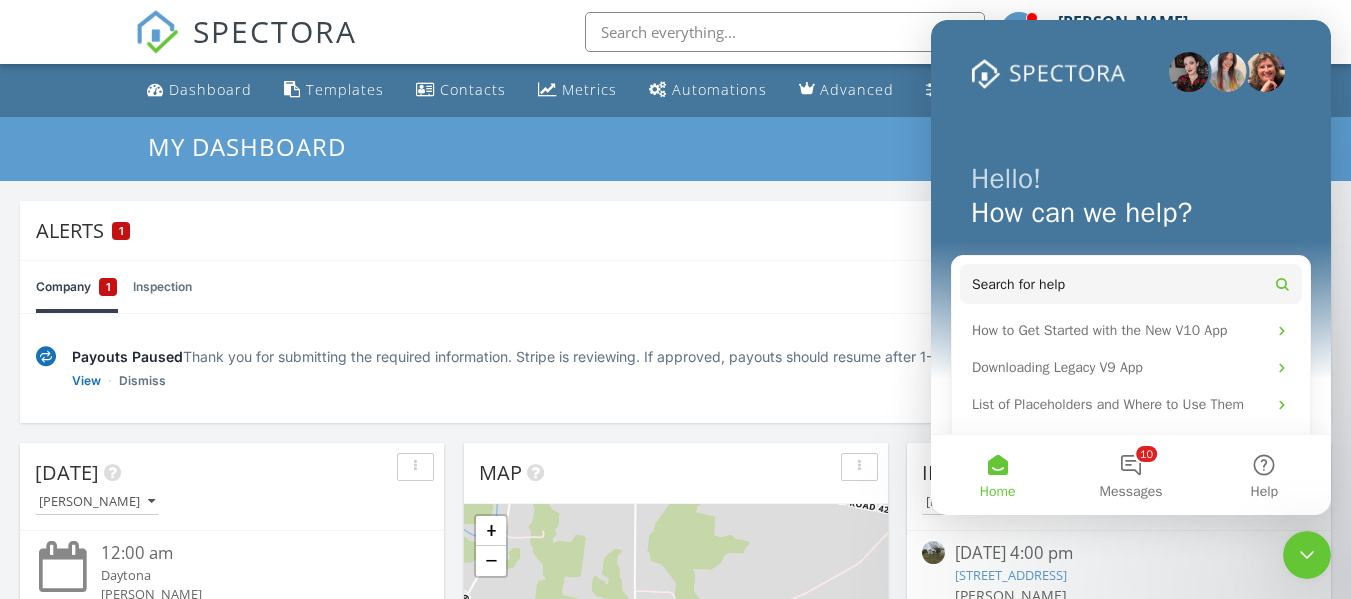 click on "Today
Ryan Fennell
12:00 am
Daytona
Ryan Fennell
New Inspection     New Quote         Map               + − Leaflet  |  © MapTiler   © OpenStreetMap contributors     In Progress
Ryan Fennell
06/26/25 4:00 pm   8703 Rd 2, Leipsic, OH 45856
Ryan Fennell
Calendar                 July 2025 today list day week cal wk 4 wk month Sun Mon Tue Wed Thu Fri Sat 29
12a
Off
30
8a - 9a
200 Ohio Ave, Tiffin 44883
9a - 10:30a
503 W Findlay St, Carey 43316" at bounding box center [675, 1333] 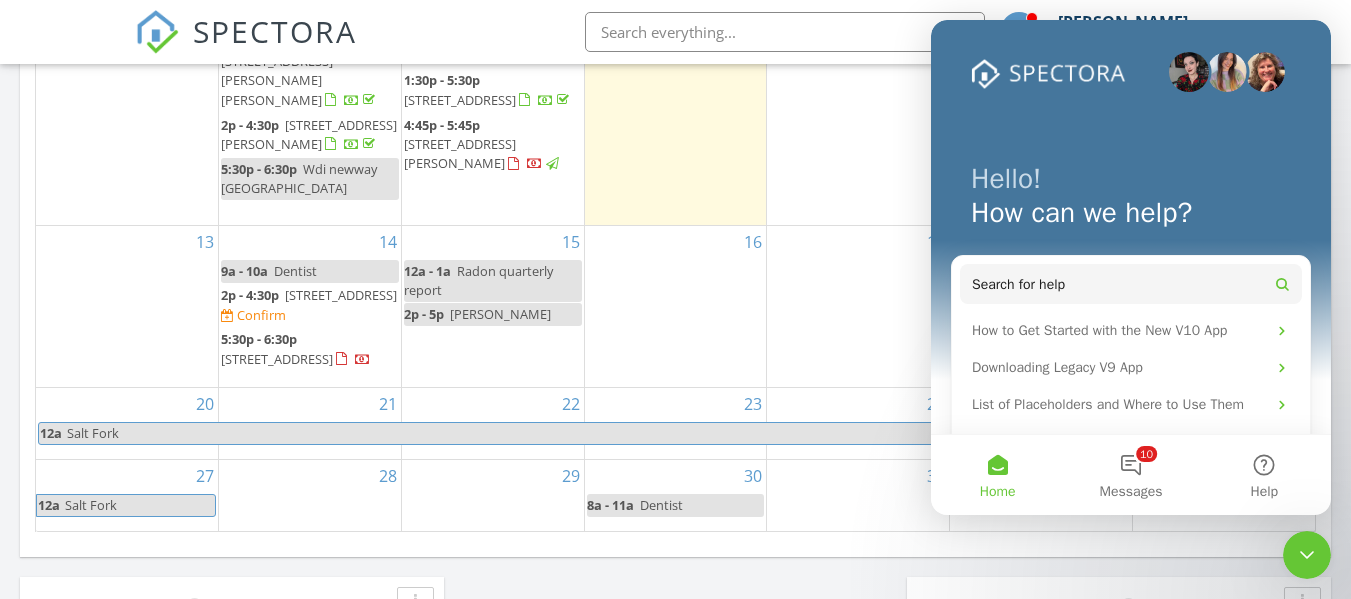 scroll, scrollTop: 1495, scrollLeft: 0, axis: vertical 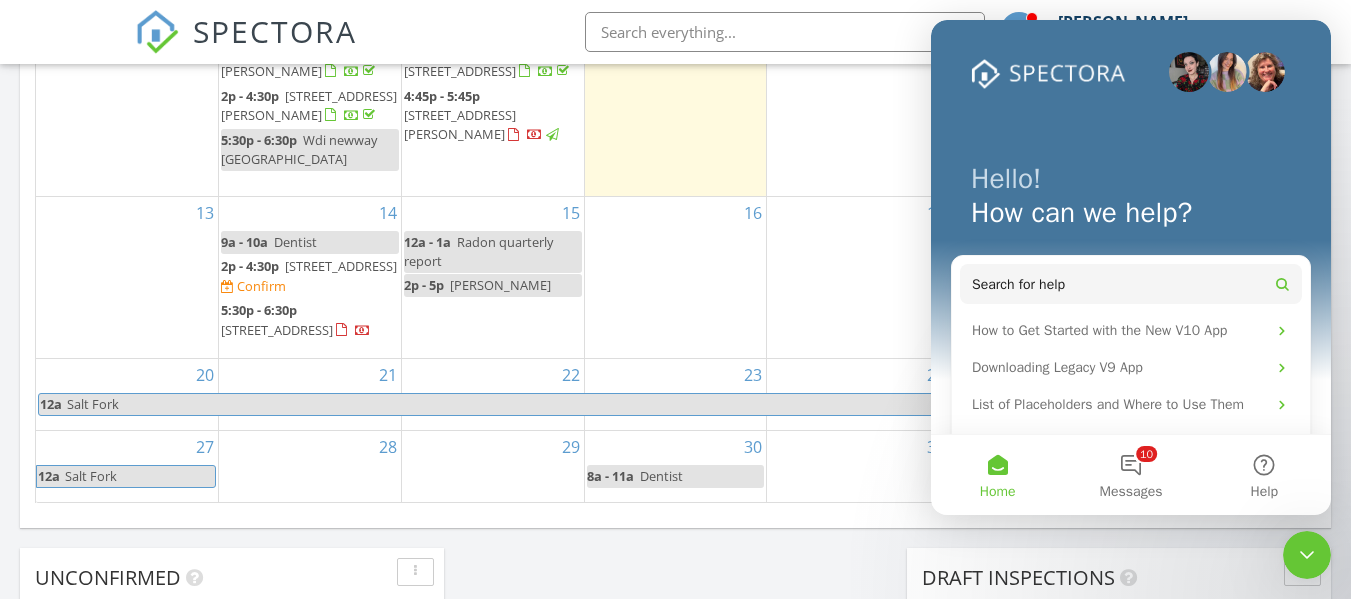 click on "Today
Ryan Fennell
12:00 am
Daytona
Ryan Fennell
New Inspection     New Quote         Map               + − Leaflet  |  © MapTiler   © OpenStreetMap contributors     In Progress
Ryan Fennell
06/26/25 4:00 pm   8703 Rd 2, Leipsic, OH 45856
Ryan Fennell
Calendar                 July 2025 today list day week cal wk 4 wk month Sun Mon Tue Wed Thu Fri Sat 29
12a
Off
30
8a - 9a
200 Ohio Ave, Tiffin 44883
9a - 10:30a
503 W Findlay St, Carey 43316" at bounding box center [675, -162] 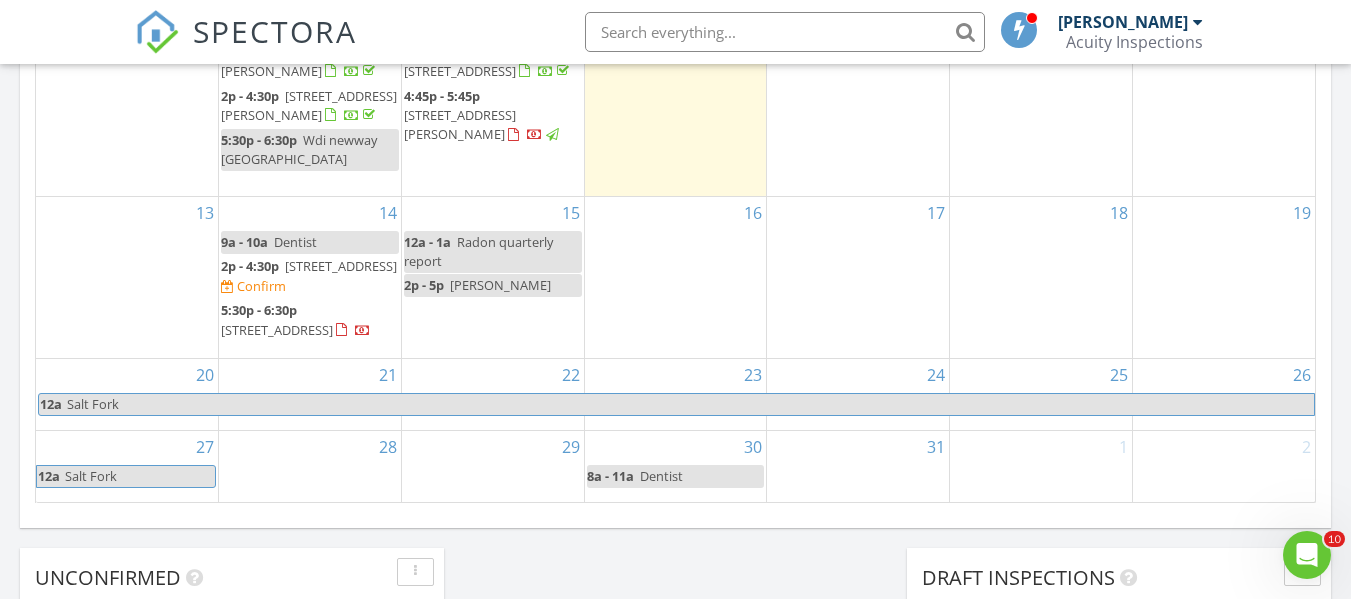scroll, scrollTop: 0, scrollLeft: 0, axis: both 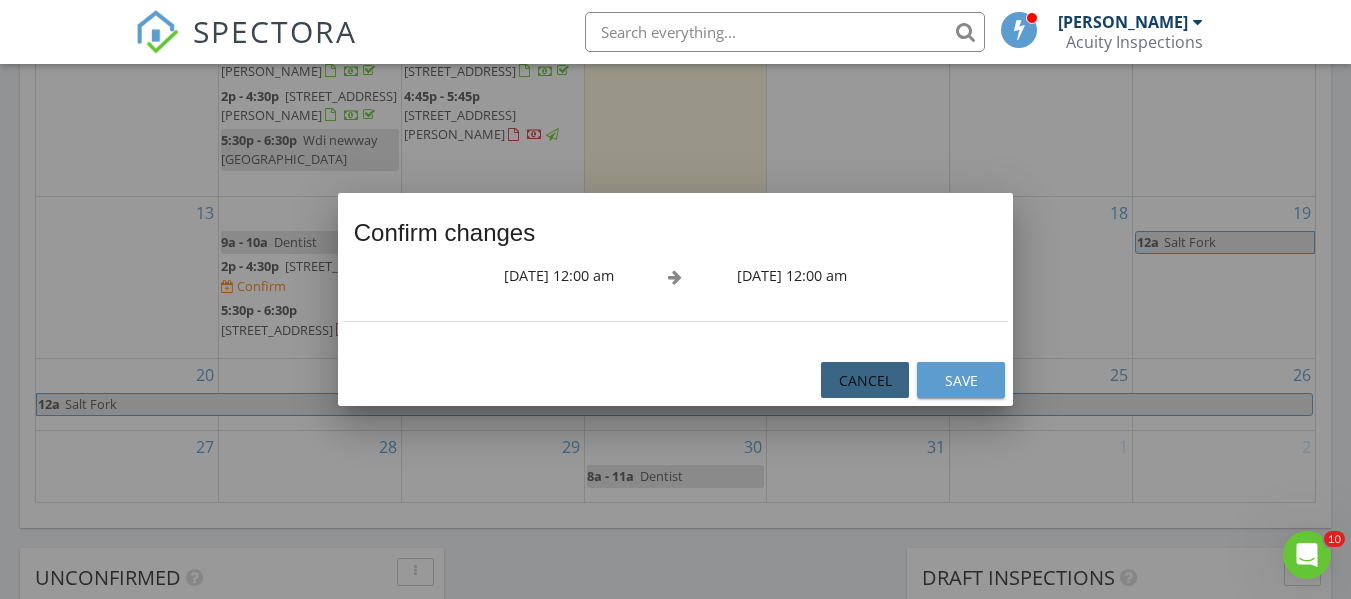click on "Cancel" at bounding box center [865, 380] 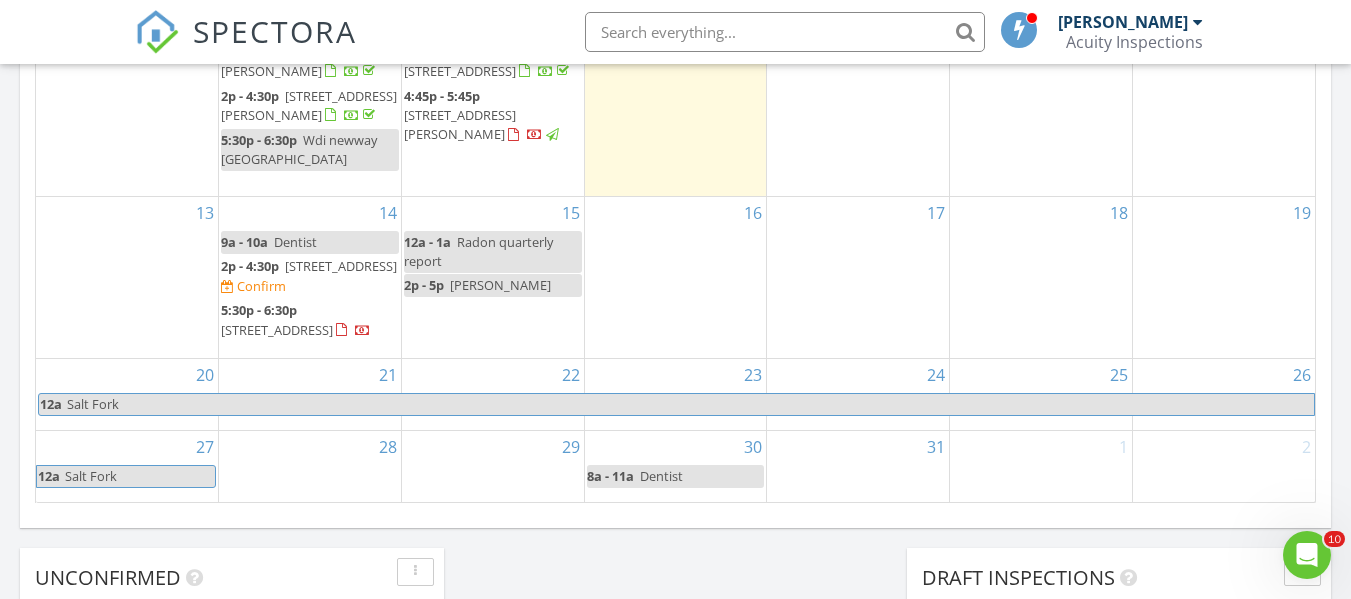 drag, startPoint x: 836, startPoint y: 383, endPoint x: 106, endPoint y: 351, distance: 730.70105 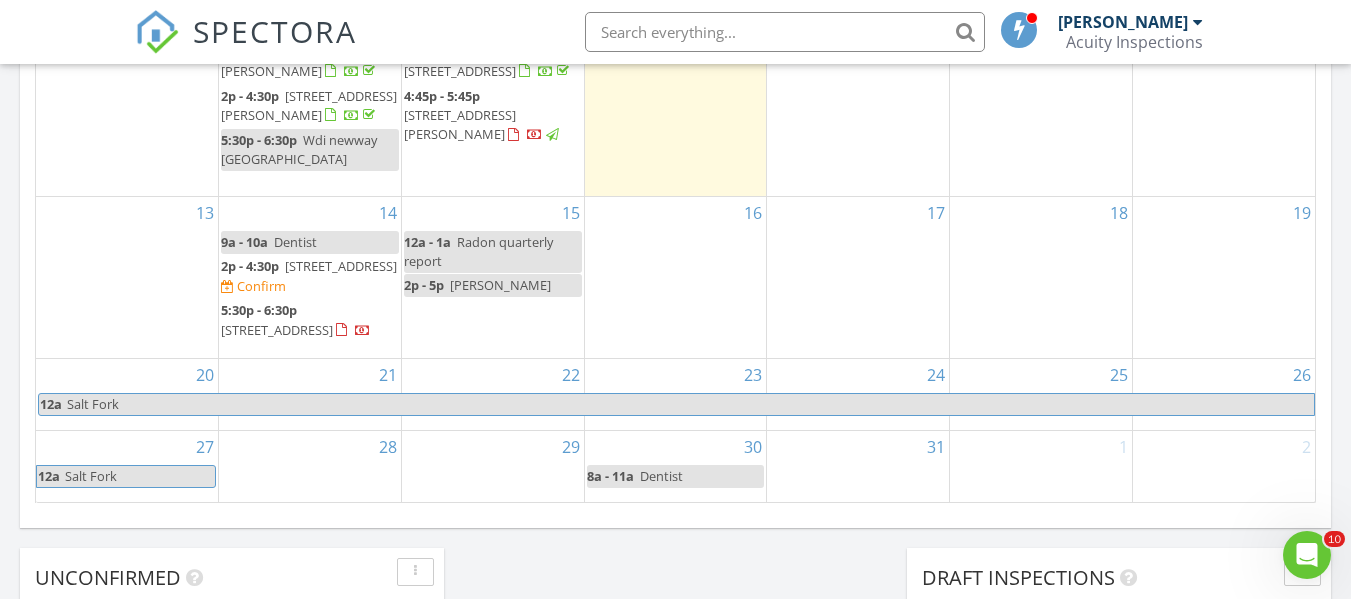 click on "13" at bounding box center [127, 277] 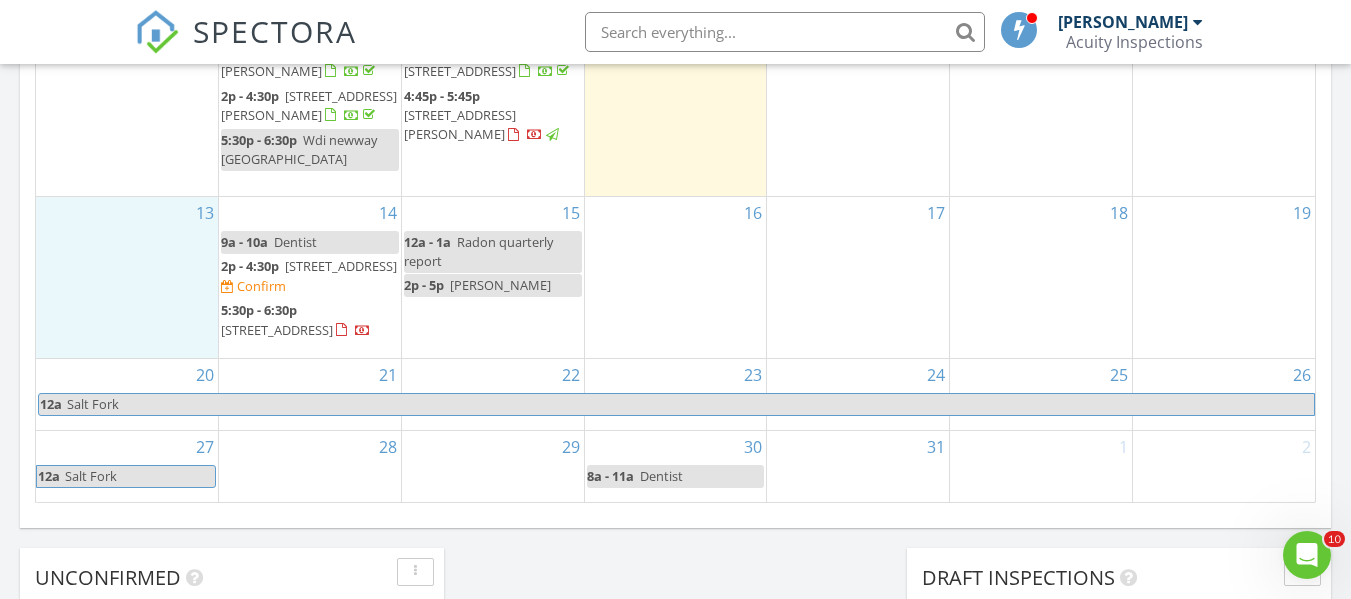 drag, startPoint x: 106, startPoint y: 351, endPoint x: 108, endPoint y: 243, distance: 108.01852 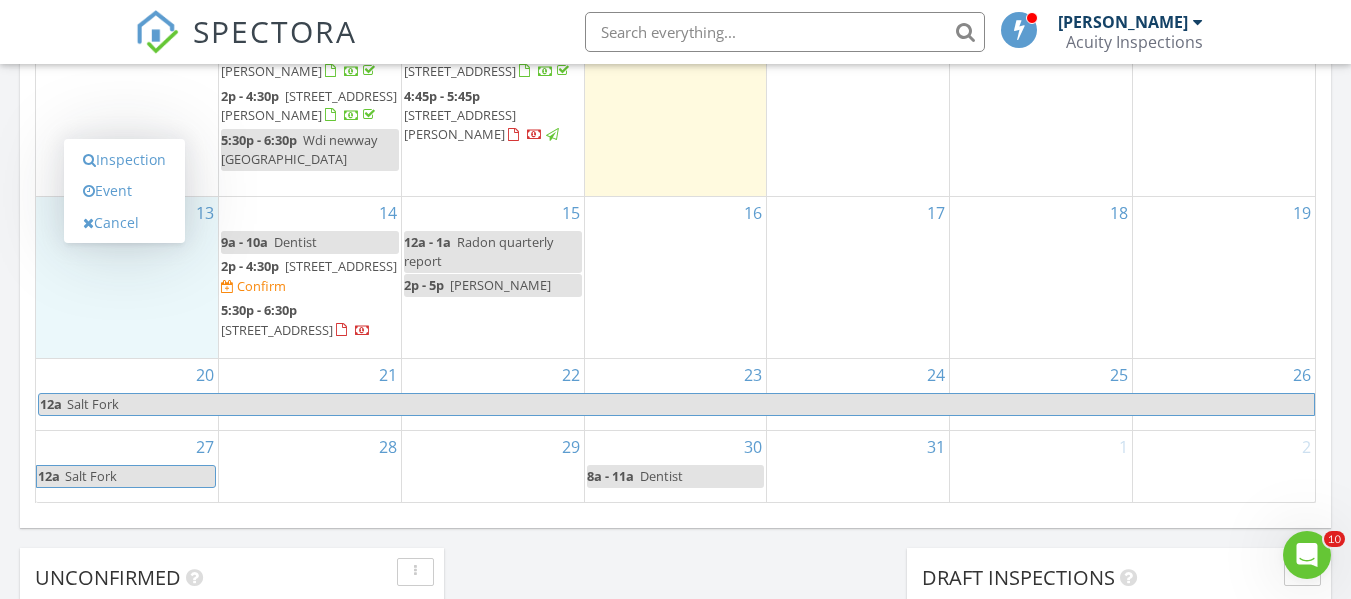 click on "Inspection
Event
Cancel" at bounding box center (124, 191) 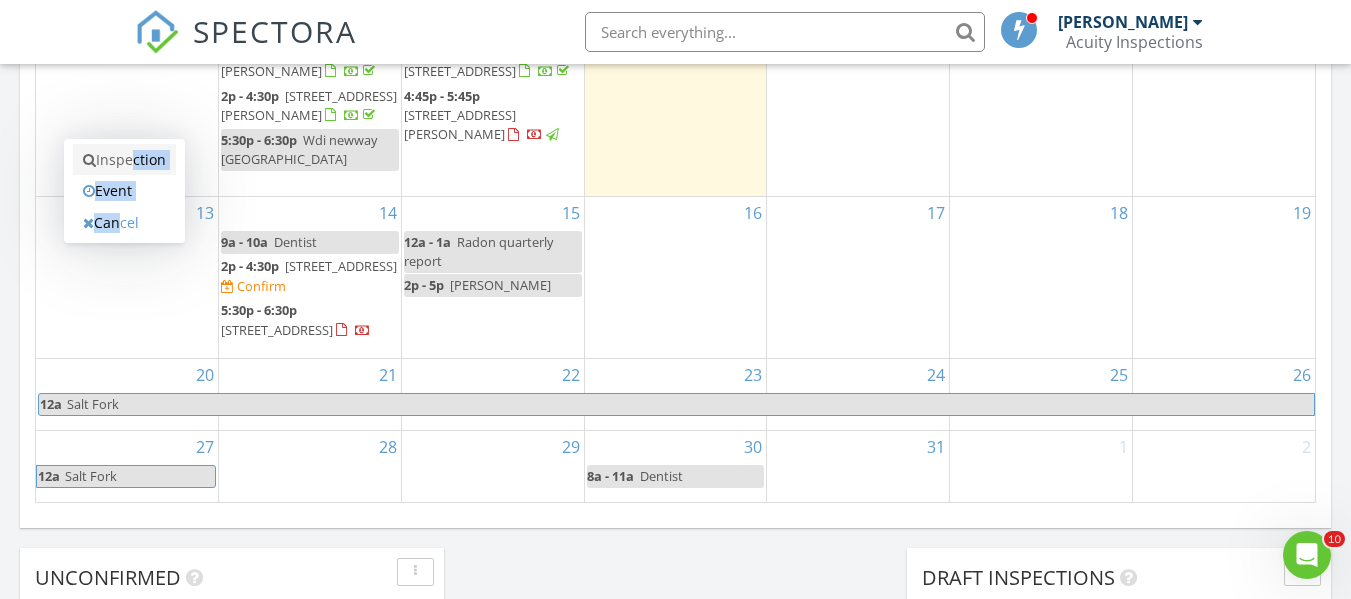 drag, startPoint x: 108, startPoint y: 243, endPoint x: 122, endPoint y: 166, distance: 78.26238 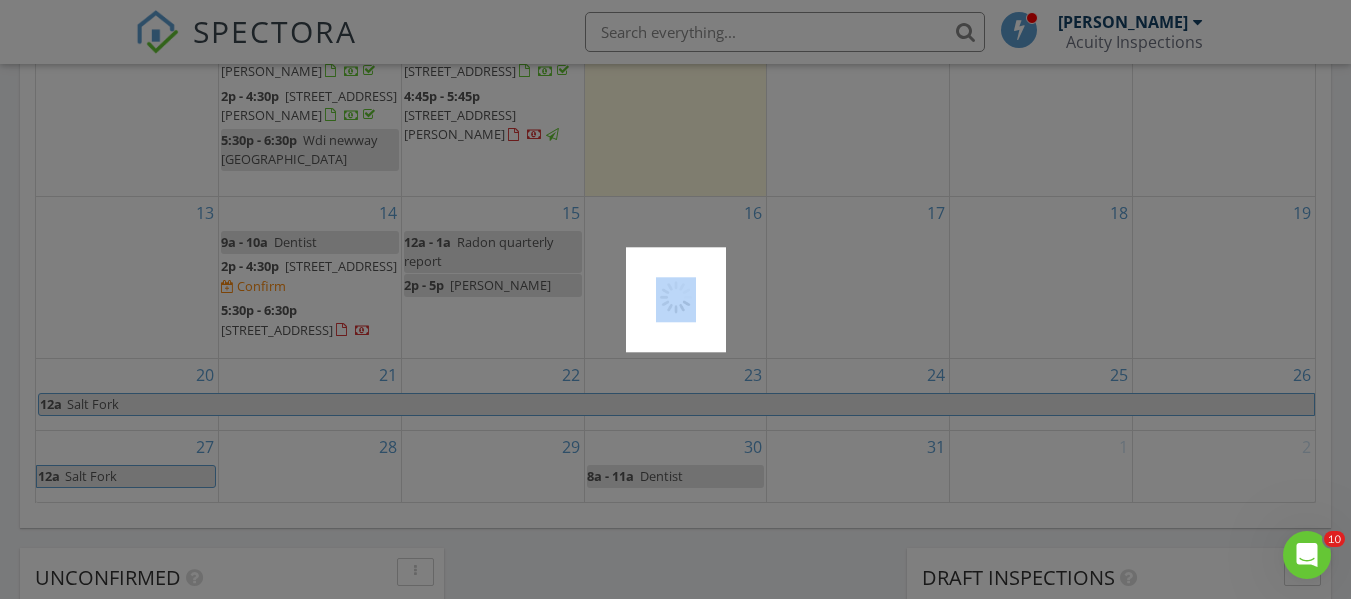 click at bounding box center (675, 299) 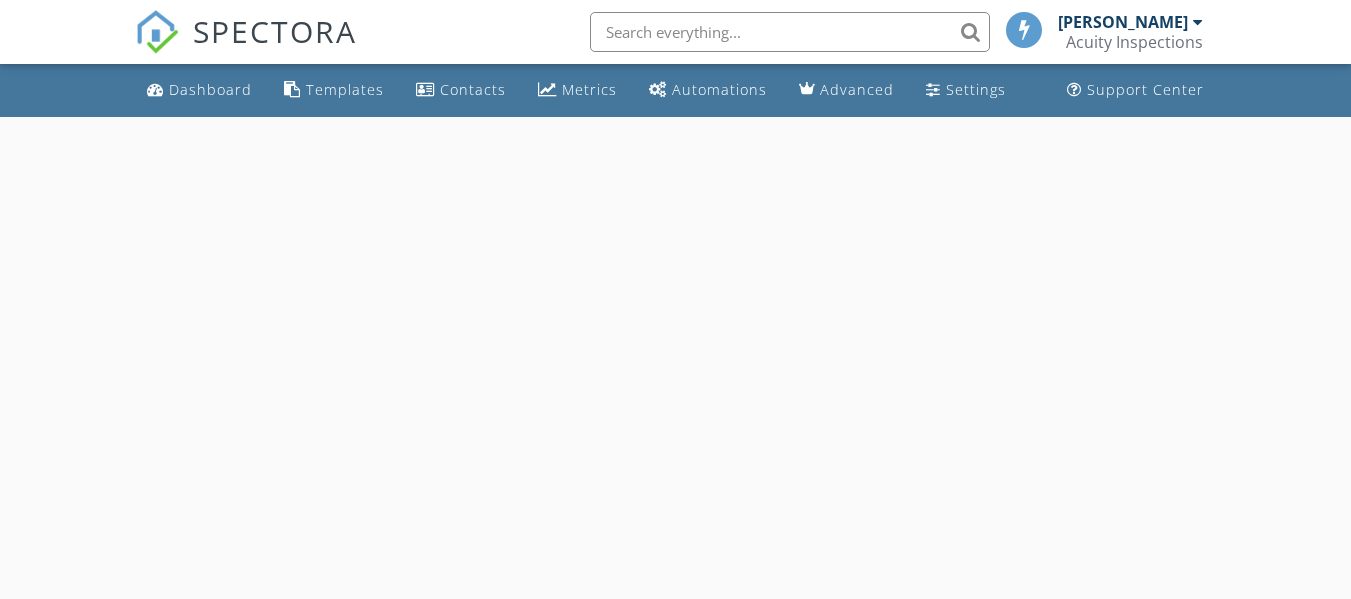scroll, scrollTop: 0, scrollLeft: 0, axis: both 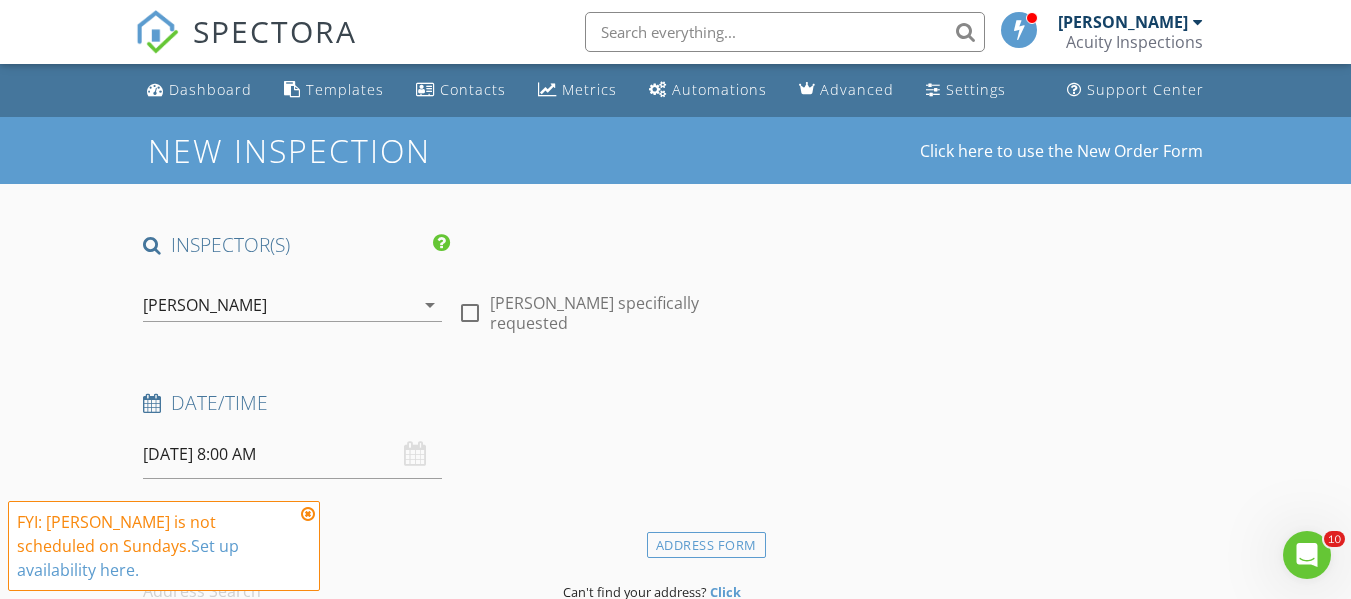 click on "07/13/2025 8:00 AM" at bounding box center (292, 454) 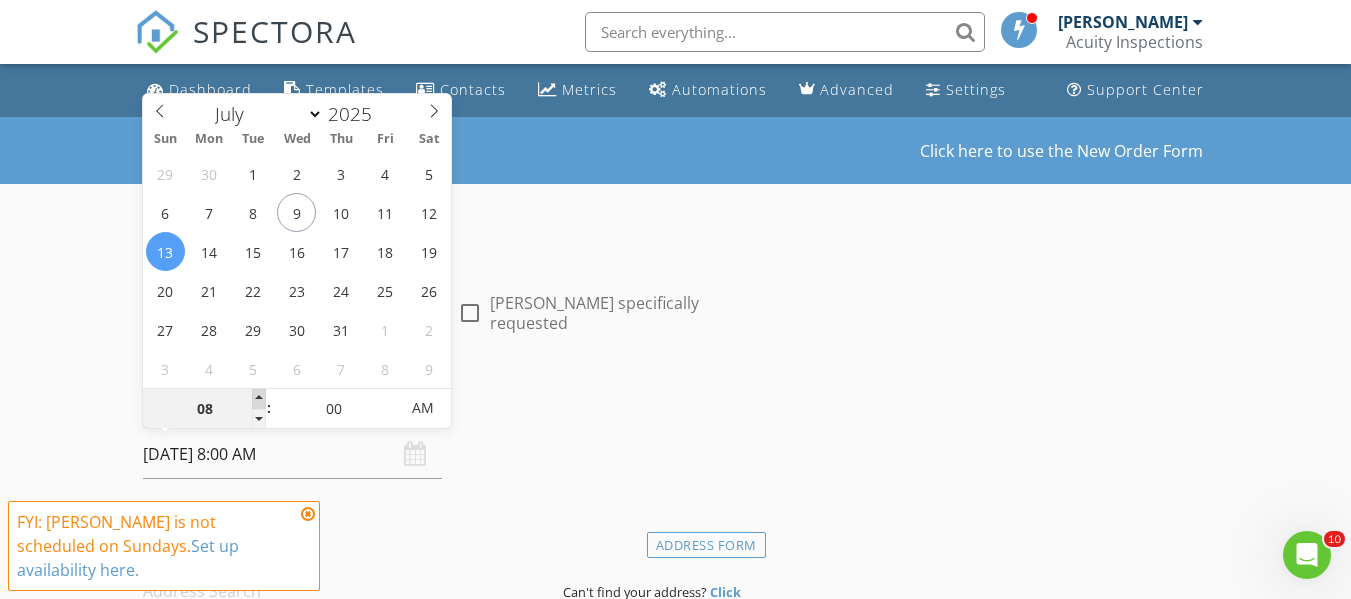 type on "09" 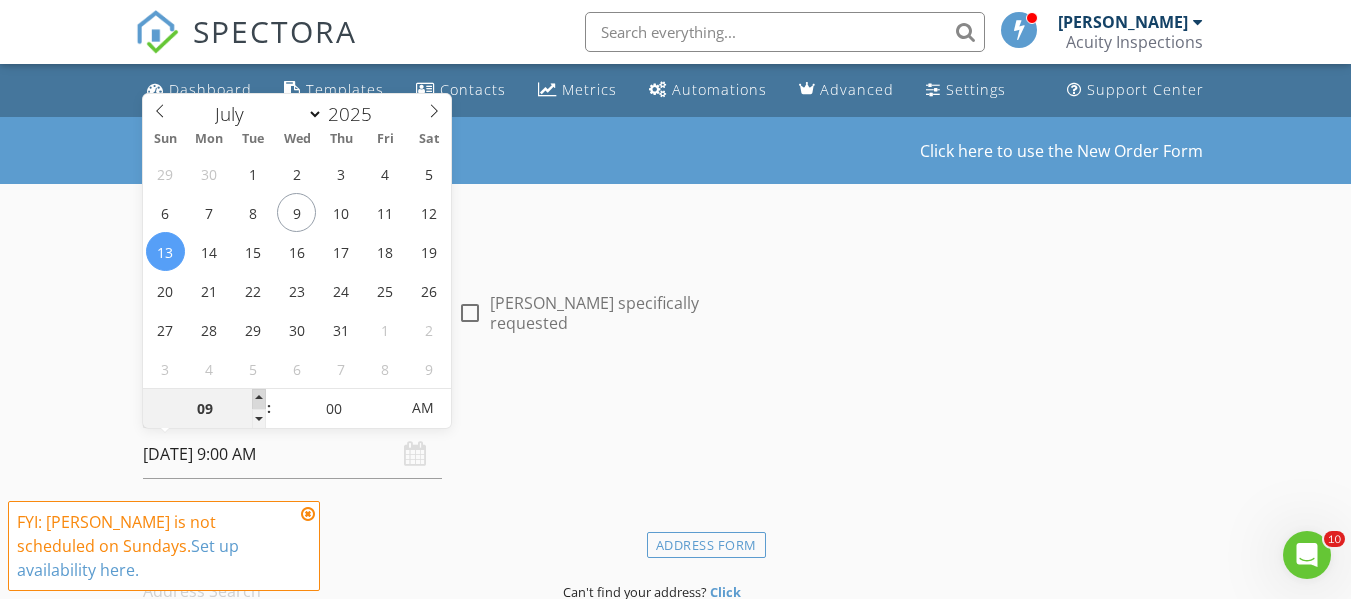click at bounding box center (259, 399) 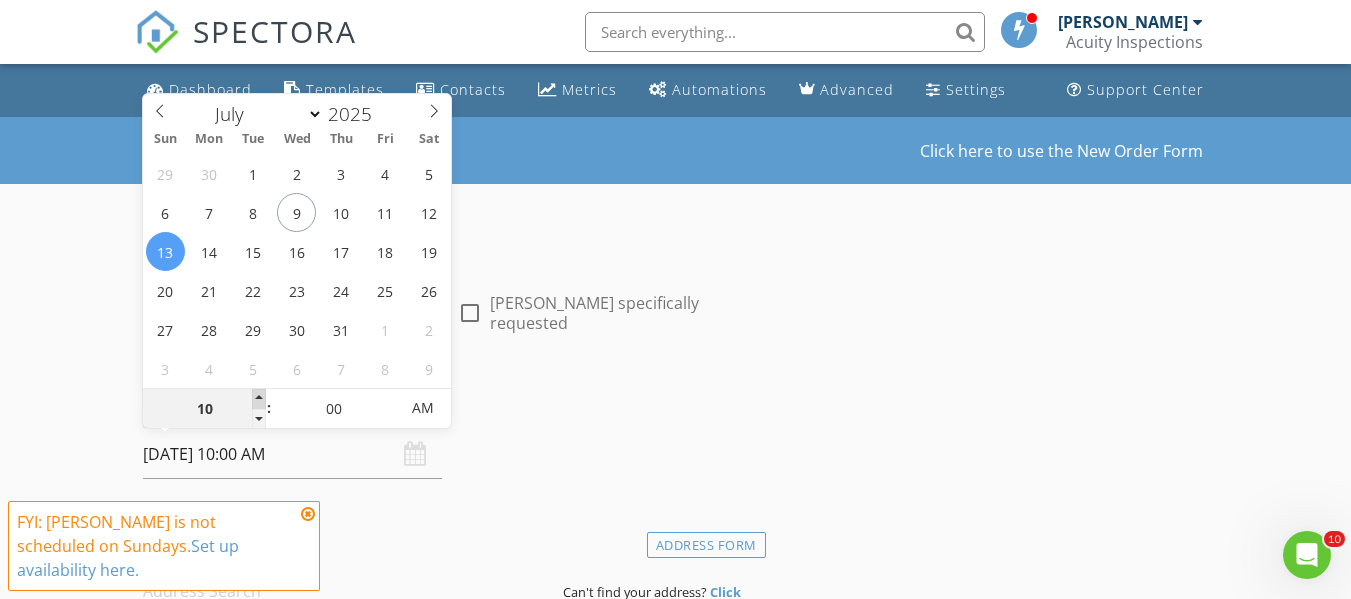 click at bounding box center [259, 399] 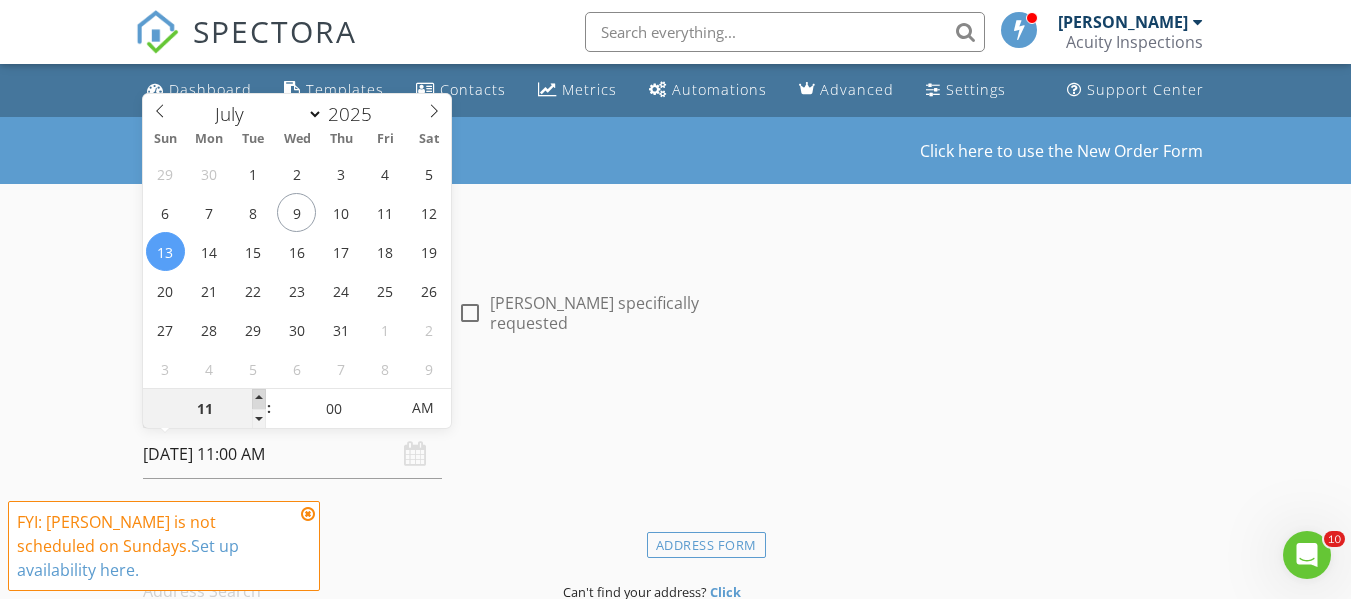 click at bounding box center [259, 399] 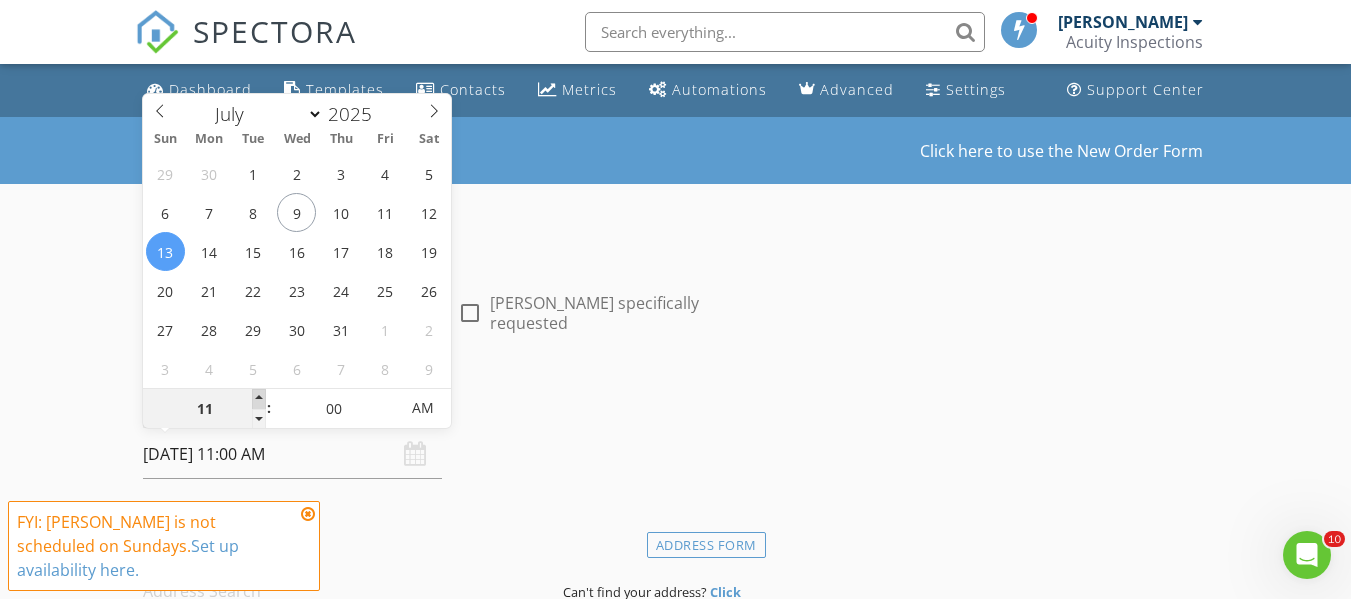 type on "12" 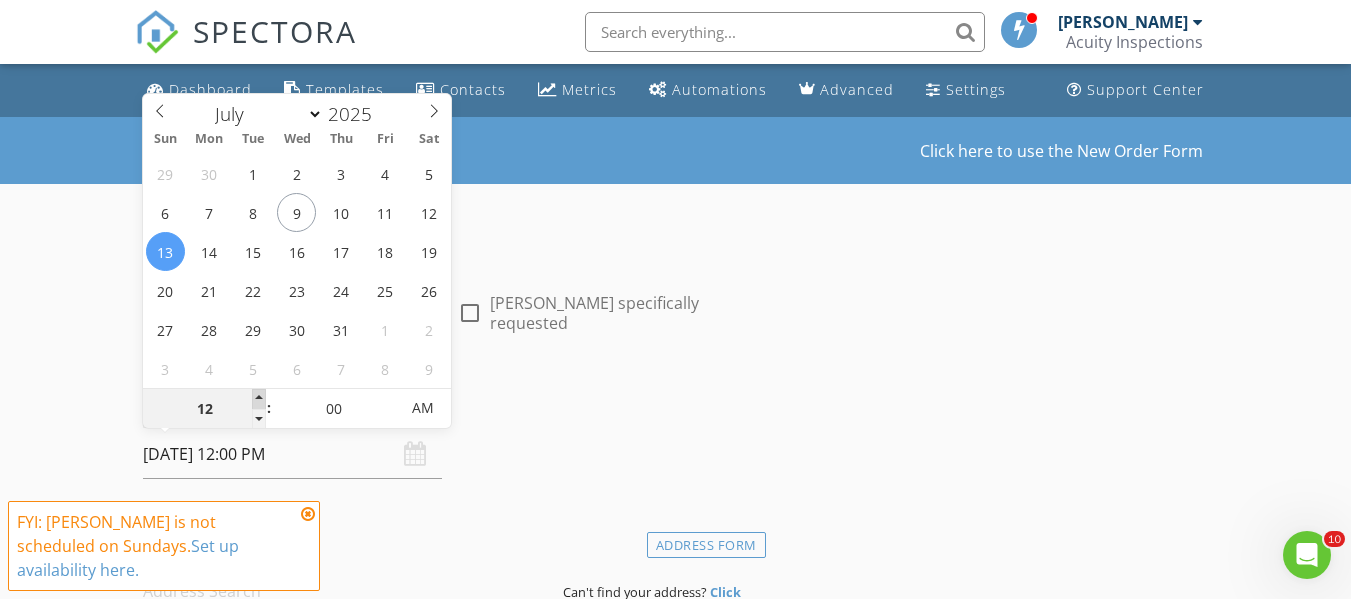 click at bounding box center [259, 399] 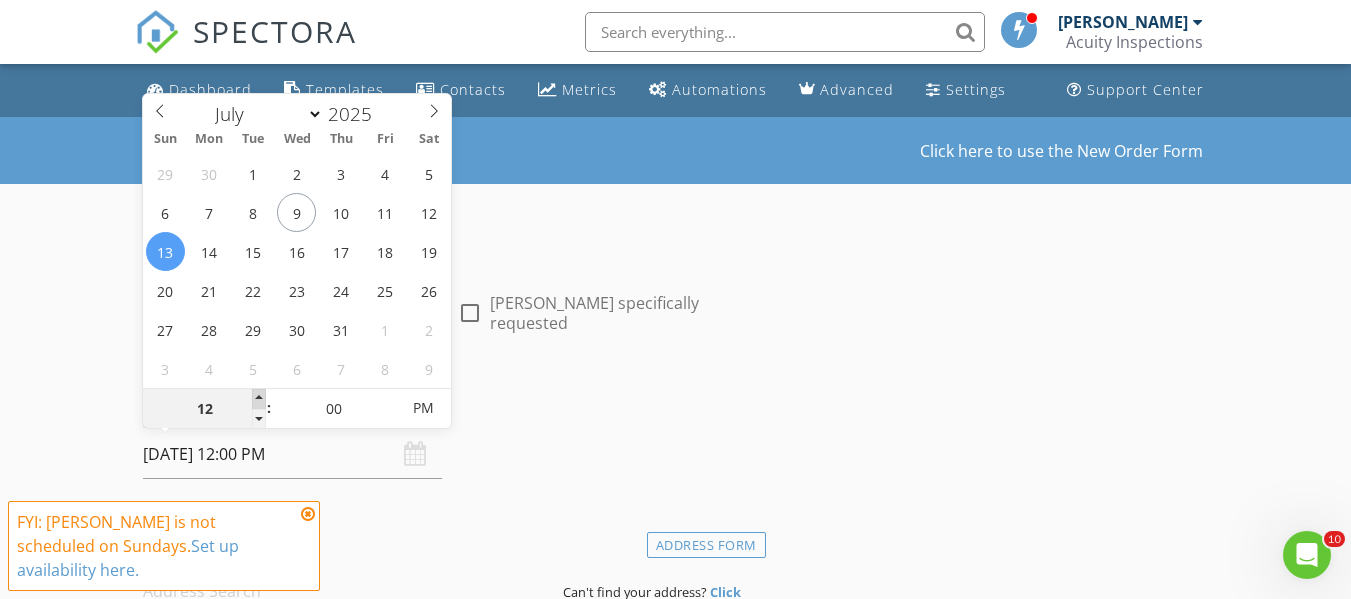 type on "01" 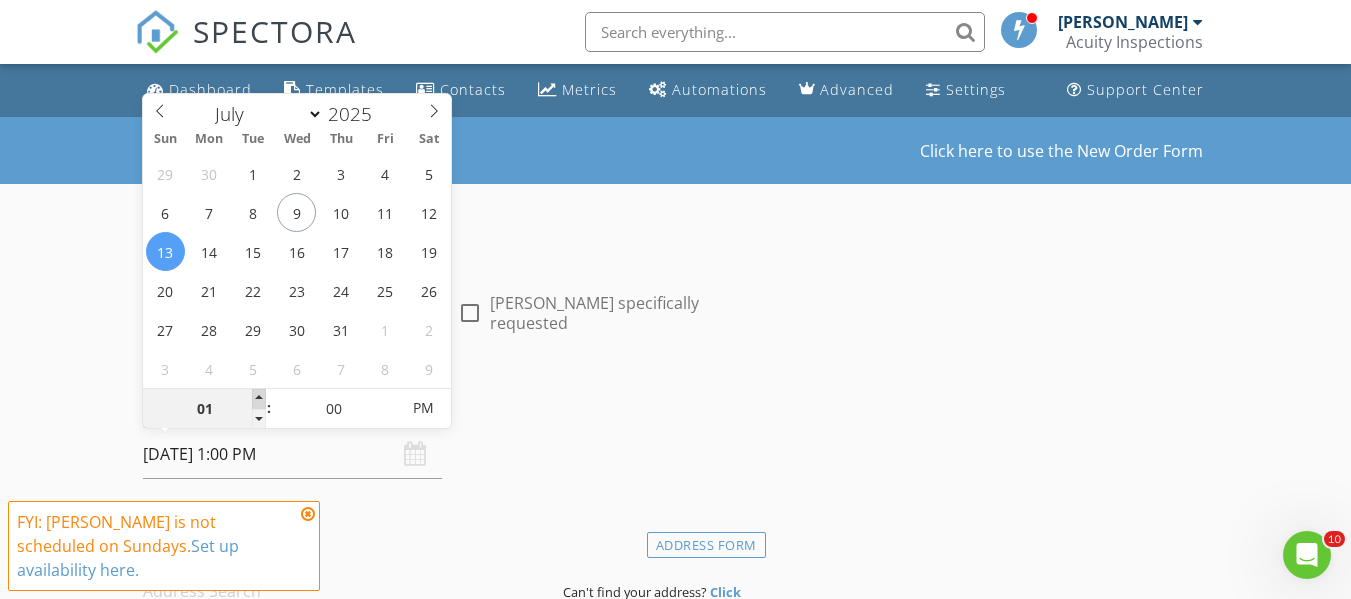 click at bounding box center (259, 399) 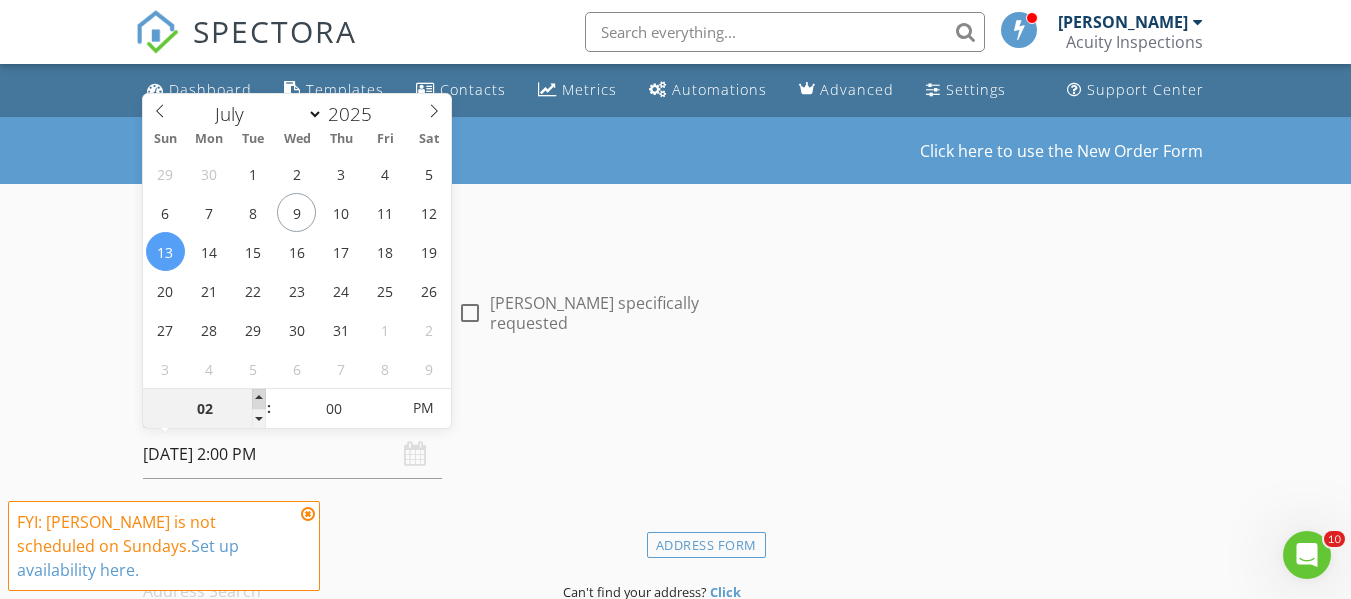 click at bounding box center (259, 399) 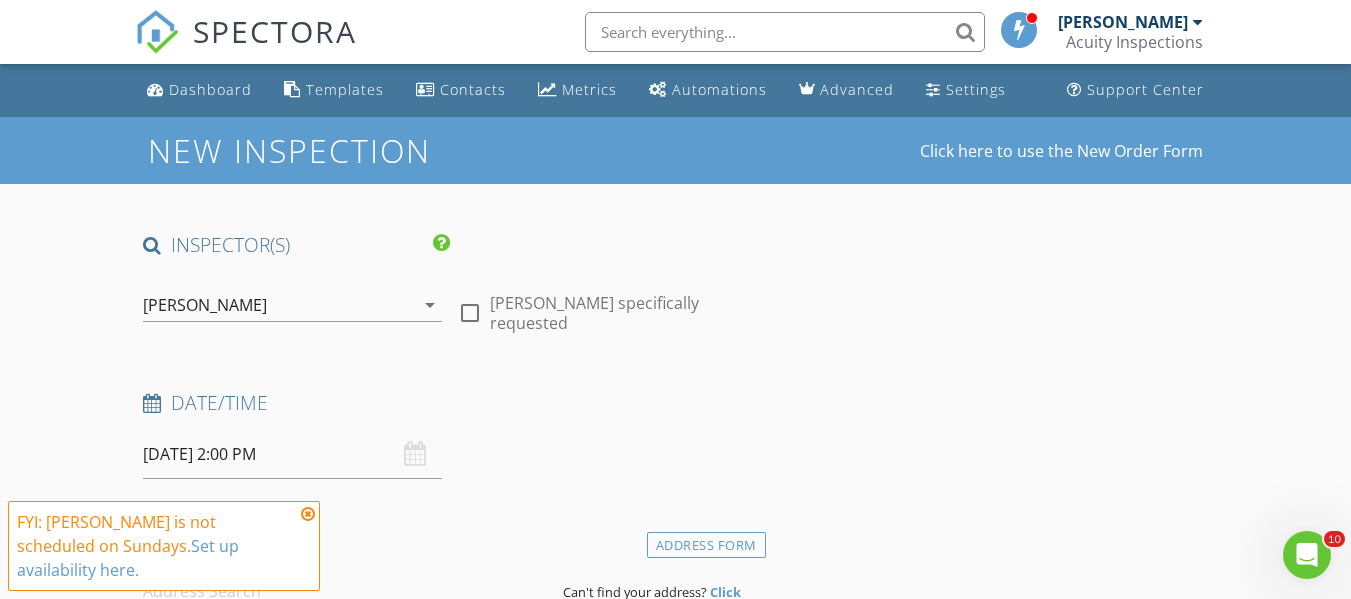 click at bounding box center (308, 514) 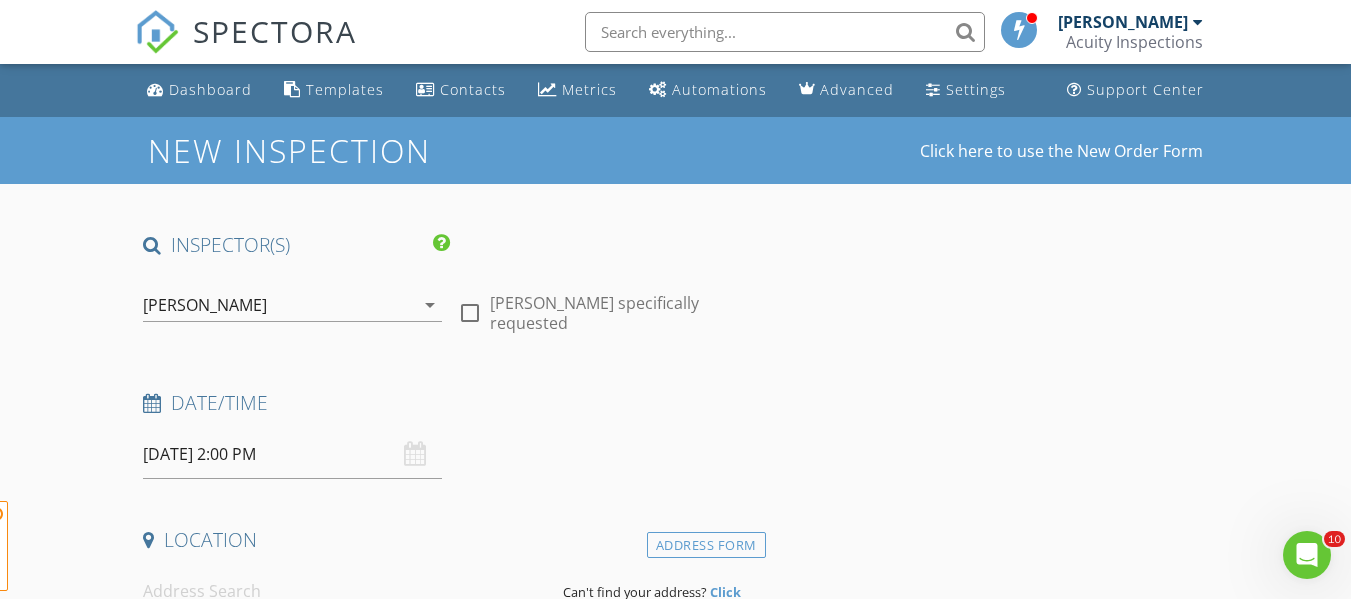 click on "Location" at bounding box center (450, 540) 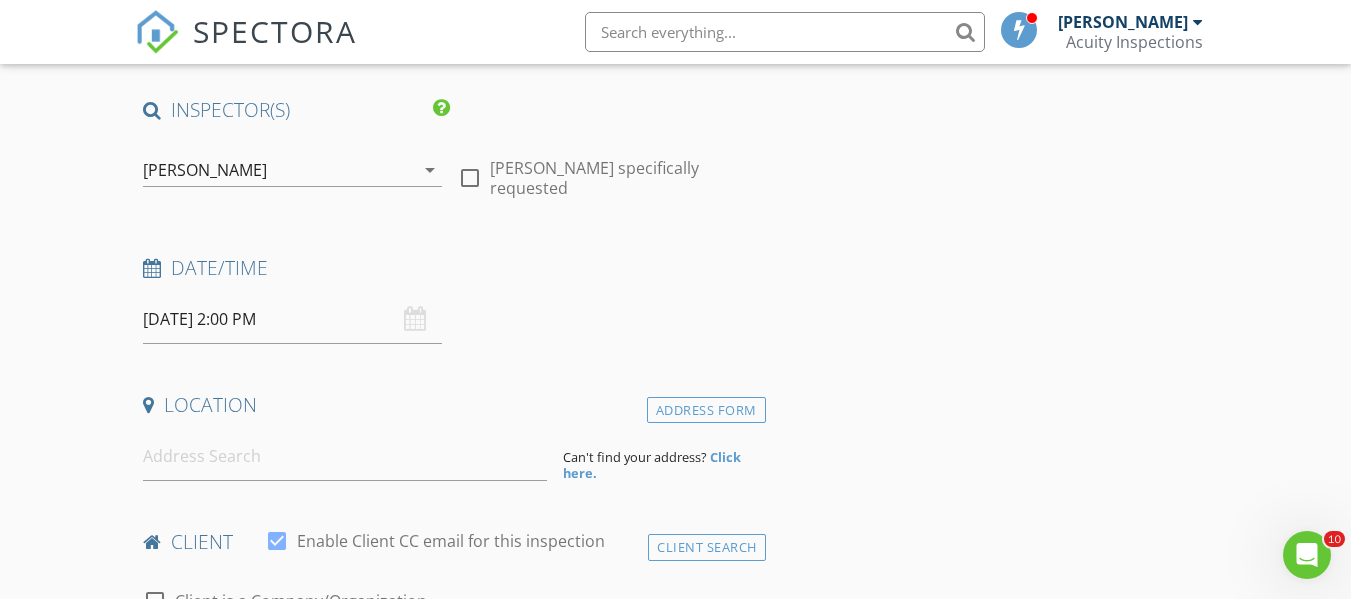 scroll, scrollTop: 137, scrollLeft: 0, axis: vertical 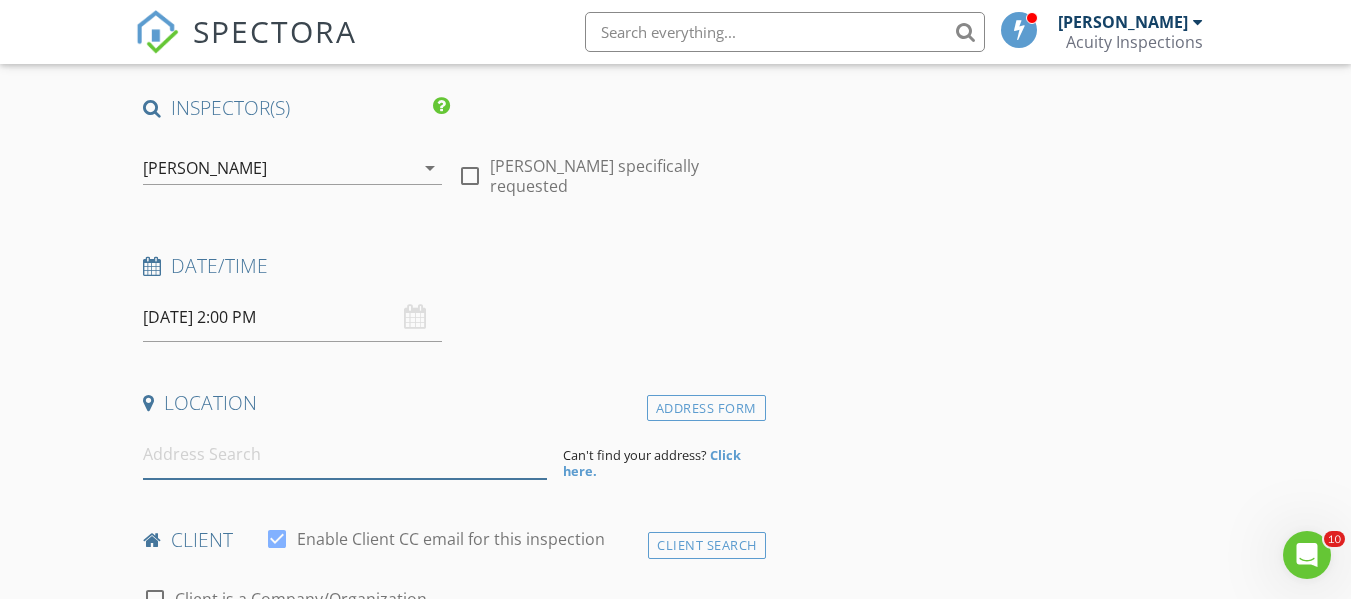 click at bounding box center [345, 454] 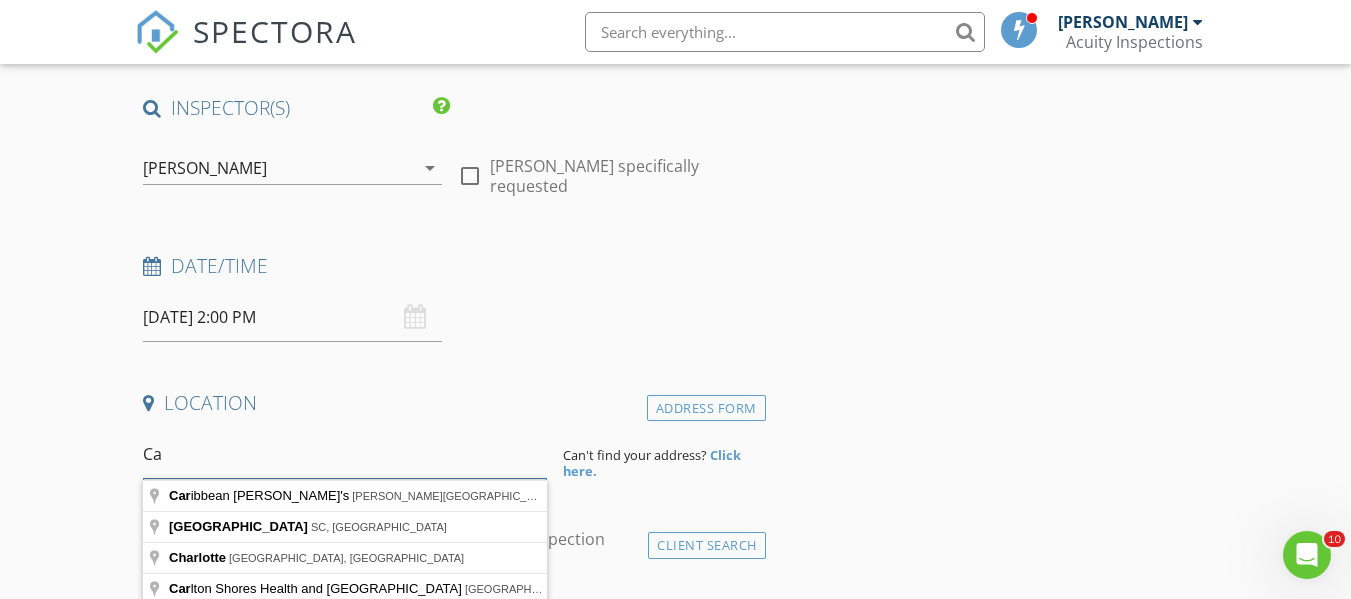 type on "C" 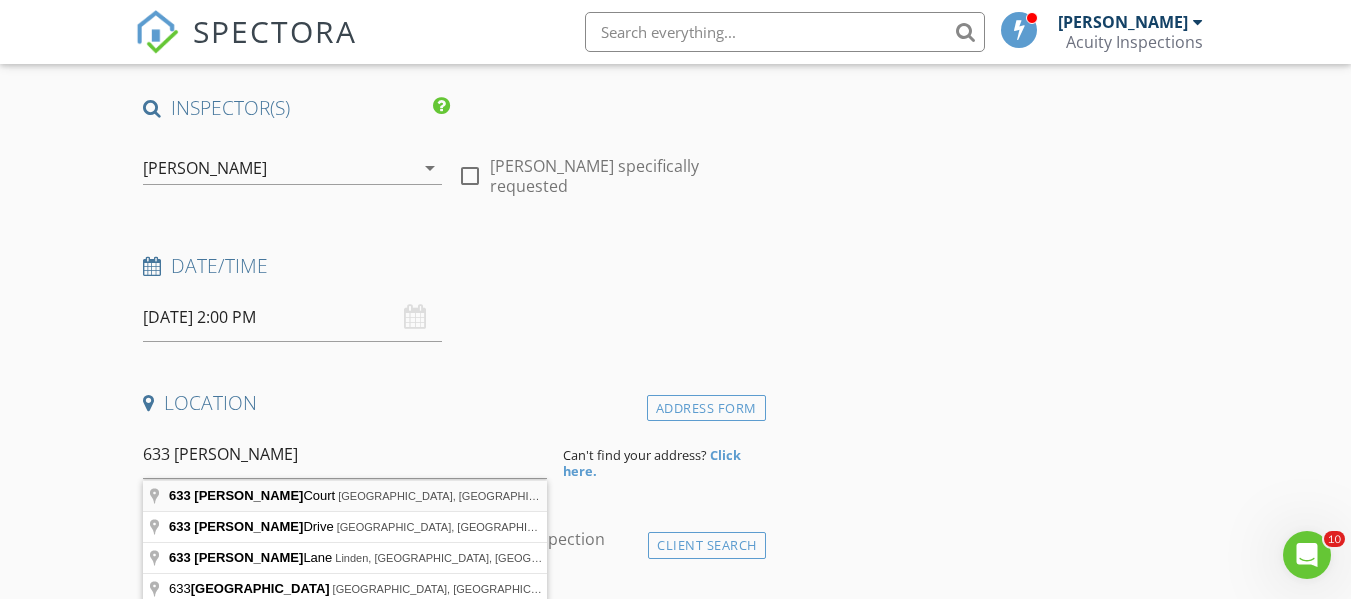 type on "633 Gamber Court, Upper Sandusky, OH, USA" 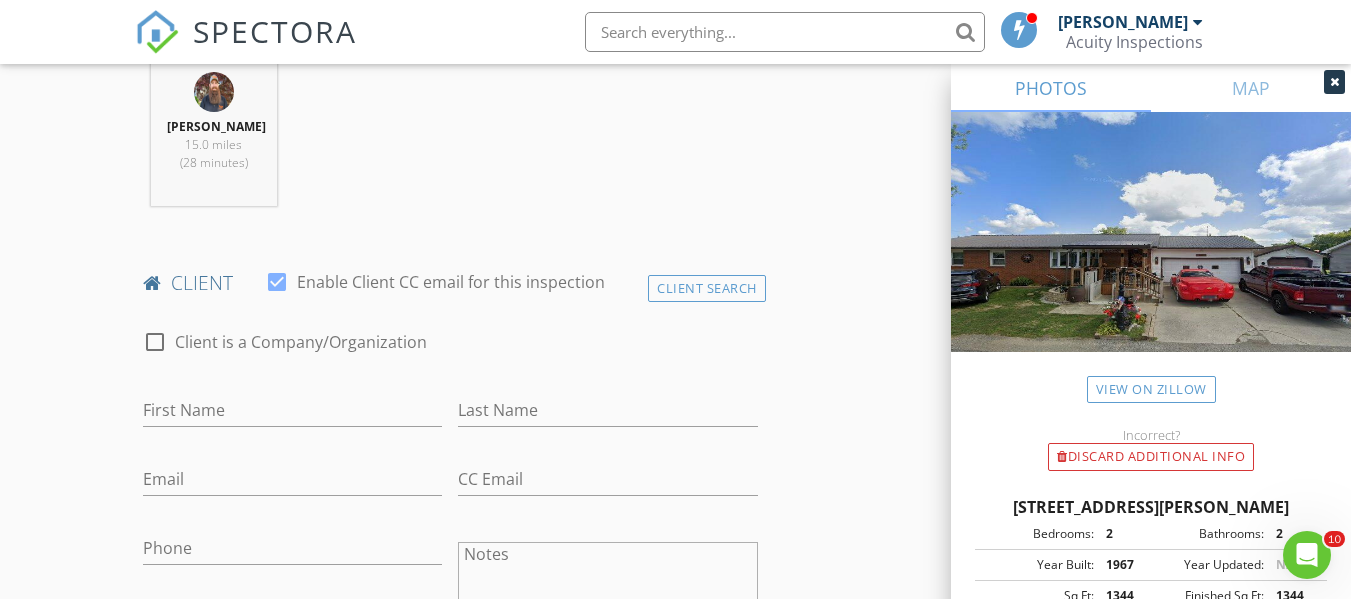 scroll, scrollTop: 804, scrollLeft: 0, axis: vertical 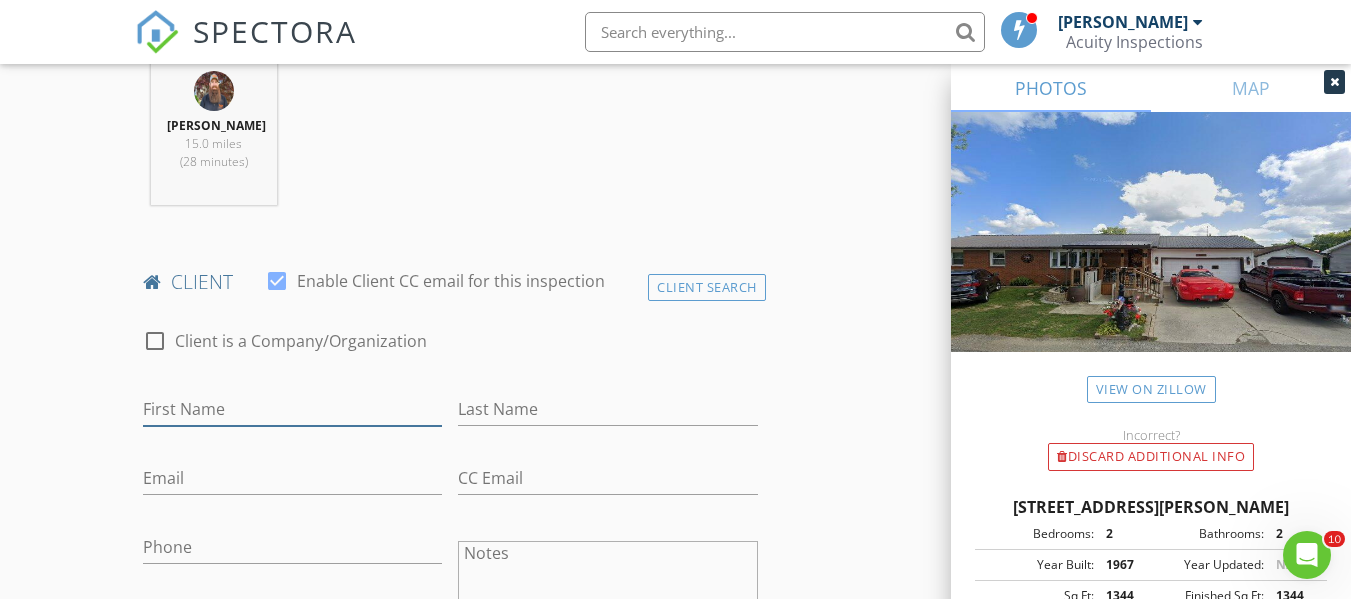 click on "First Name" at bounding box center [292, 409] 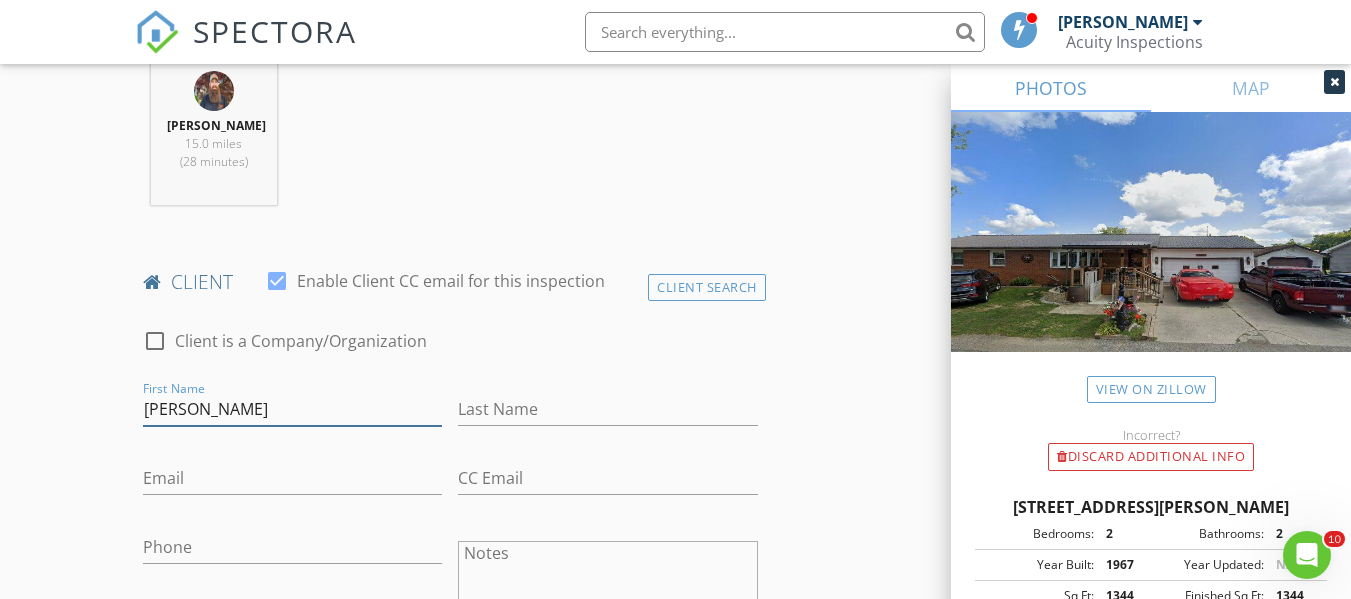 type on "[PERSON_NAME]" 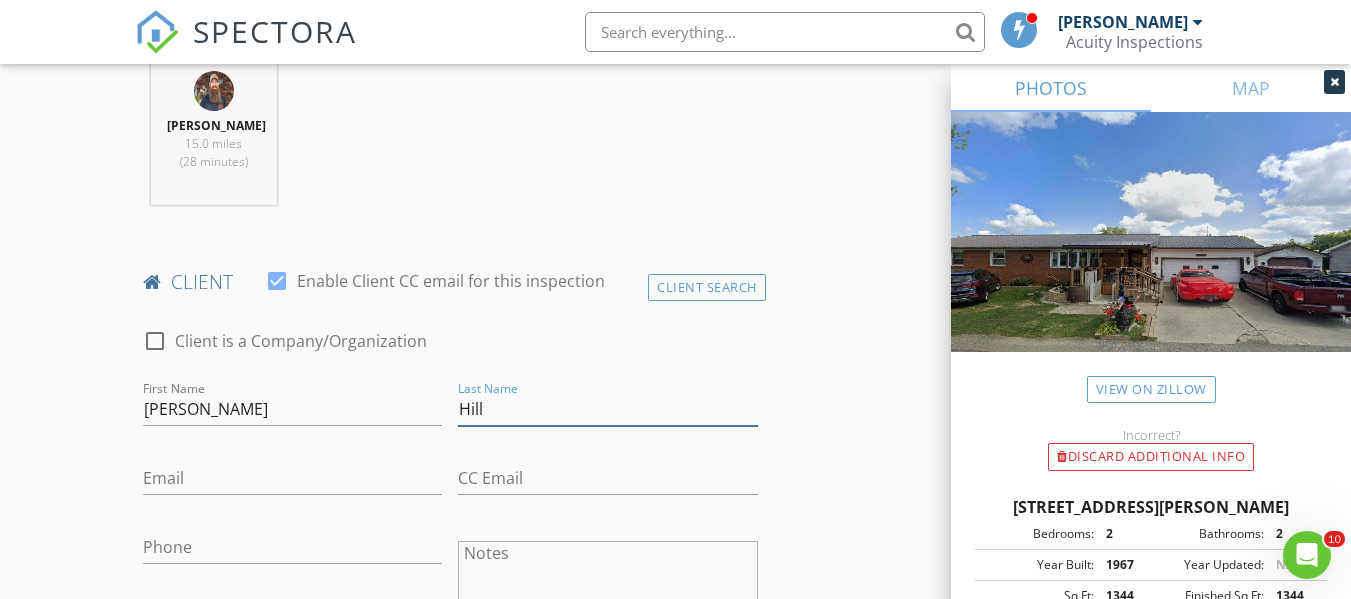 type on "Hill" 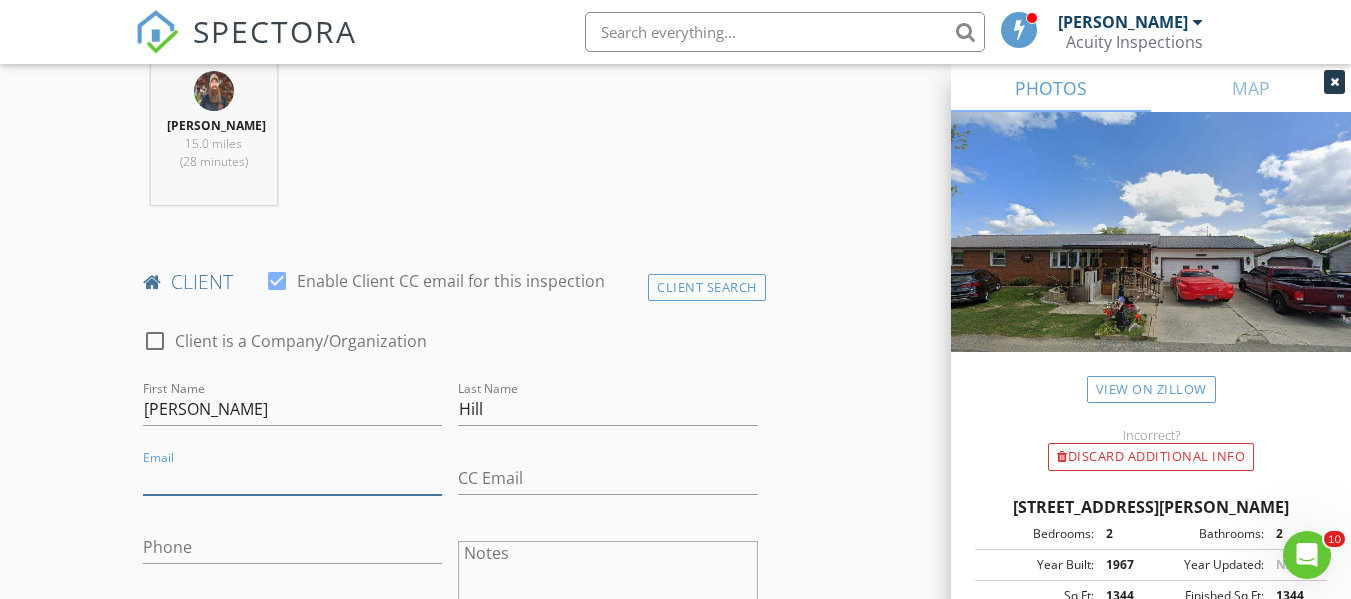 click on "Email" at bounding box center (292, 478) 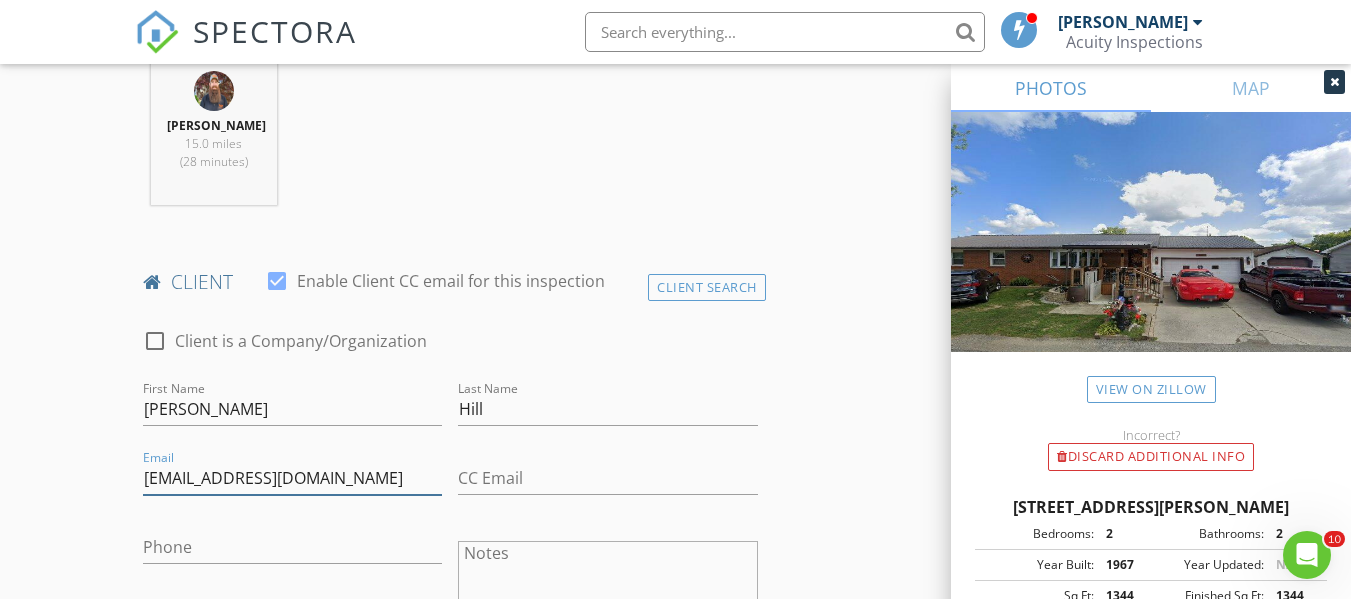 type on "arincon@advantage1st.com" 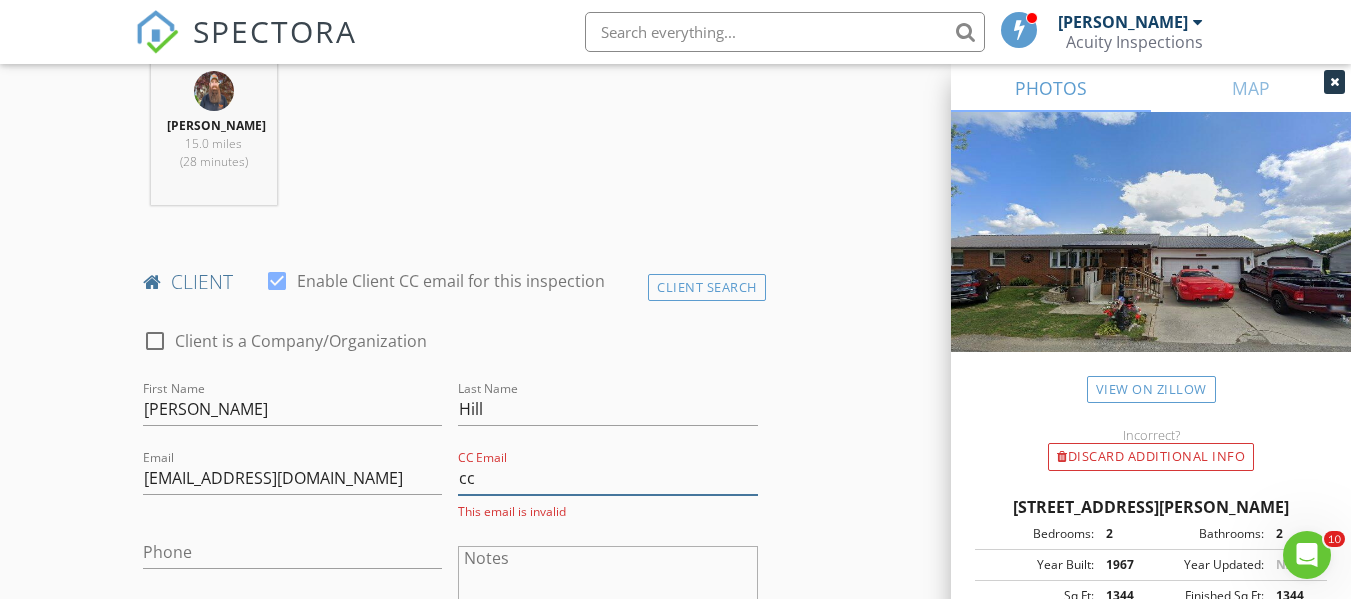 type on "ccacuityinspections@gmail.com" 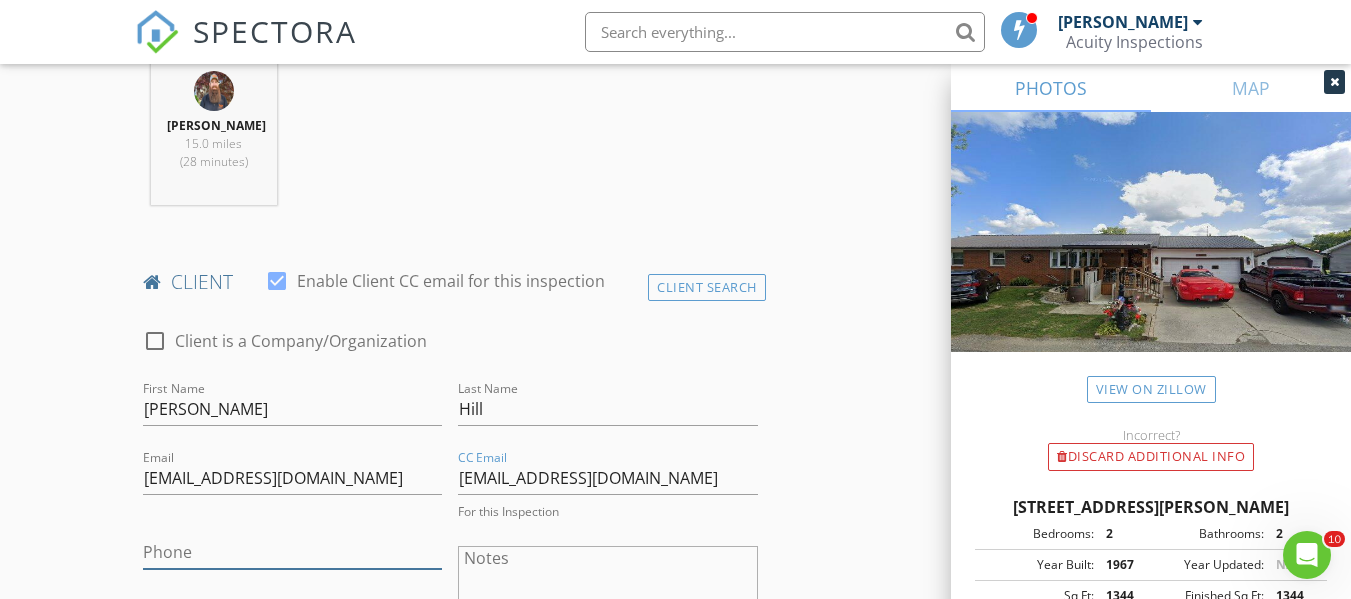 click on "Phone" at bounding box center (292, 552) 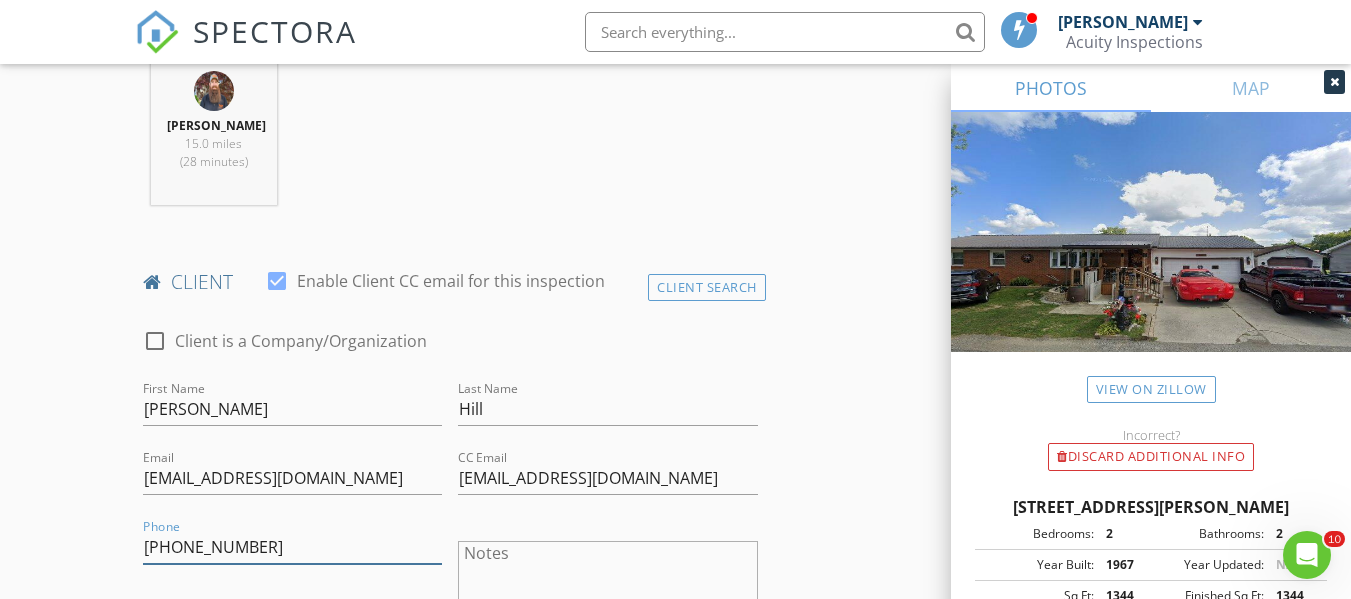 type on "419-294-7910" 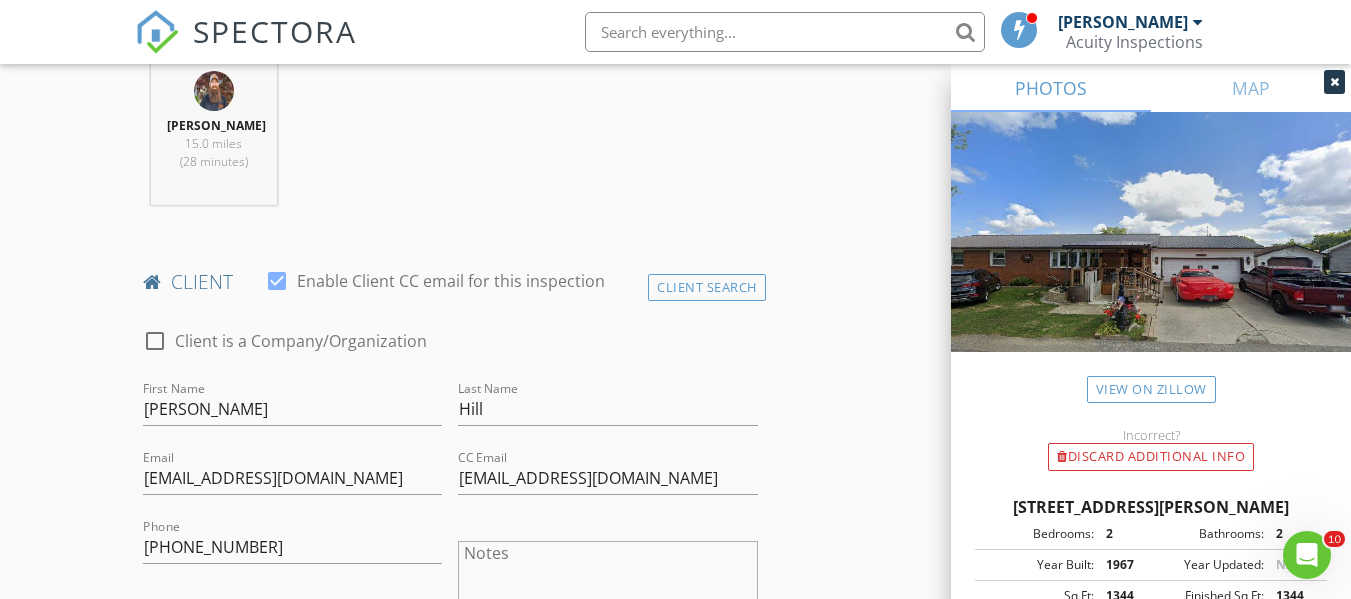 click on "New Inspection
Click here to use the New Order Form
INSPECTOR(S)
check_box   Ryan Fennell   PRIMARY   Ryan Fennell arrow_drop_down   check_box_outline_blank Ryan Fennell specifically requested
Date/Time
07/13/2025 2:00 PM
Location
Address Search       Address 633 Gamber Ct   Unit   City Upper Sandusky   State OH   Zip 43351   County Wyandot     Square Feet 1344   Year Built 1967   Foundation arrow_drop_down     Ryan Fennell     15.0 miles     (28 minutes)
client
check_box Enable Client CC email for this inspection   Client Search     check_box_outline_blank Client is a Company/Organization     First Name Carol   Last Name Hill   Email arincon@advantage1st.com   CC Email ccacuityinspections@gmail.com   Phone 419-294-7910           Notes   Private Notes
ADD ADDITIONAL client" at bounding box center [675, 1068] 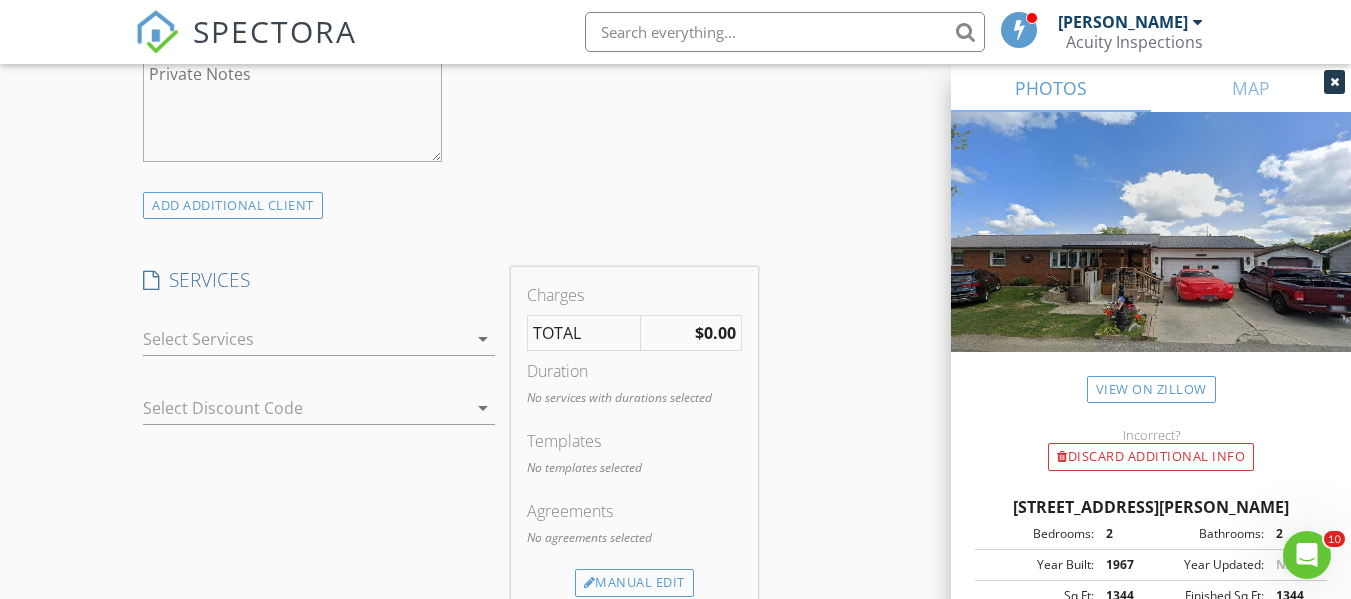 scroll, scrollTop: 1440, scrollLeft: 0, axis: vertical 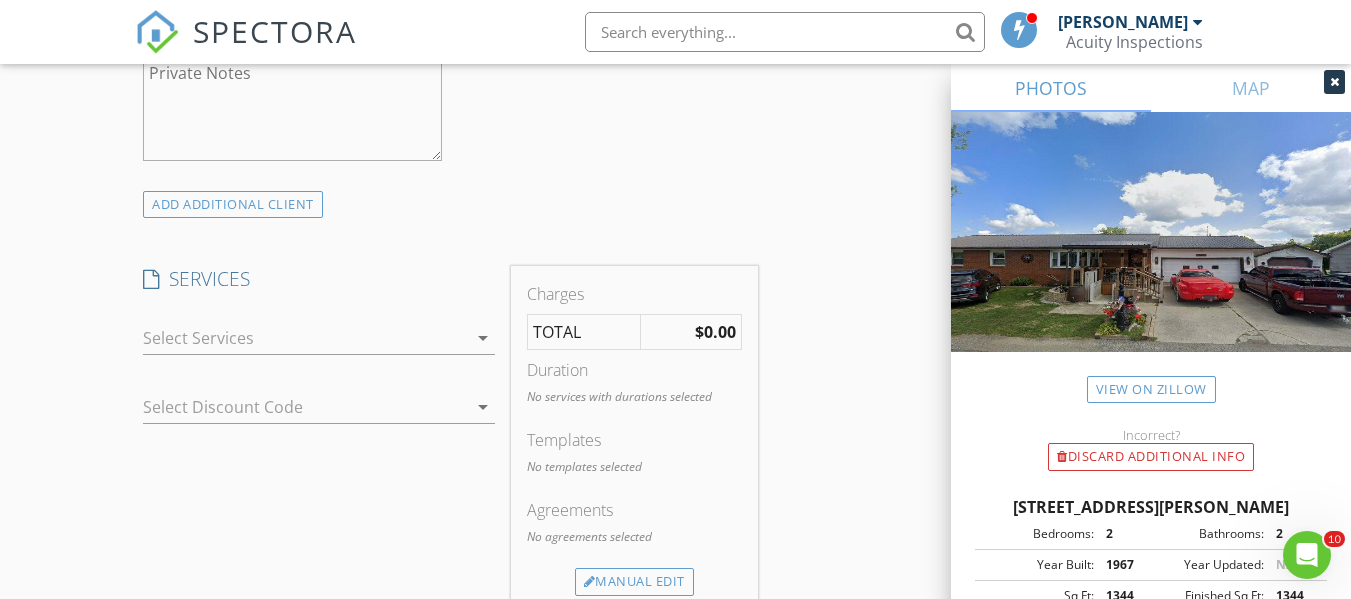 click at bounding box center [305, 338] 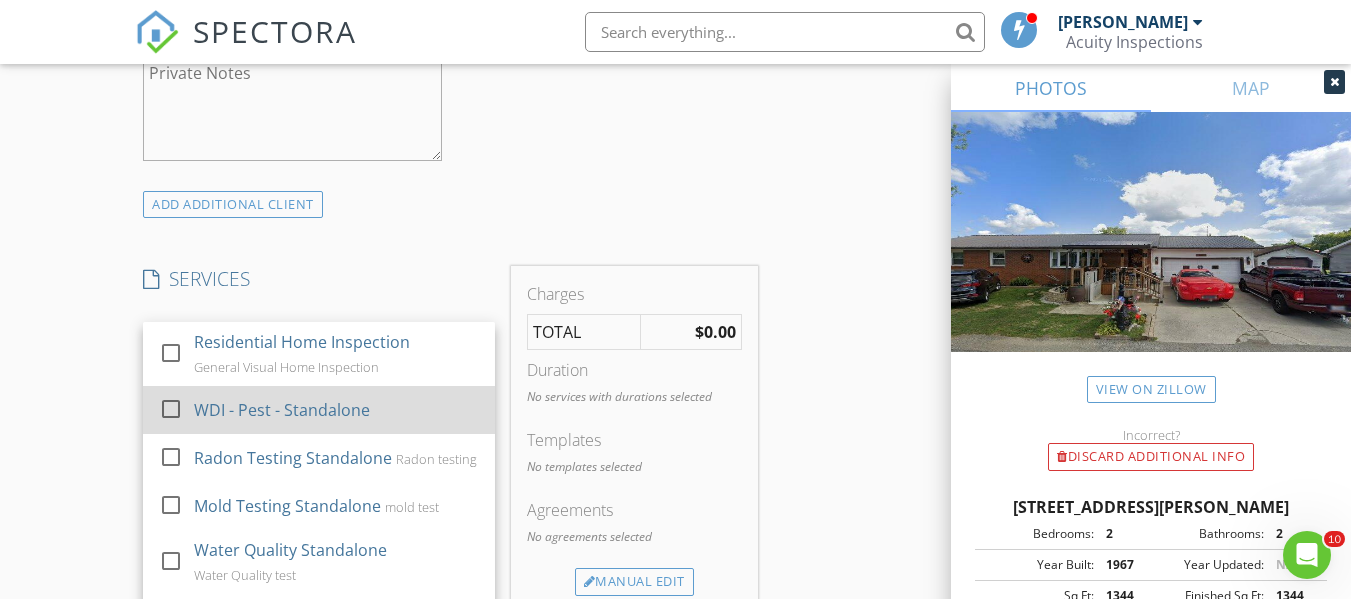 click at bounding box center [171, 409] 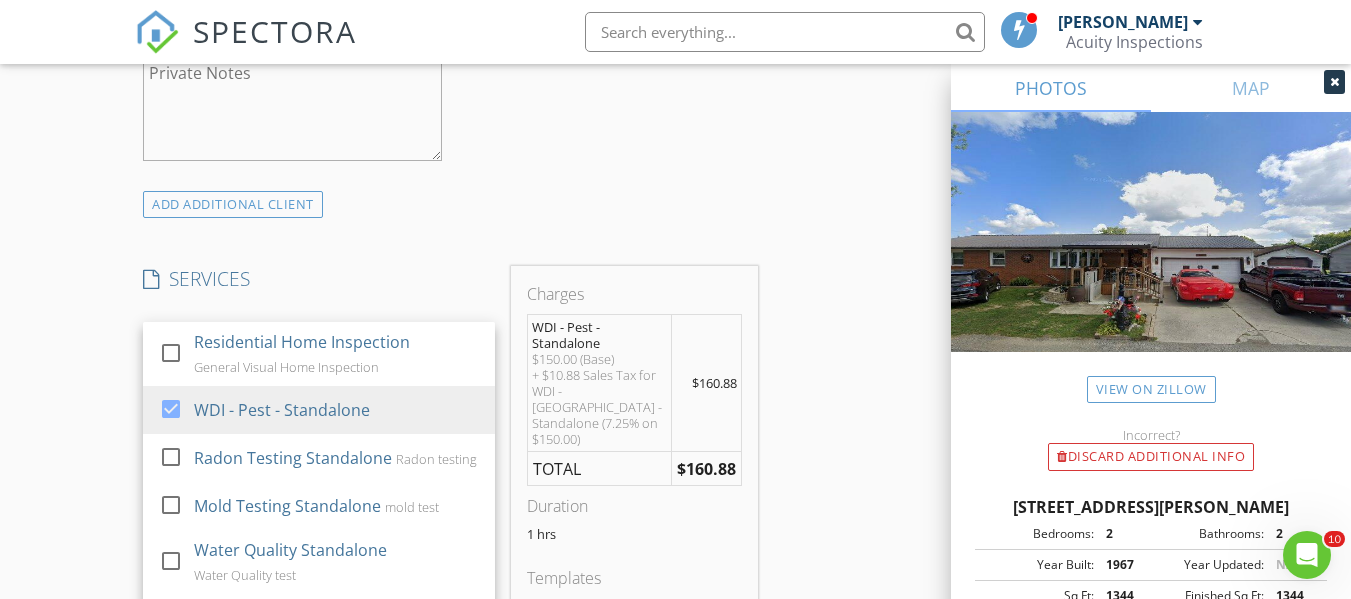 click on "New Inspection
Click here to use the New Order Form
INSPECTOR(S)
check_box   Ryan Fennell   PRIMARY   Ryan Fennell arrow_drop_down   check_box_outline_blank Ryan Fennell specifically requested
Date/Time
07/13/2025 2:00 PM
Location
Address Search       Address 633 Gamber Ct   Unit   City Upper Sandusky   State OH   Zip 43351   County Wyandot     Square Feet 1344   Year Built 1967   Foundation arrow_drop_down     Ryan Fennell     15.0 miles     (28 minutes)
client
check_box Enable Client CC email for this inspection   Client Search     check_box_outline_blank Client is a Company/Organization     First Name Carol   Last Name Hill   Email arincon@advantage1st.com   CC Email ccacuityinspections@gmail.com   Phone 419-294-7910           Notes   Private Notes
ADD ADDITIONAL client
check_box" at bounding box center (675, 487) 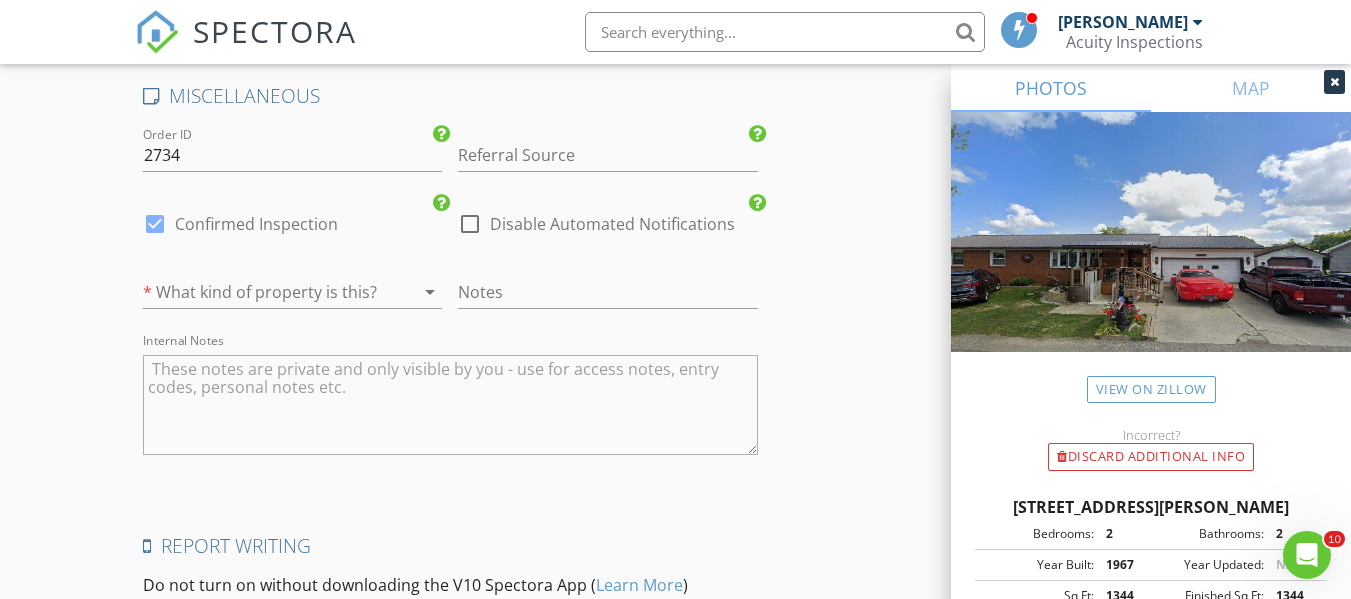 scroll, scrollTop: 2893, scrollLeft: 0, axis: vertical 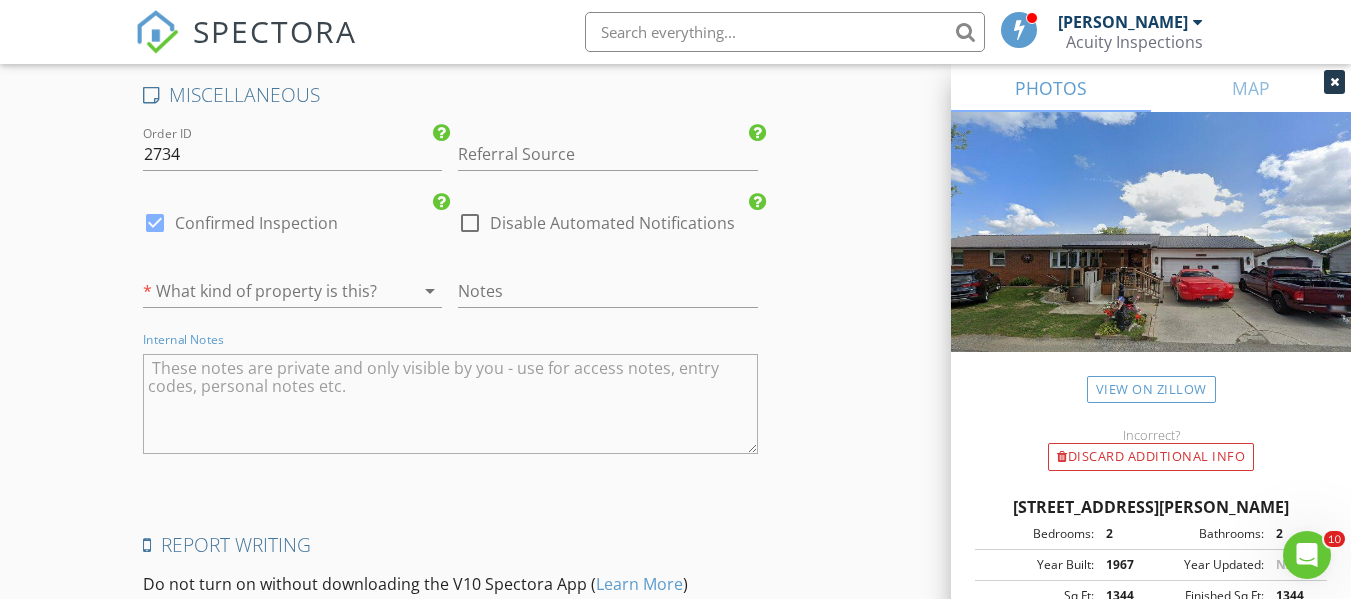 click at bounding box center (450, 404) 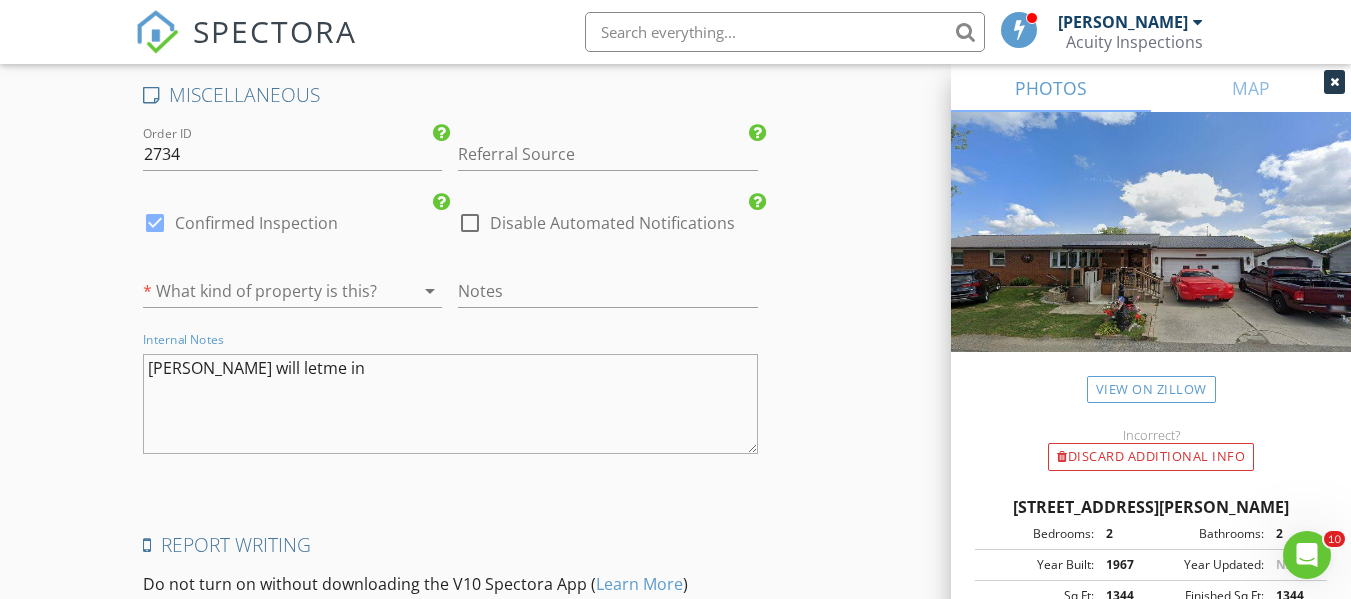 click on "Carol will letme in" at bounding box center (450, 404) 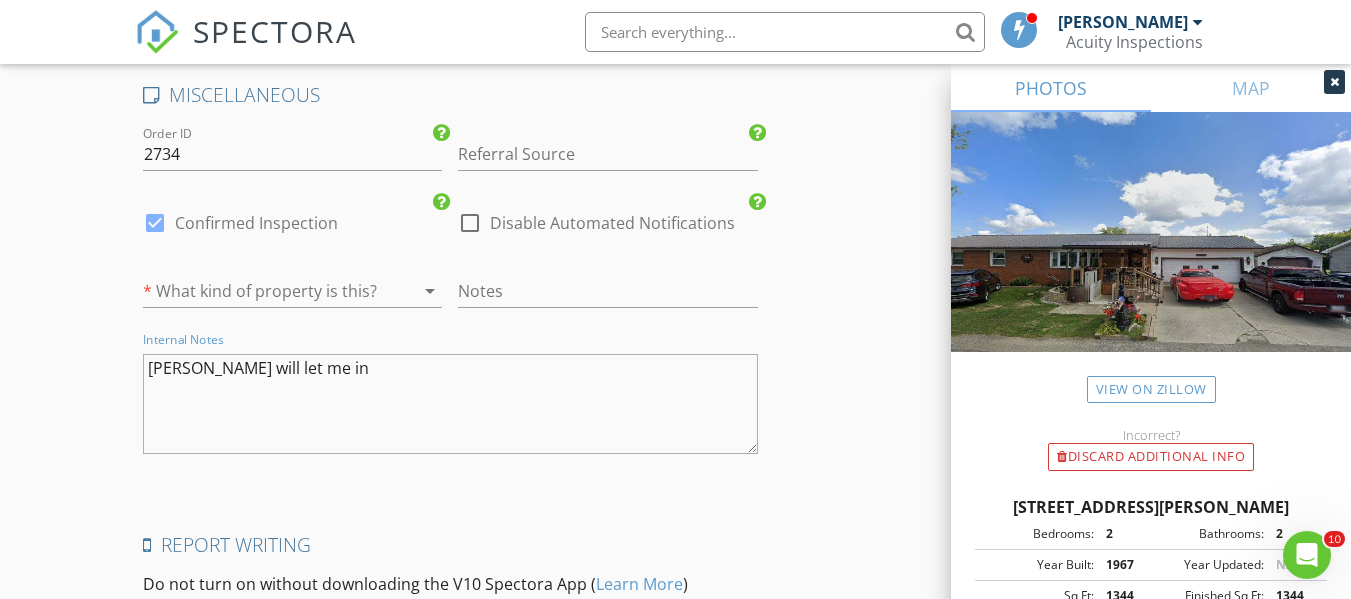type on "Carol will let me in" 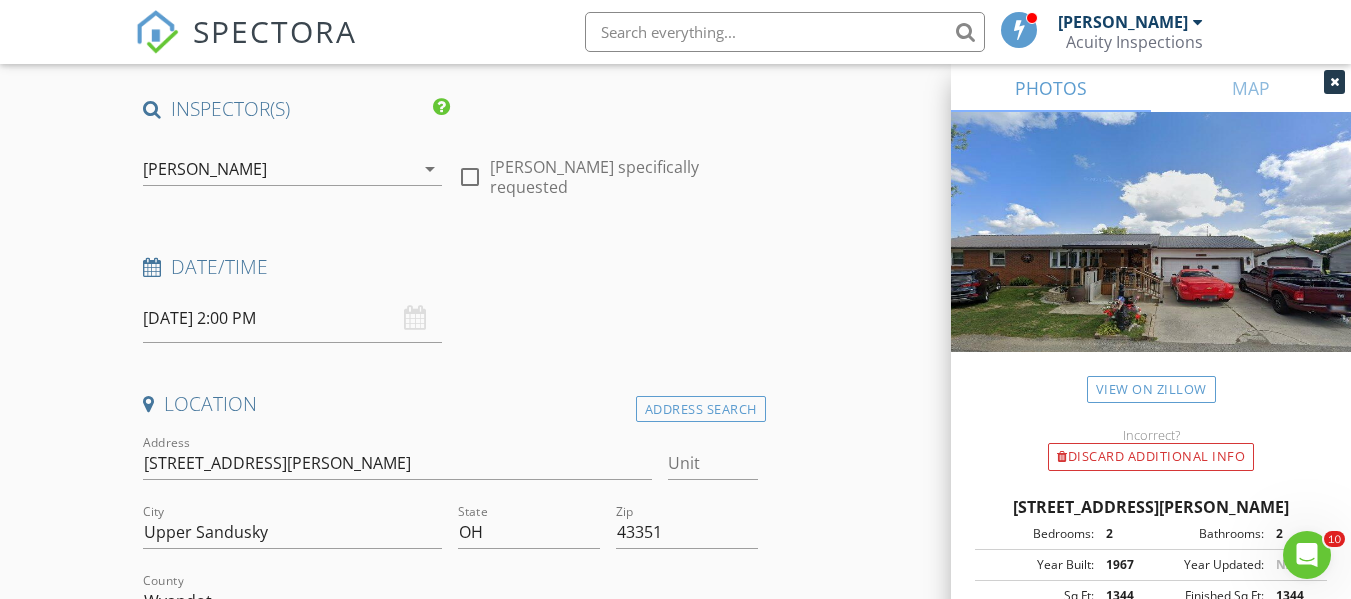scroll, scrollTop: 135, scrollLeft: 0, axis: vertical 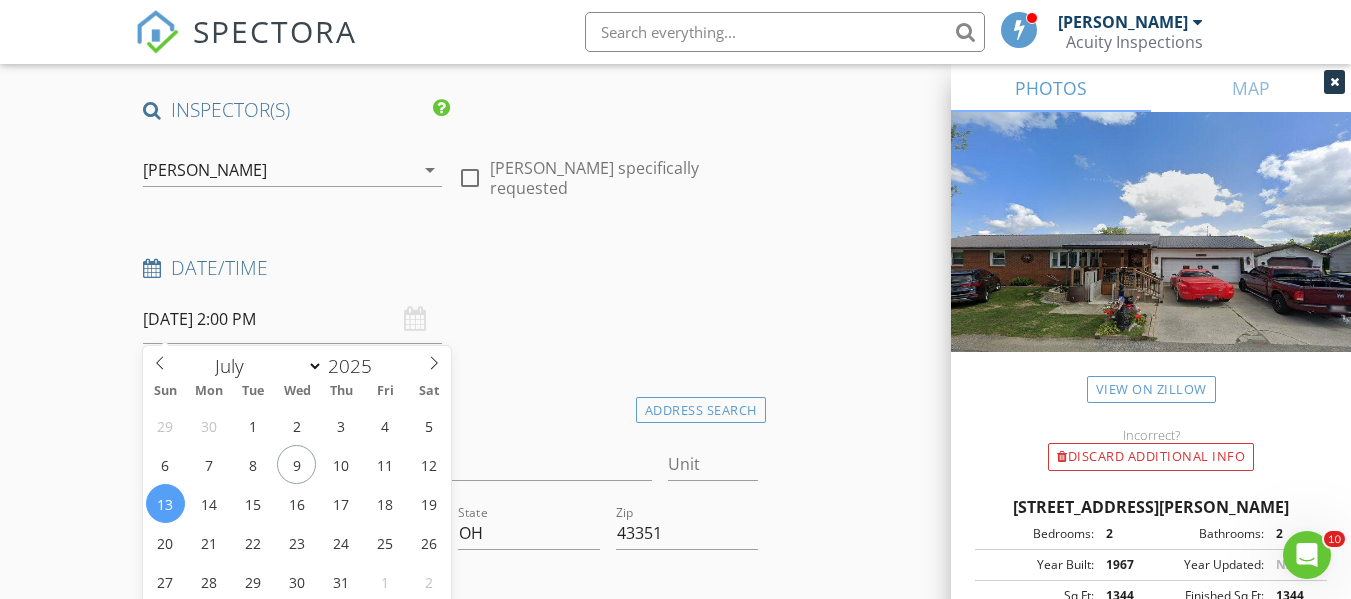 click on "07/13/2025 2:00 PM" at bounding box center (292, 319) 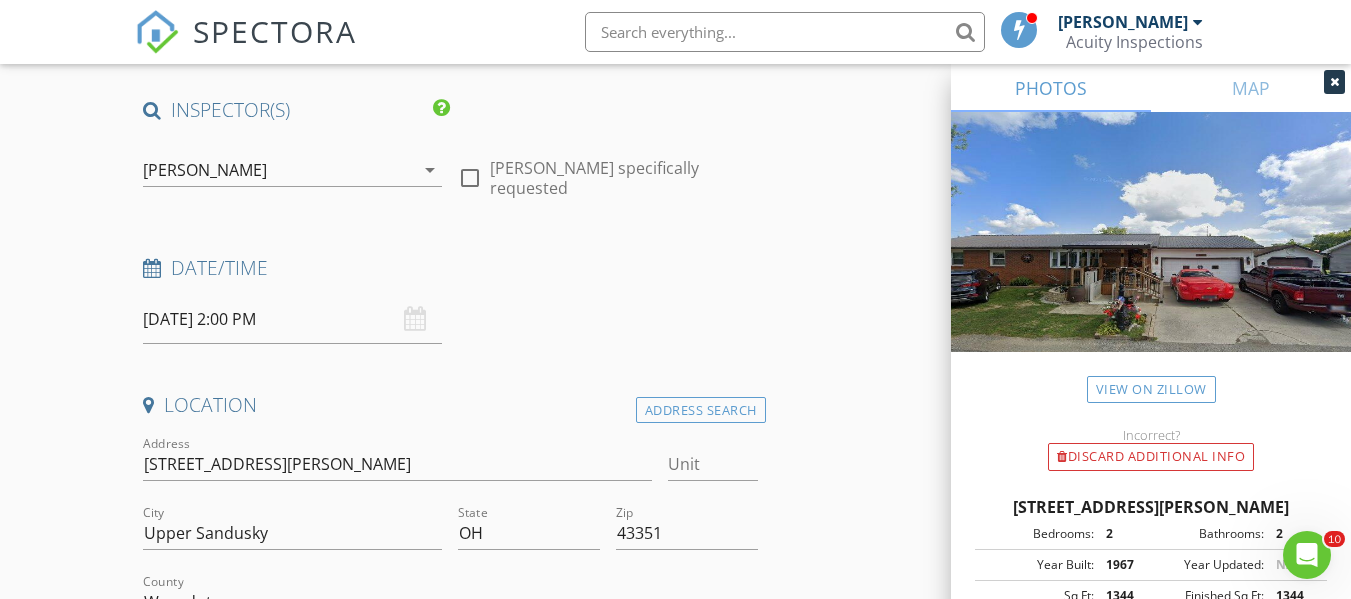click on "New Inspection
Click here to use the New Order Form
INSPECTOR(S)
check_box   Ryan Fennell   PRIMARY   Ryan Fennell arrow_drop_down   check_box_outline_blank Ryan Fennell specifically requested
Date/Time
07/13/2025 2:00 PM
Location
Address Search       Address 633 Gamber Ct   Unit   City Upper Sandusky   State OH   Zip 43351   County Wyandot     Square Feet 1344   Year Built 1967   Foundation arrow_drop_down     Ryan Fennell     15.0 miles     (28 minutes)
client
check_box Enable Client CC email for this inspection   Client Search     check_box_outline_blank Client is a Company/Organization     First Name Carol   Last Name Hill   Email arincon@advantage1st.com   CC Email ccacuityinspections@gmail.com   Phone 419-294-7910           Notes   Private Notes
ADD ADDITIONAL client
check_box" at bounding box center [675, 1792] 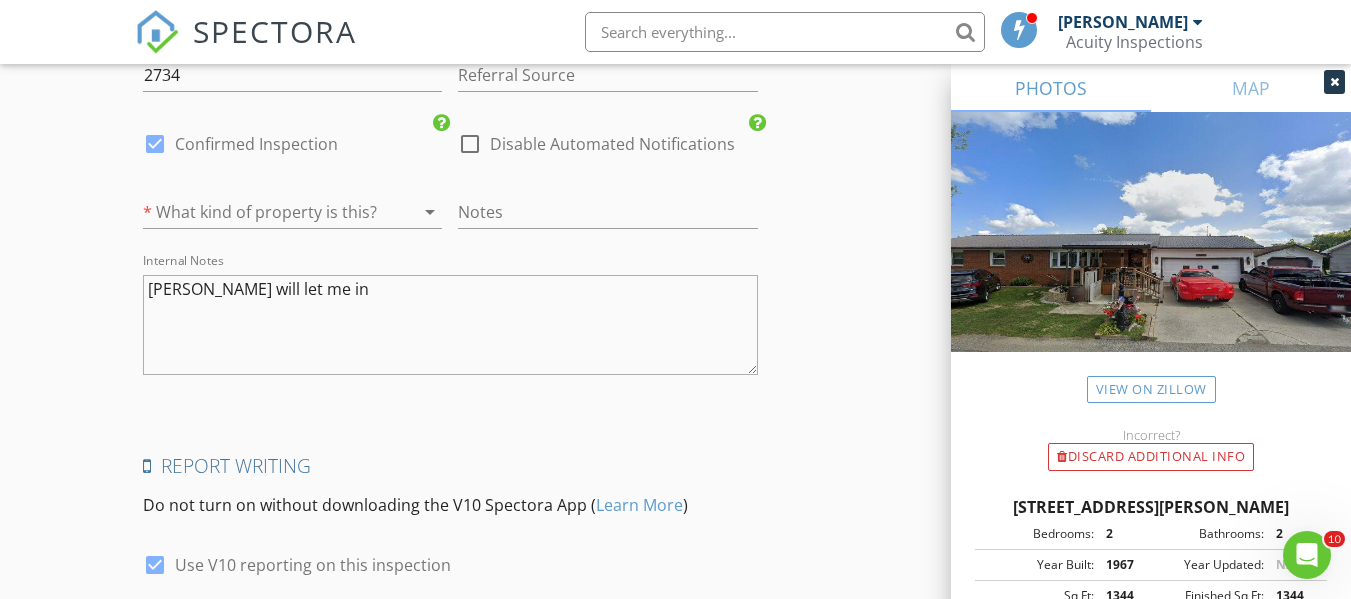 scroll, scrollTop: 3107, scrollLeft: 0, axis: vertical 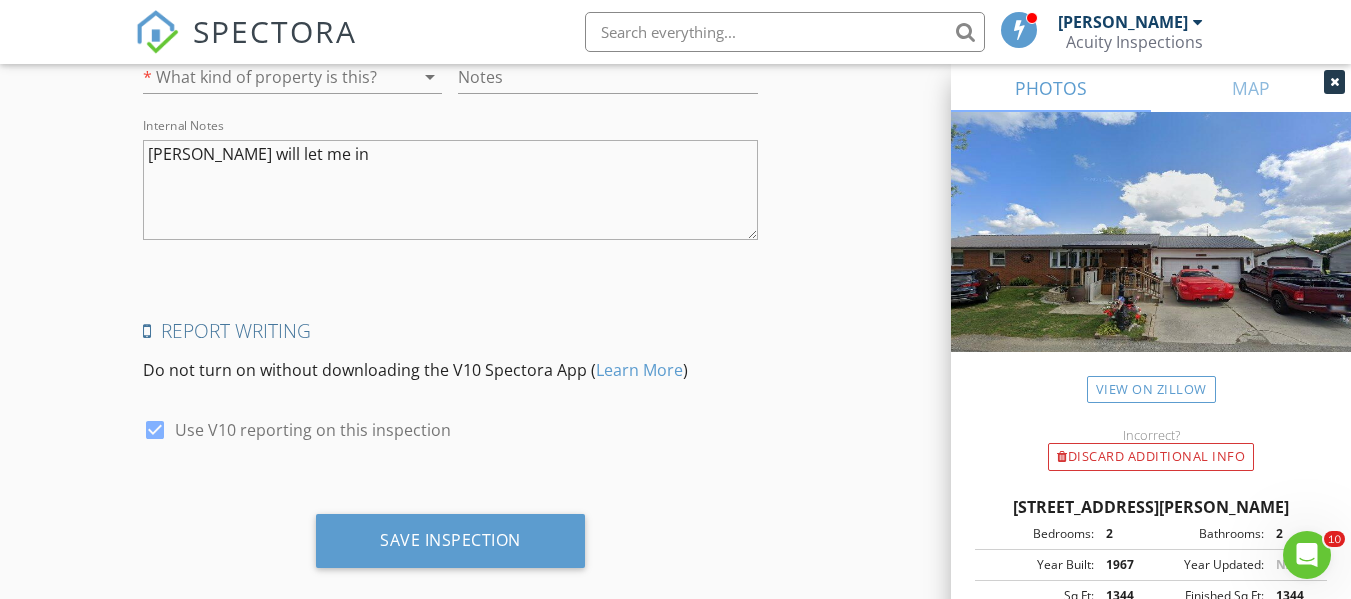 click on "Save Inspection" at bounding box center (450, 541) 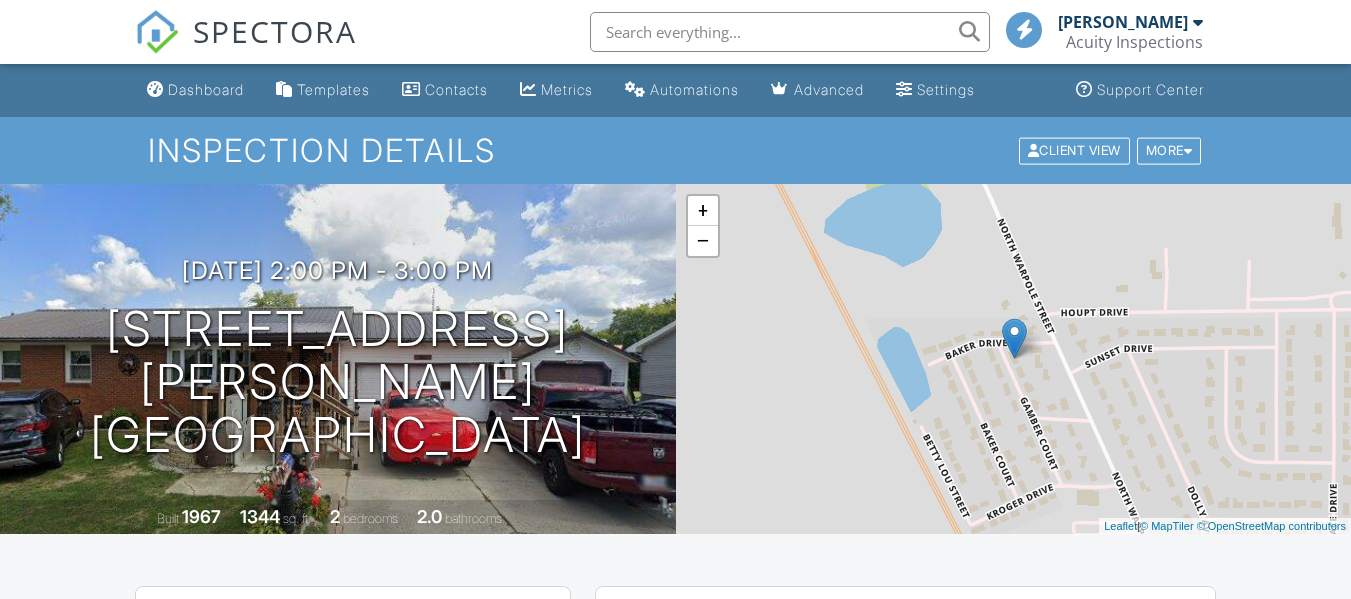 scroll, scrollTop: 0, scrollLeft: 0, axis: both 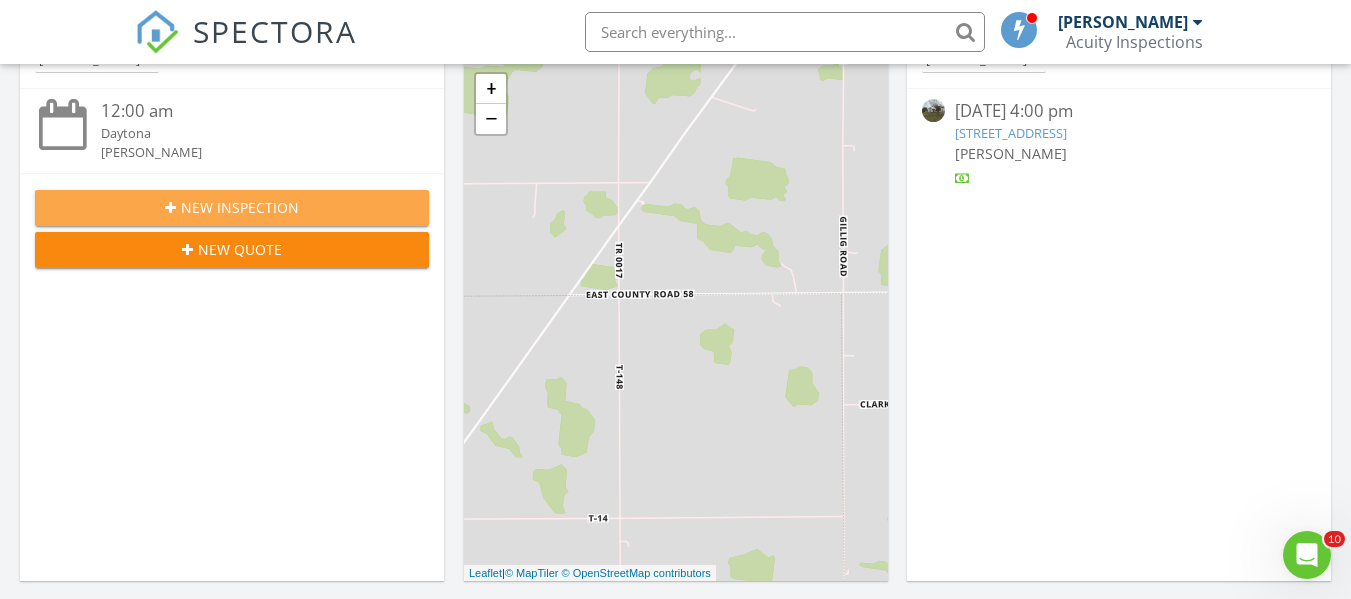 click on "New Inspection" at bounding box center (240, 207) 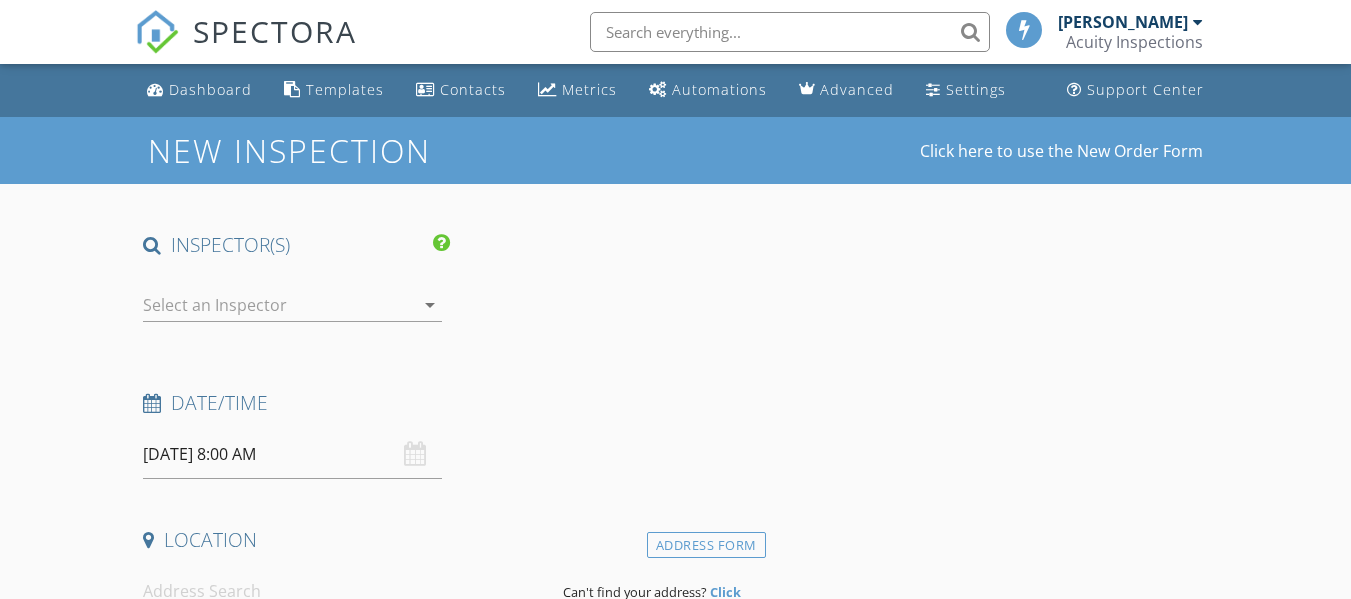 scroll, scrollTop: 0, scrollLeft: 0, axis: both 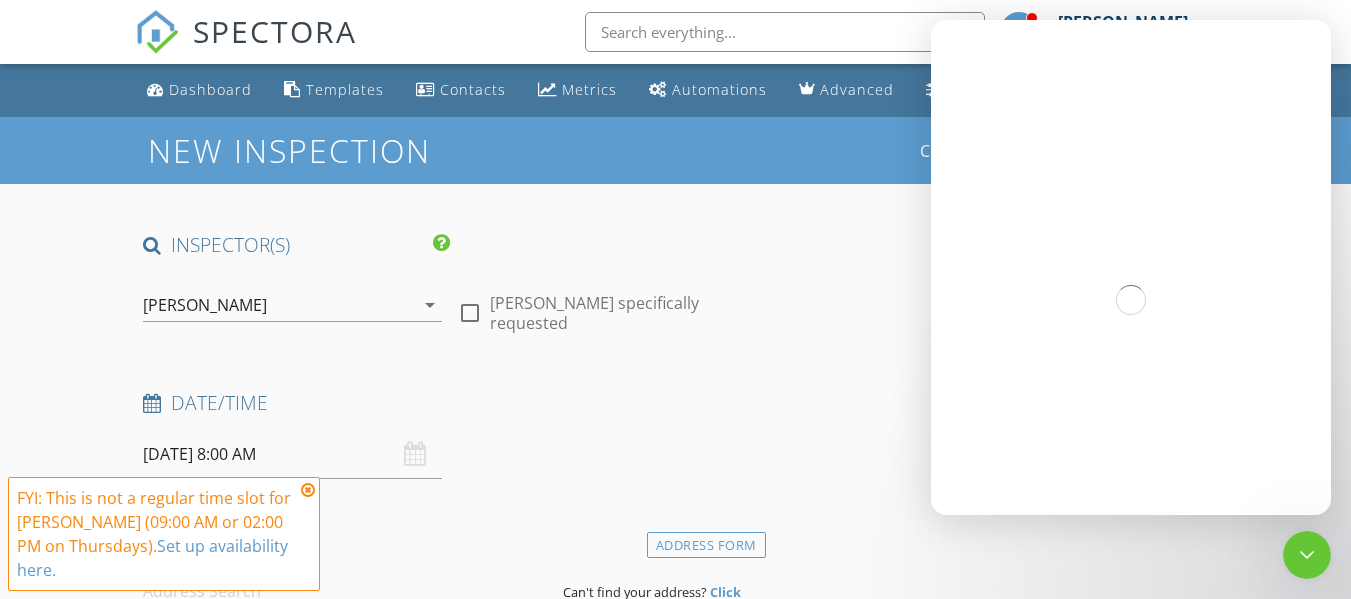 click at bounding box center [308, 490] 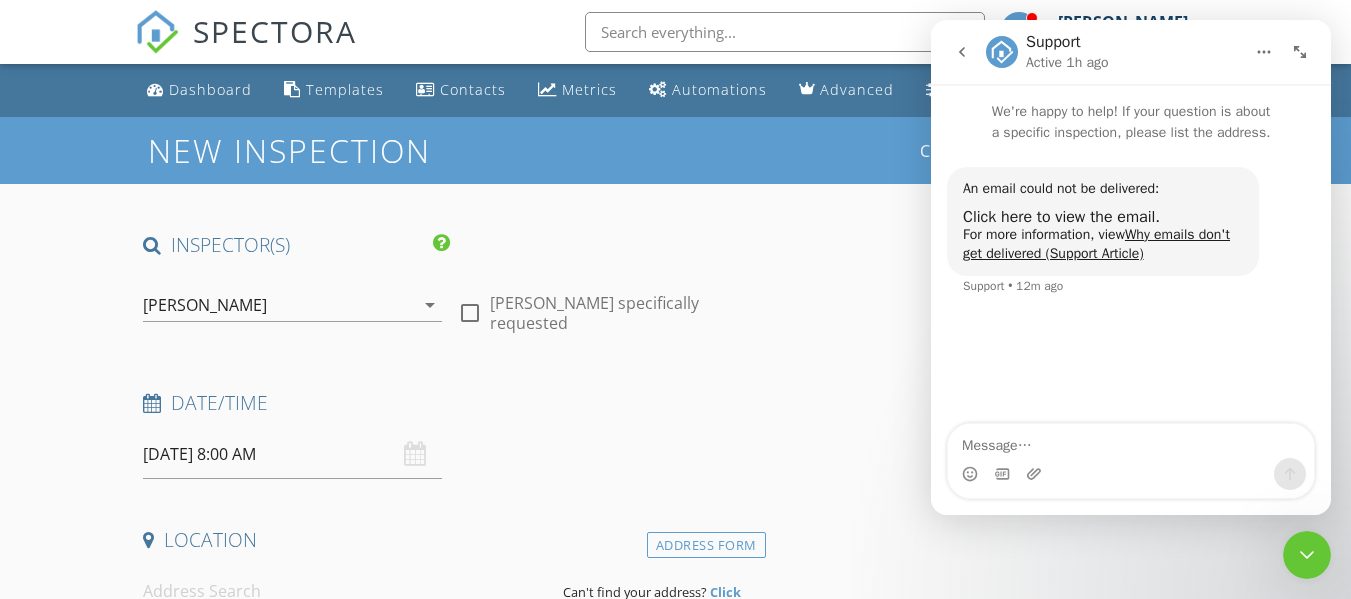 click at bounding box center [1307, 555] 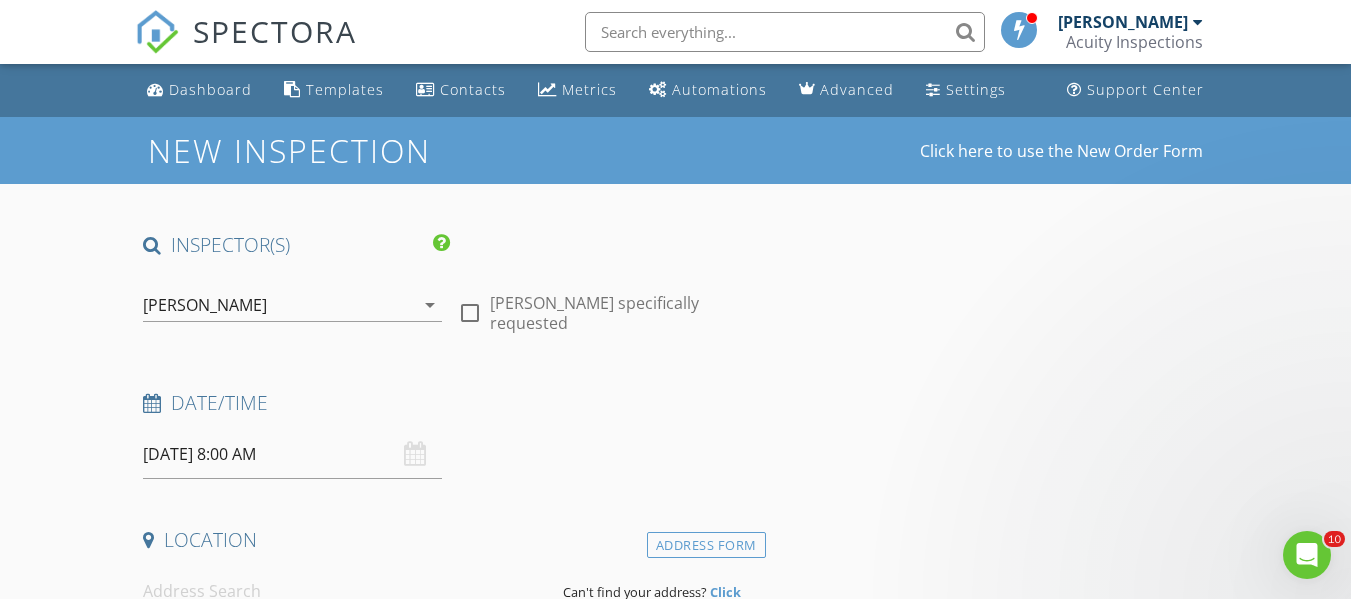 scroll, scrollTop: 0, scrollLeft: 0, axis: both 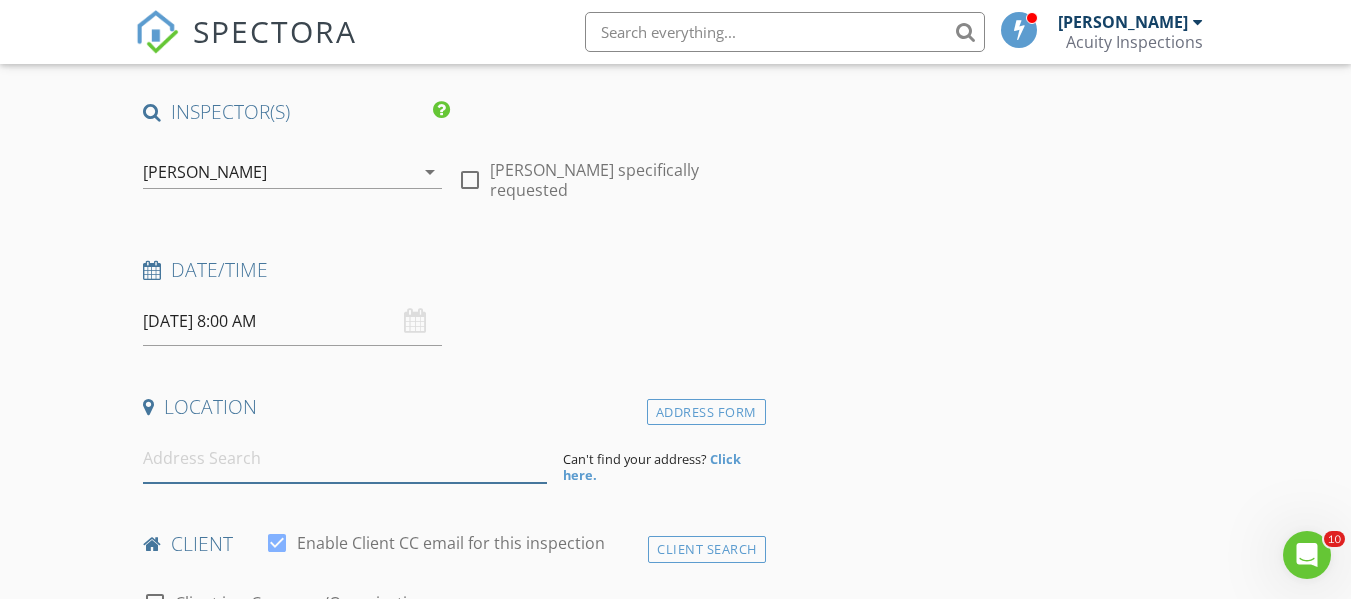 click at bounding box center (345, 458) 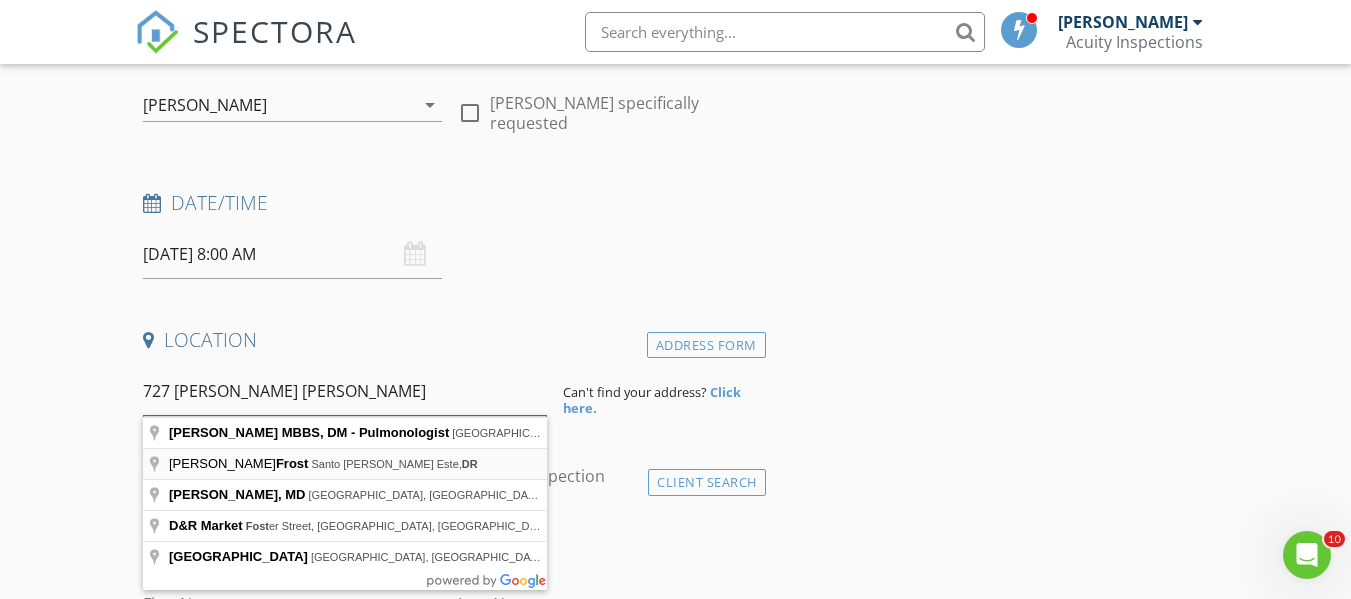 scroll, scrollTop: 201, scrollLeft: 0, axis: vertical 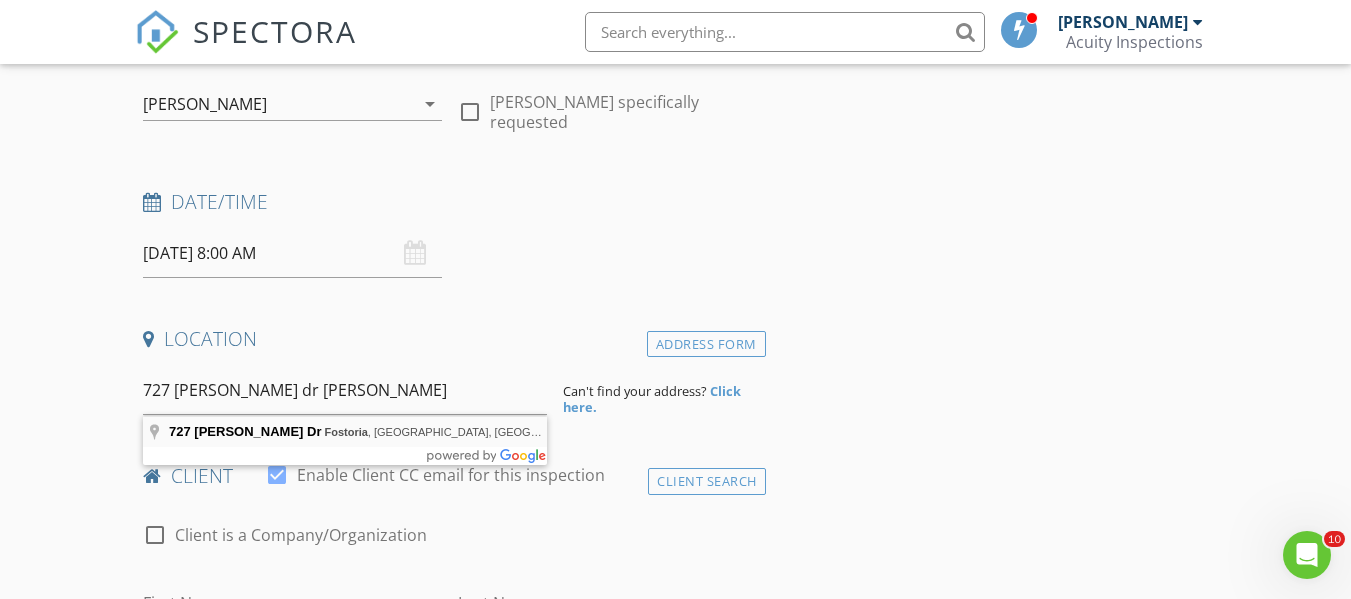 type on "727 Eisenhower Dr, Fostoria, OH, USA" 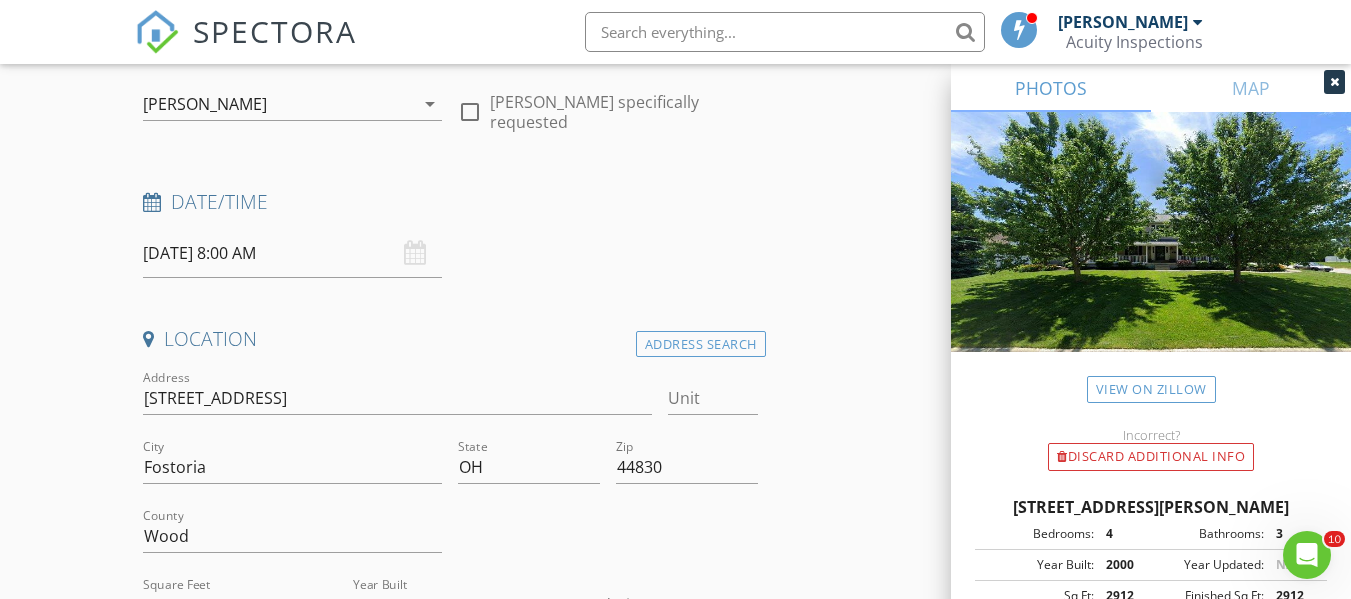 click on "INSPECTOR(S)
check_box   Ryan Fennell   PRIMARY   Ryan Fennell arrow_drop_down   check_box_outline_blank Ryan Fennell specifically requested
Date/Time
07/10/2025 8:00 AM
Location
Address Search       Address 727 Eisenhower Dr   Unit   City Fostoria   State OH   Zip 44830   County Wood     Square Feet 2912   Year Built 2000   Foundation arrow_drop_down     Ryan Fennell     24.9 miles     (42 minutes)
client
check_box Enable Client CC email for this inspection   Client Search     check_box_outline_blank Client is a Company/Organization     First Name   Last Name   Email   CC Email   Phone           Notes   Private Notes
ADD ADDITIONAL client
SERVICES
check_box_outline_blank   Residential Home Inspection   General Visual Home Inspection check_box_outline_blank" at bounding box center (675, 1704) 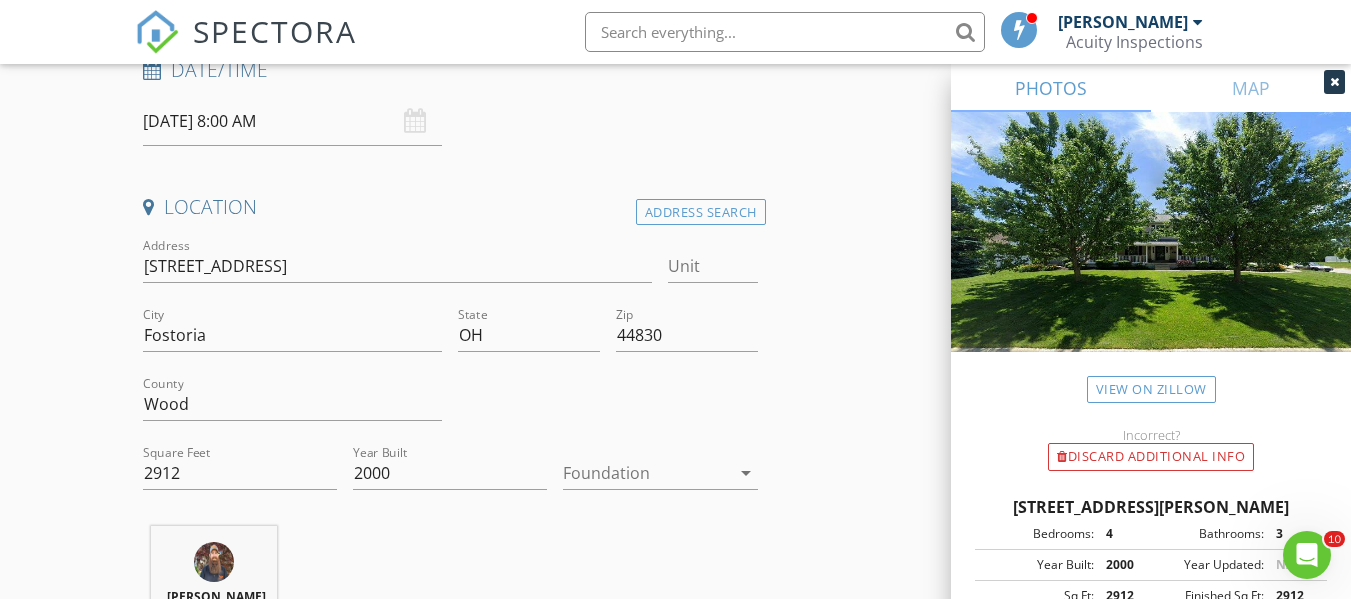 scroll, scrollTop: 334, scrollLeft: 0, axis: vertical 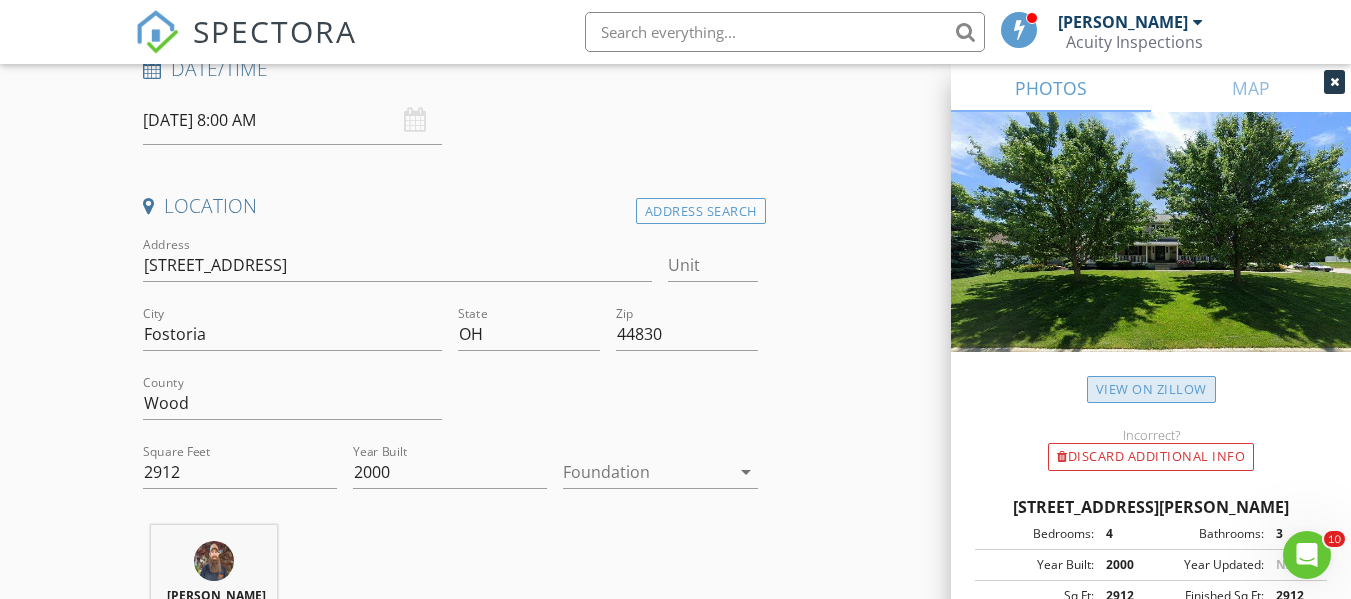 click on "View on Zillow" at bounding box center (1151, 389) 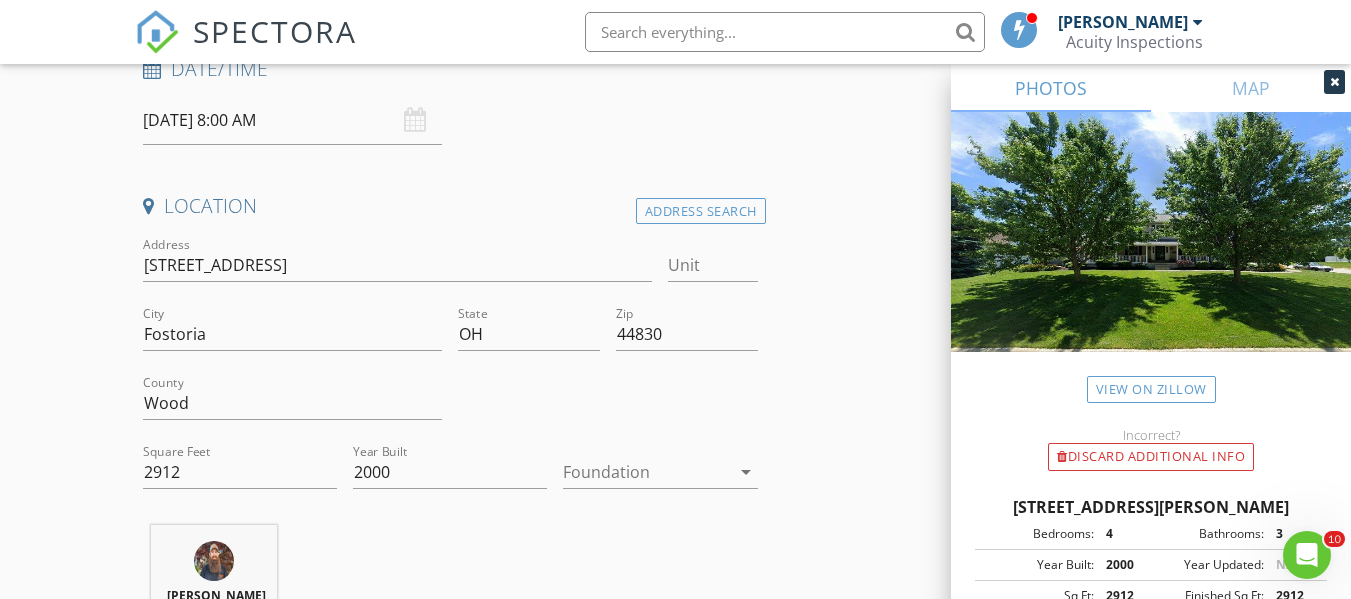 click at bounding box center [646, 472] 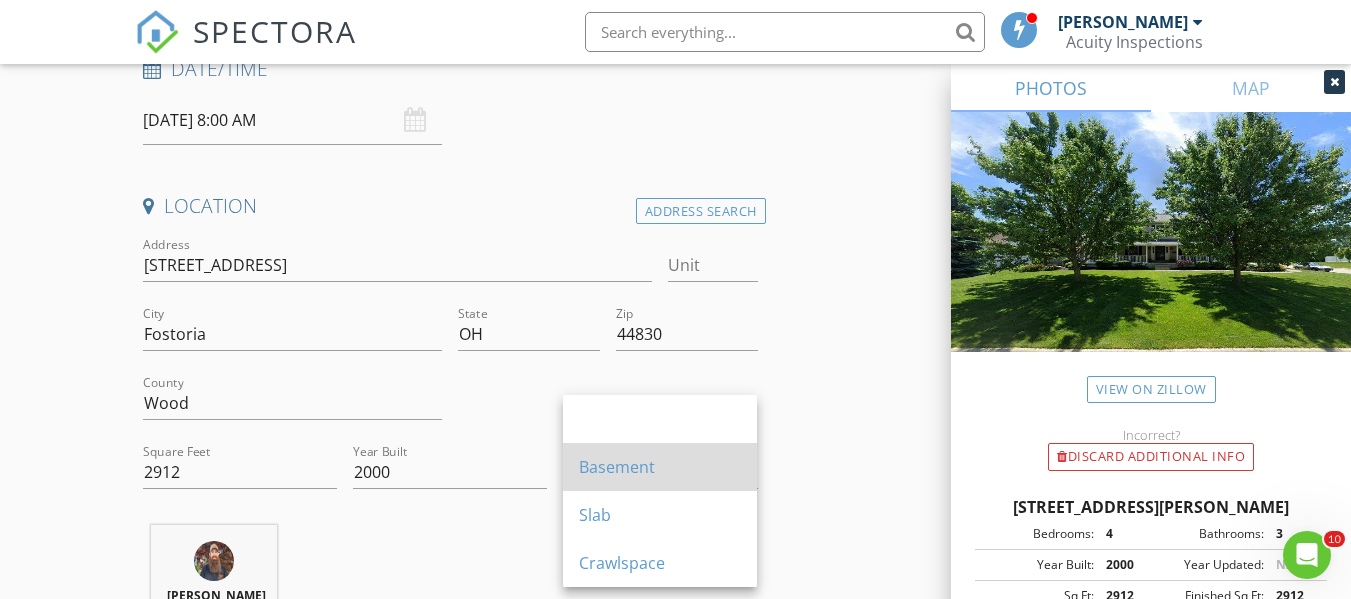 drag, startPoint x: 622, startPoint y: 474, endPoint x: 583, endPoint y: 479, distance: 39.319206 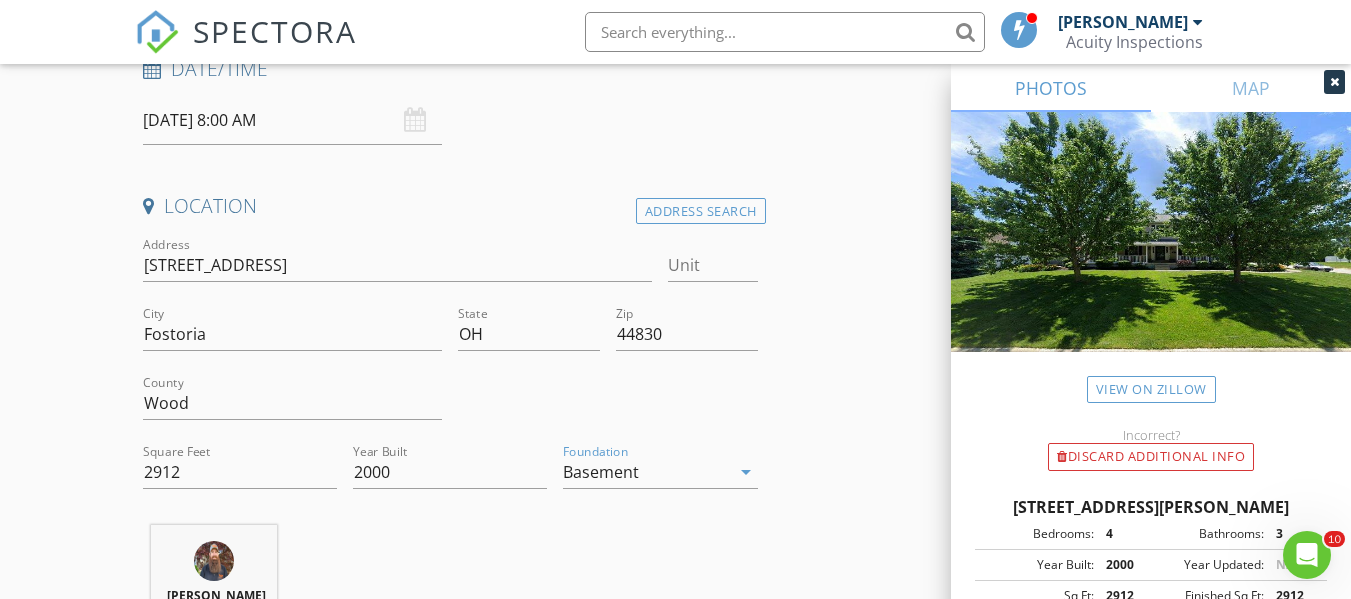 click on "Ryan Fennell     24.9 miles     (42 minutes)" at bounding box center (450, 608) 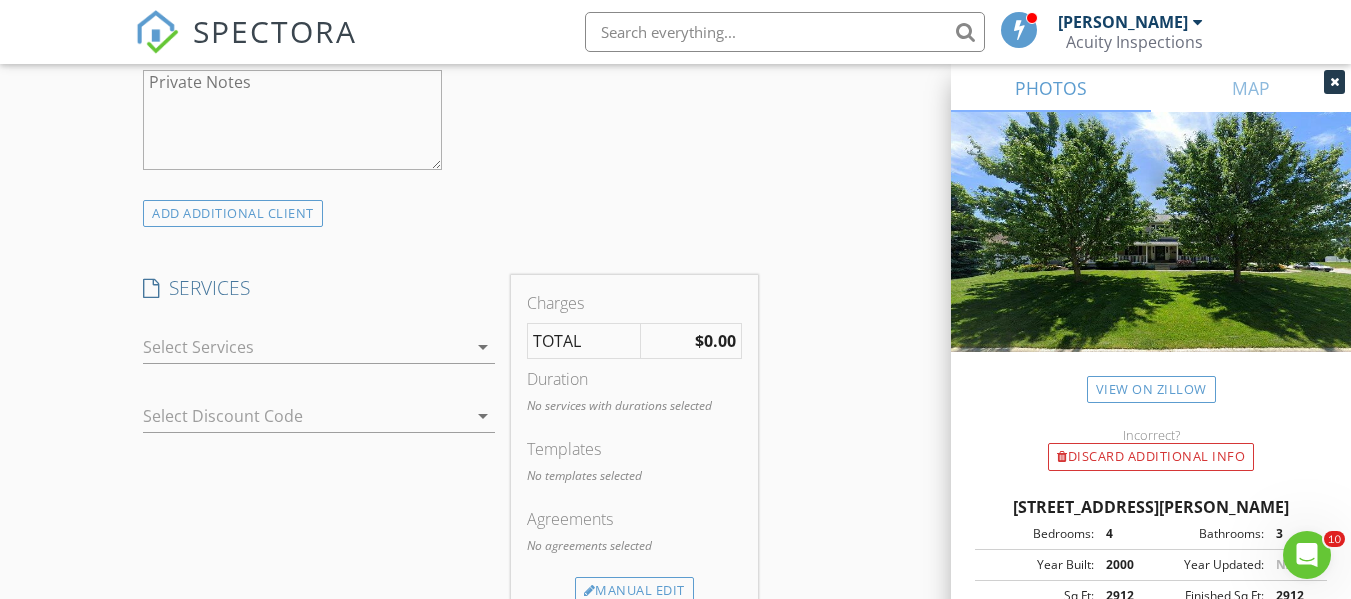 scroll, scrollTop: 1430, scrollLeft: 0, axis: vertical 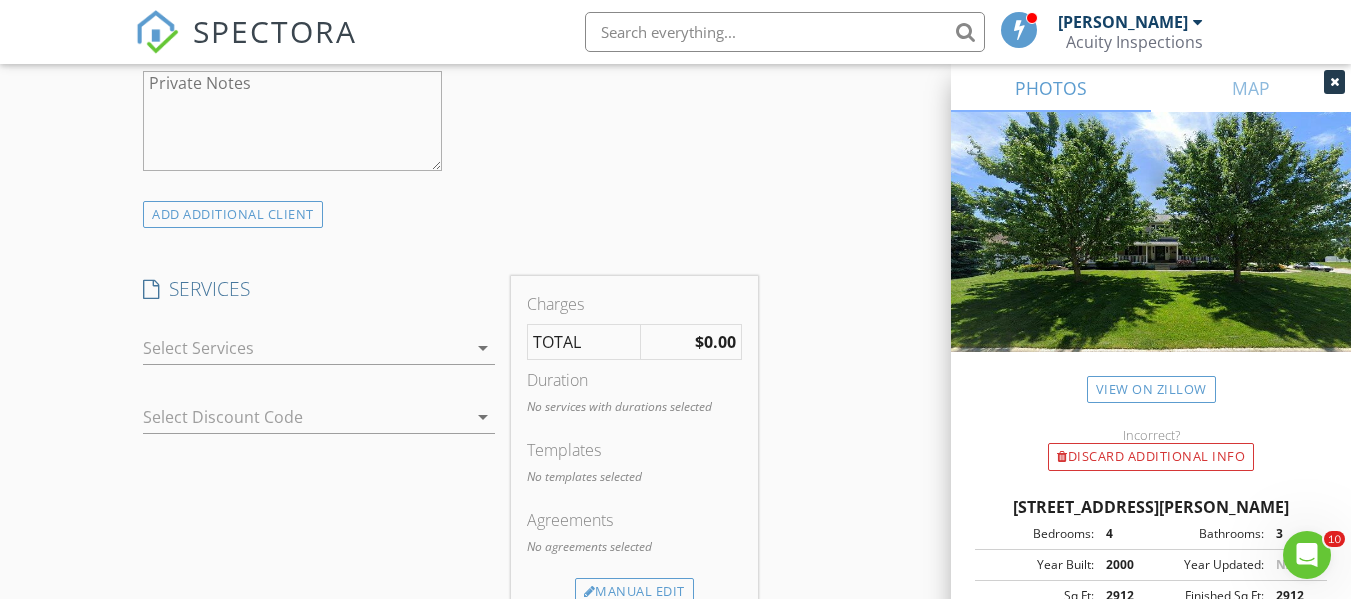 click at bounding box center [319, 379] 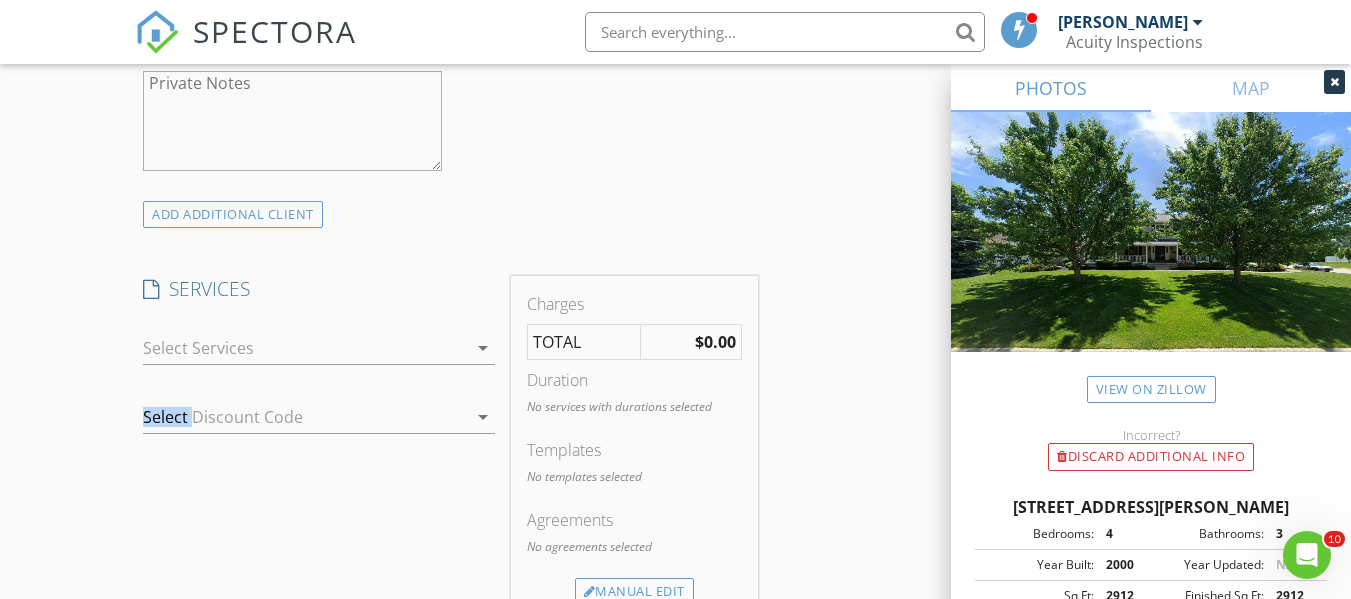 click at bounding box center (319, 379) 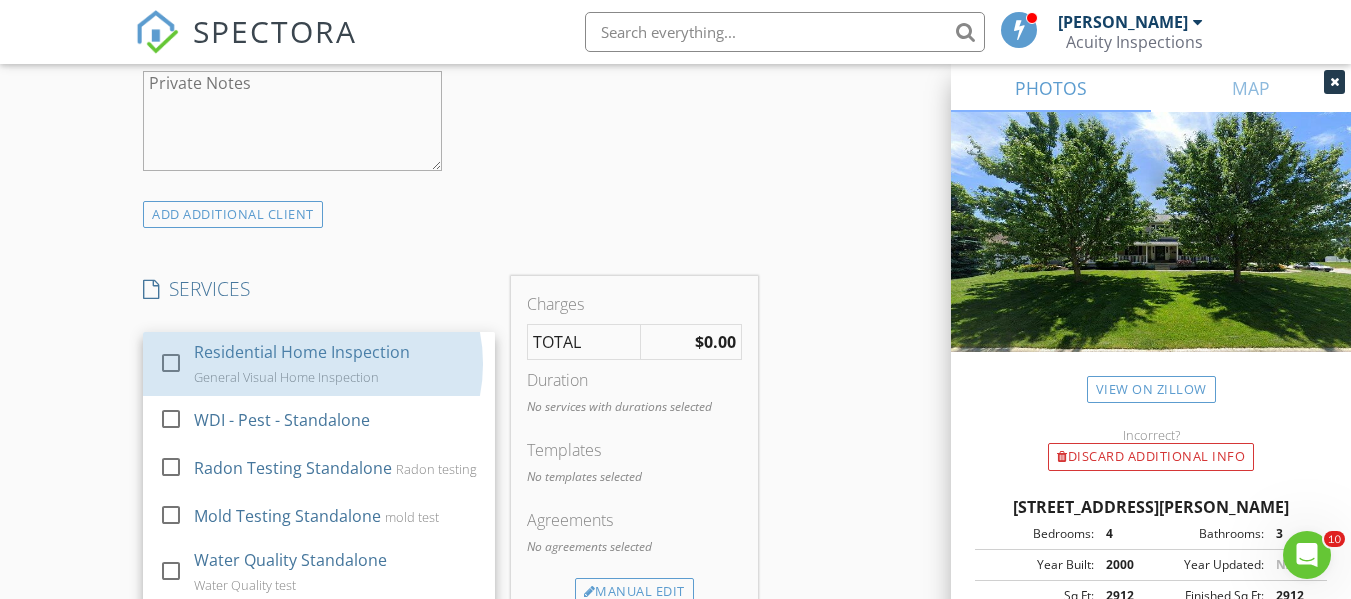 click on "check_box_outline_blank" at bounding box center [175, 363] 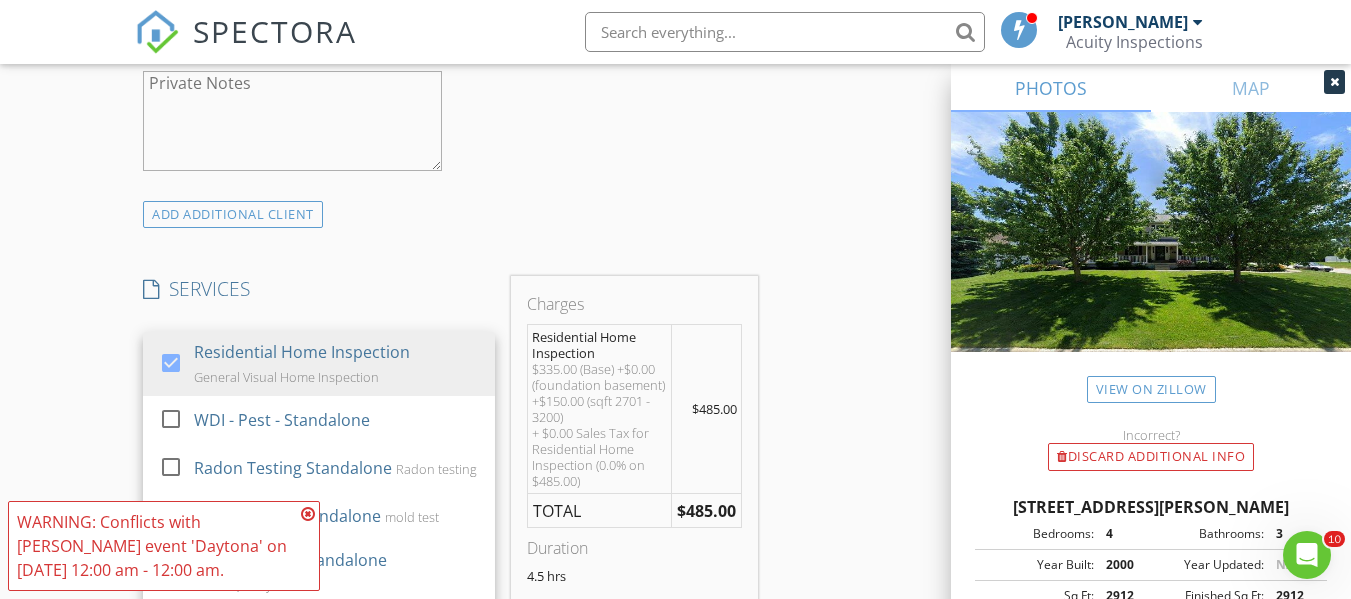 click at bounding box center [308, 514] 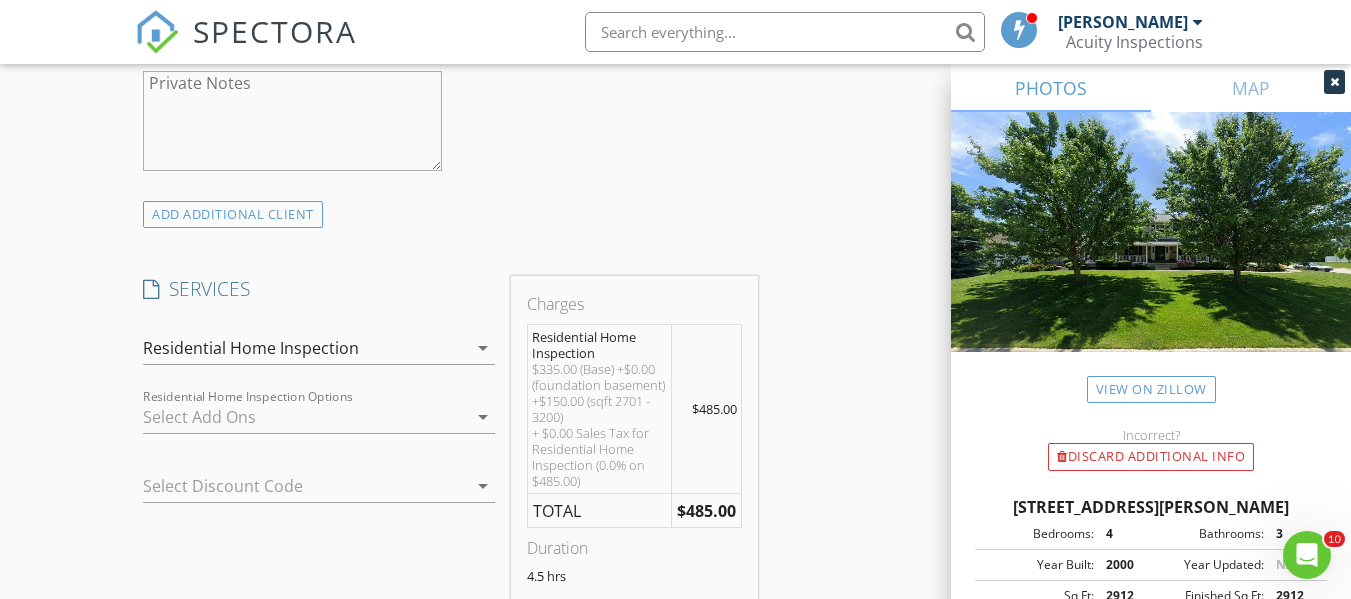 click on "New Inspection
Click here to use the New Order Form
INSPECTOR(S)
check_box   Ryan Fennell   PRIMARY   Ryan Fennell arrow_drop_down   check_box_outline_blank Ryan Fennell specifically requested
Date/Time
07/10/2025 8:00 AM
Location
Address Search       Address 727 Eisenhower Dr   Unit   City Fostoria   State OH   Zip 44830   County Wood     Square Feet 2912   Year Built 2000   Foundation Basement arrow_drop_down     Ryan Fennell     24.9 miles     (42 minutes)
client
check_box Enable Client CC email for this inspection   Client Search     check_box_outline_blank Client is a Company/Organization     First Name   Last Name   Email   CC Email   Phone           Notes   Private Notes
ADD ADDITIONAL client
SERVICES
check_box   Residential Home Inspection" at bounding box center [675, 529] 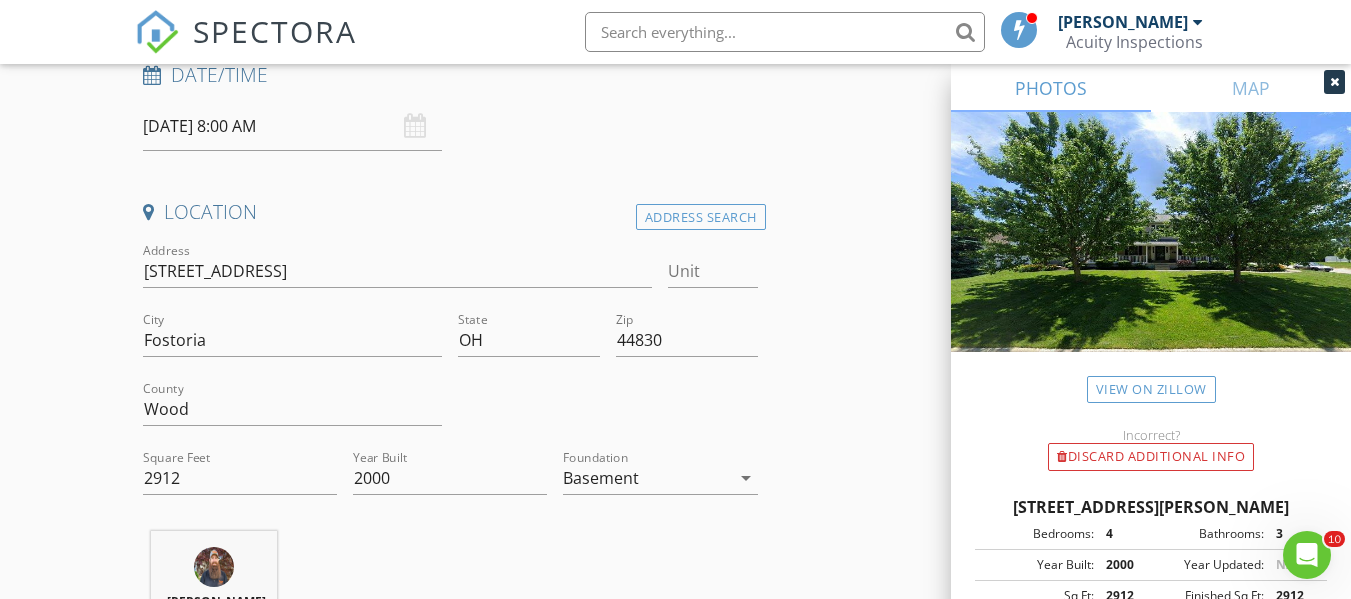 scroll, scrollTop: 327, scrollLeft: 0, axis: vertical 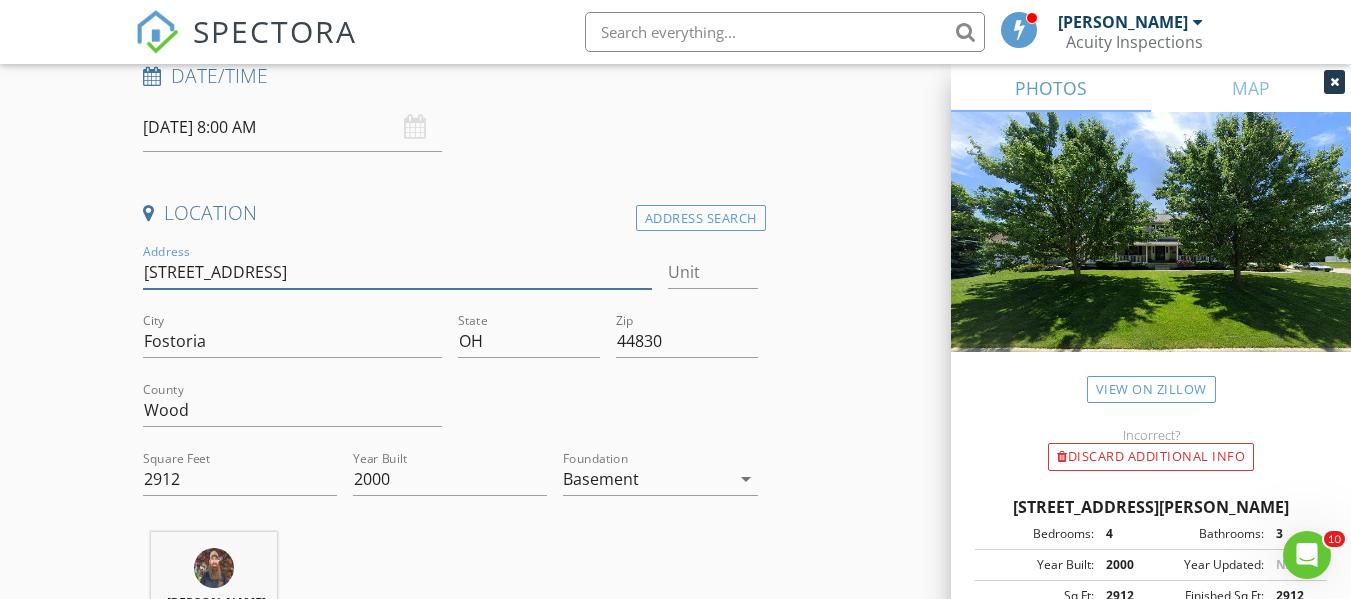 click on "727 Eisenhower Dr" at bounding box center [397, 272] 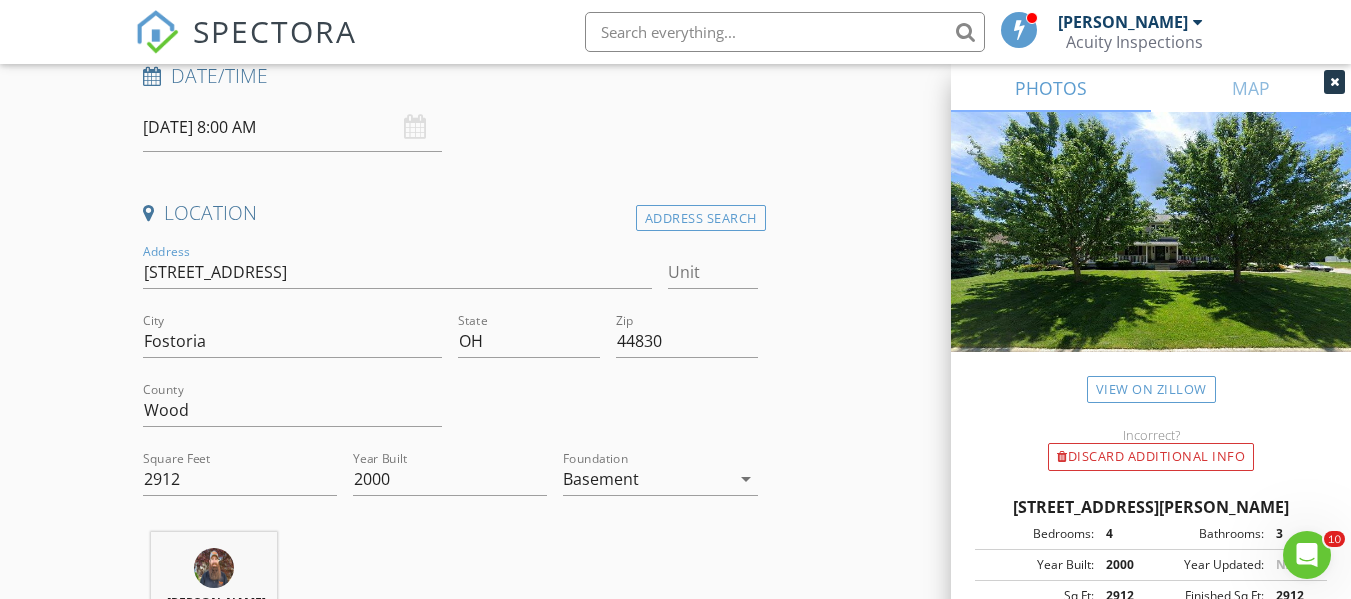 click on "SPECTORA" at bounding box center (246, 48) 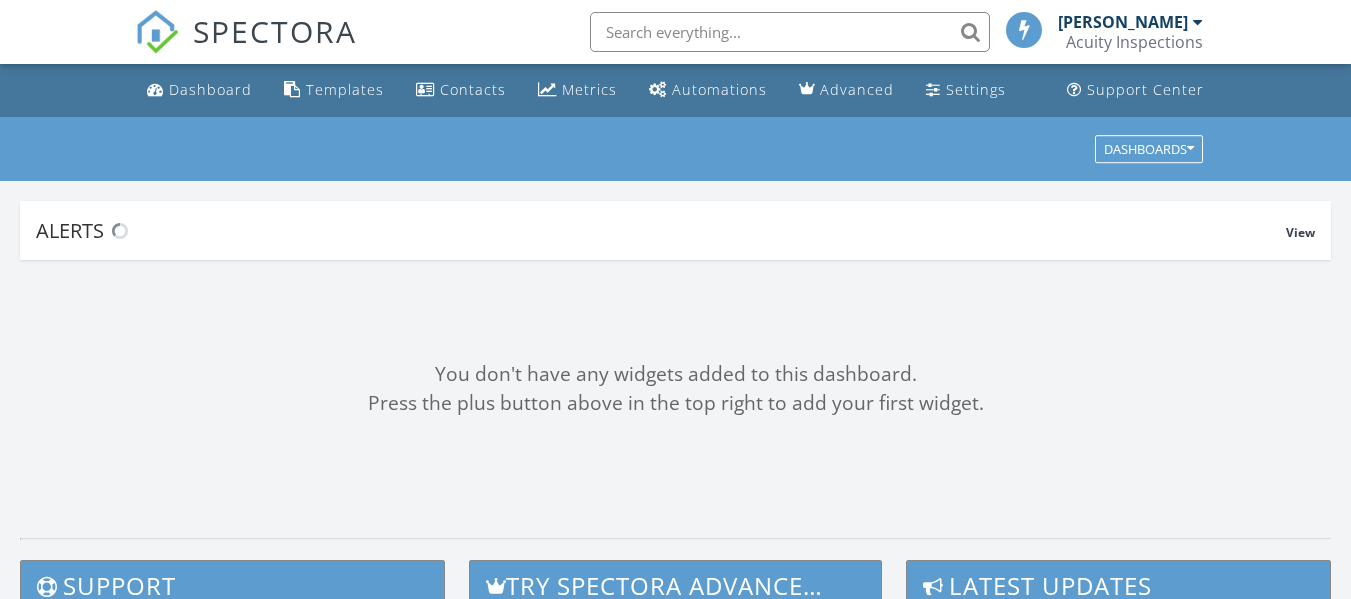 scroll, scrollTop: 0, scrollLeft: 0, axis: both 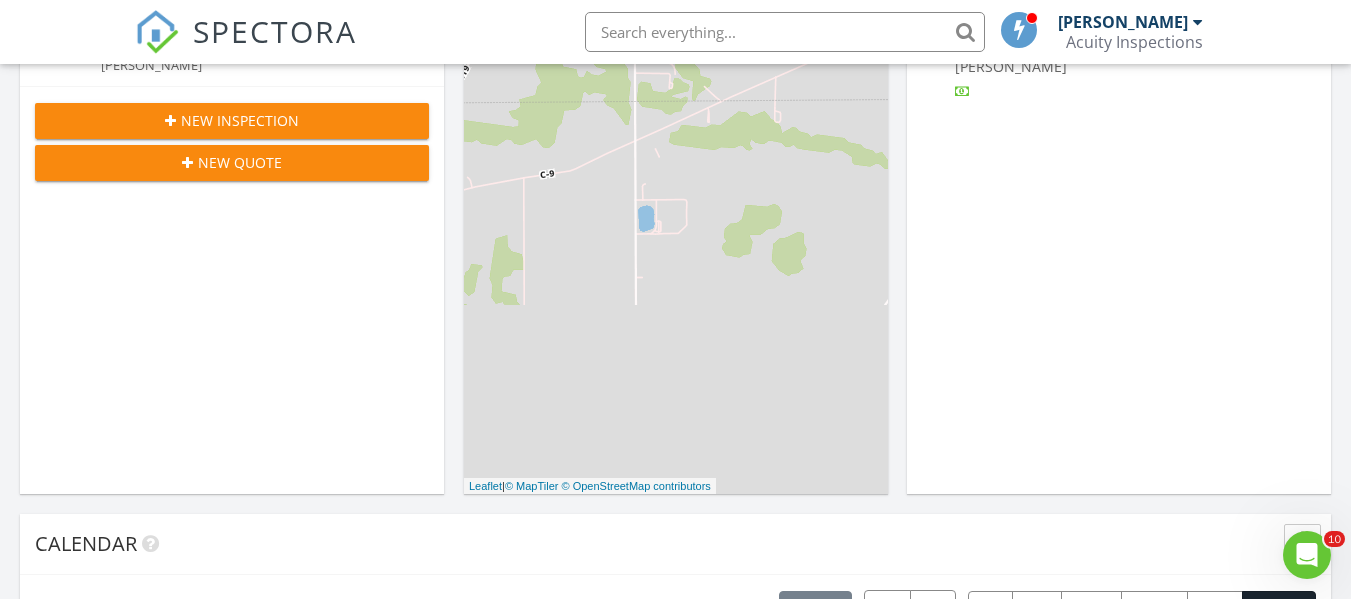 click on "New Inspection" at bounding box center [240, 120] 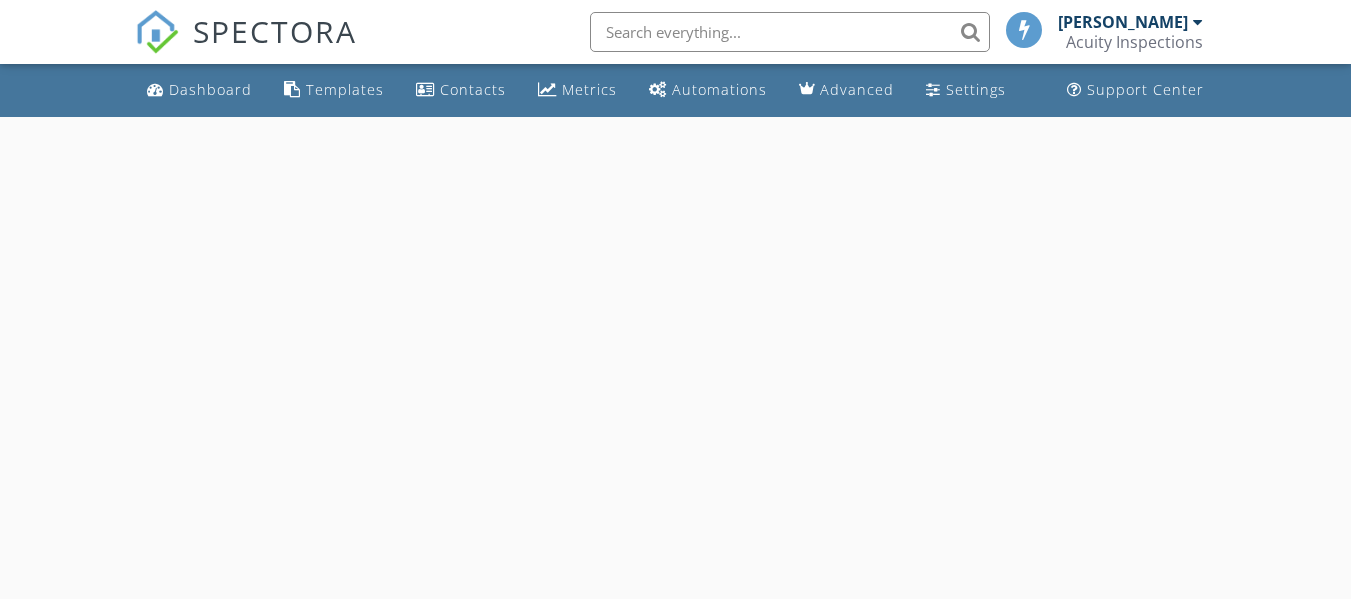 scroll, scrollTop: 0, scrollLeft: 0, axis: both 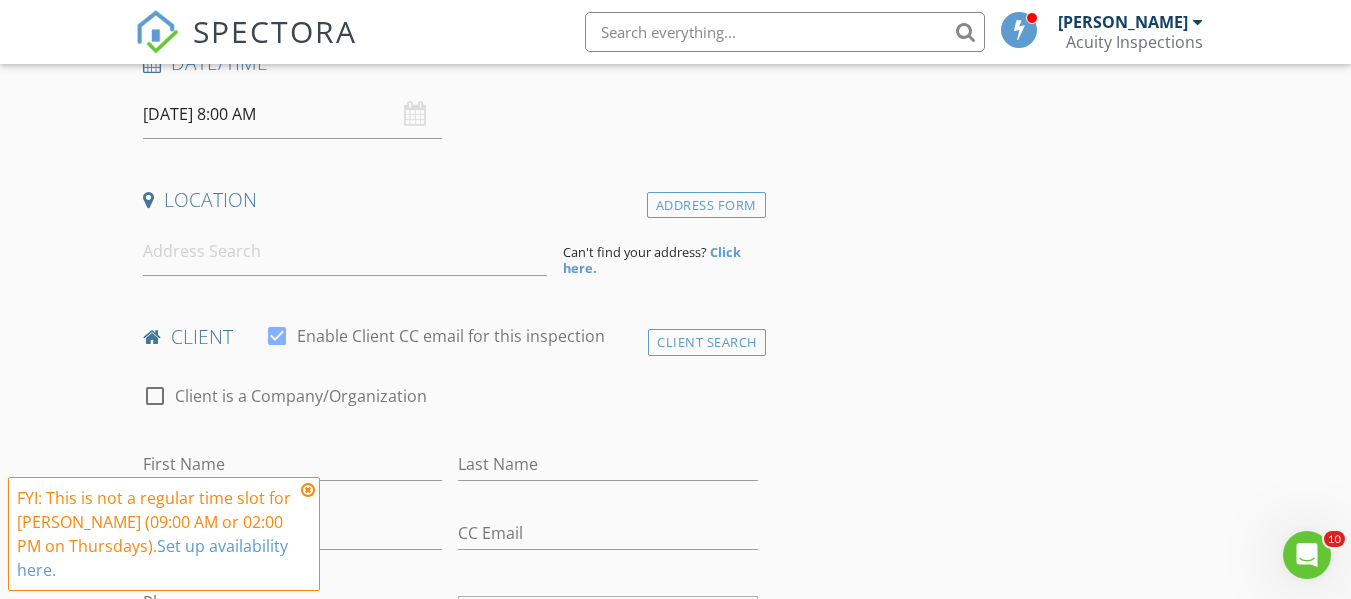 click at bounding box center [308, 490] 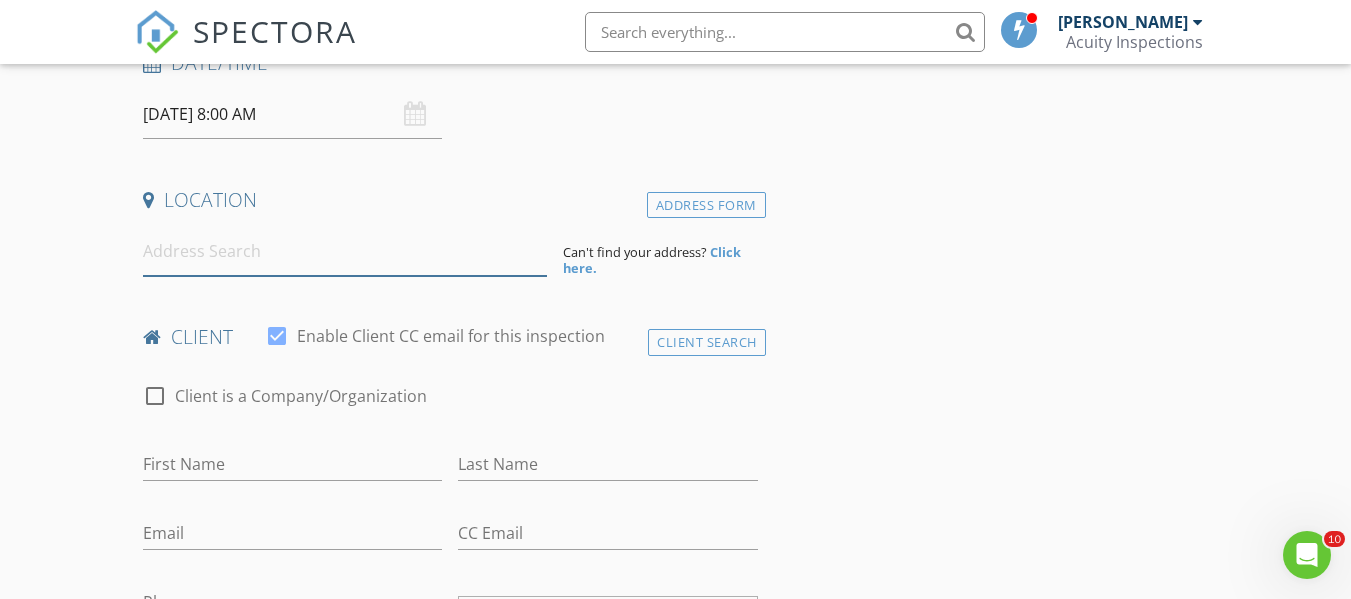 click at bounding box center (345, 251) 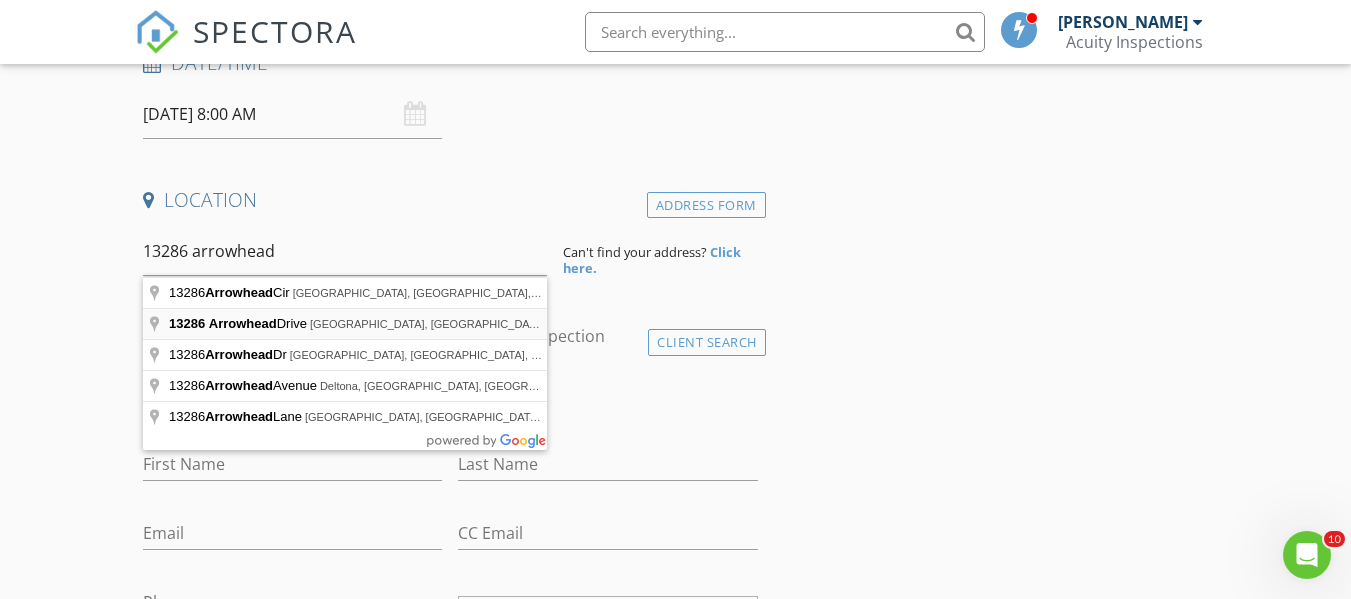 type on "[STREET_ADDRESS]" 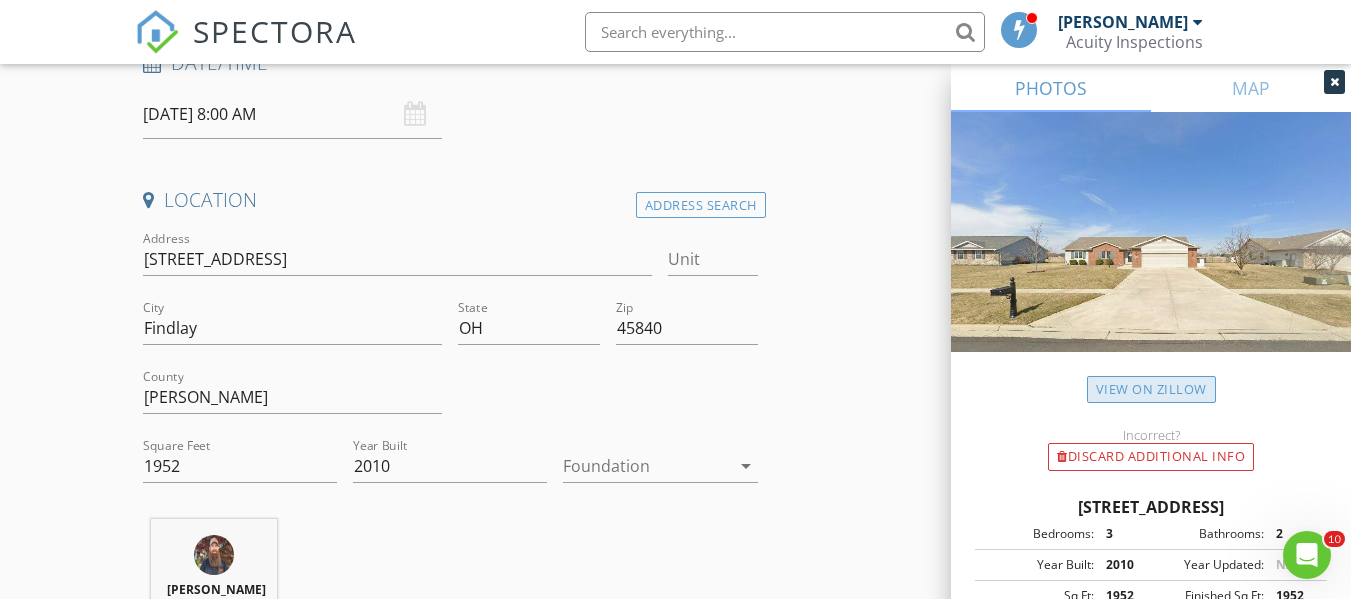 click on "View on Zillow" at bounding box center (1151, 389) 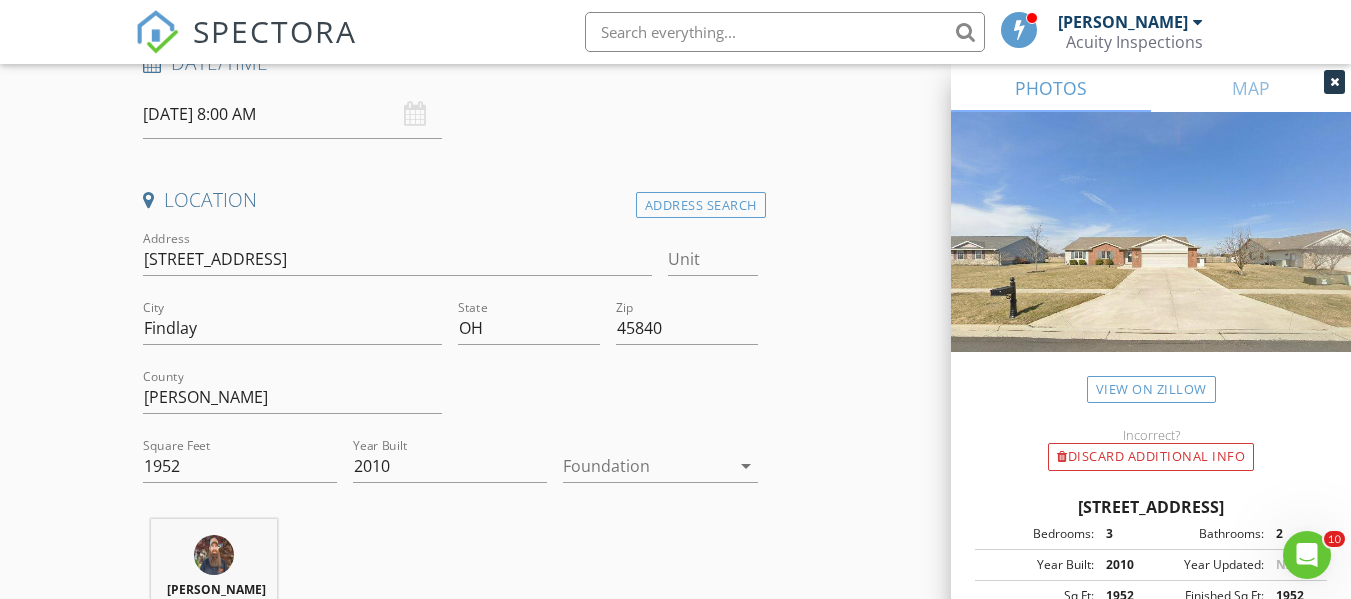 click at bounding box center [646, 466] 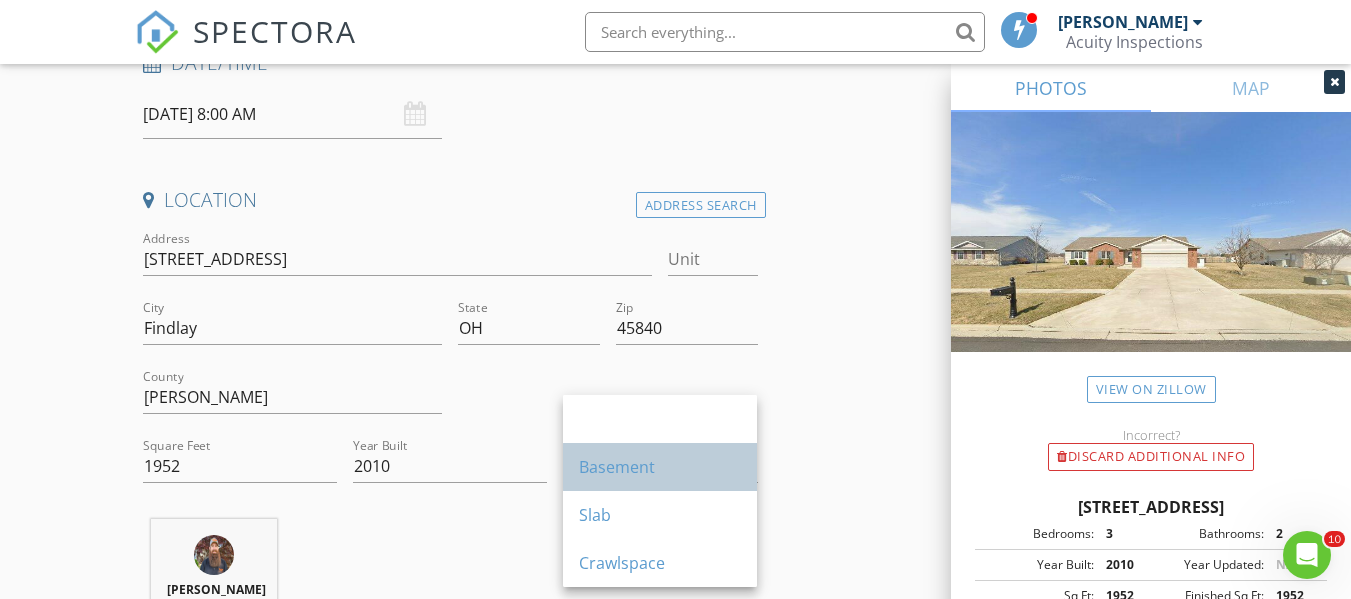 click on "Basement" at bounding box center [660, 467] 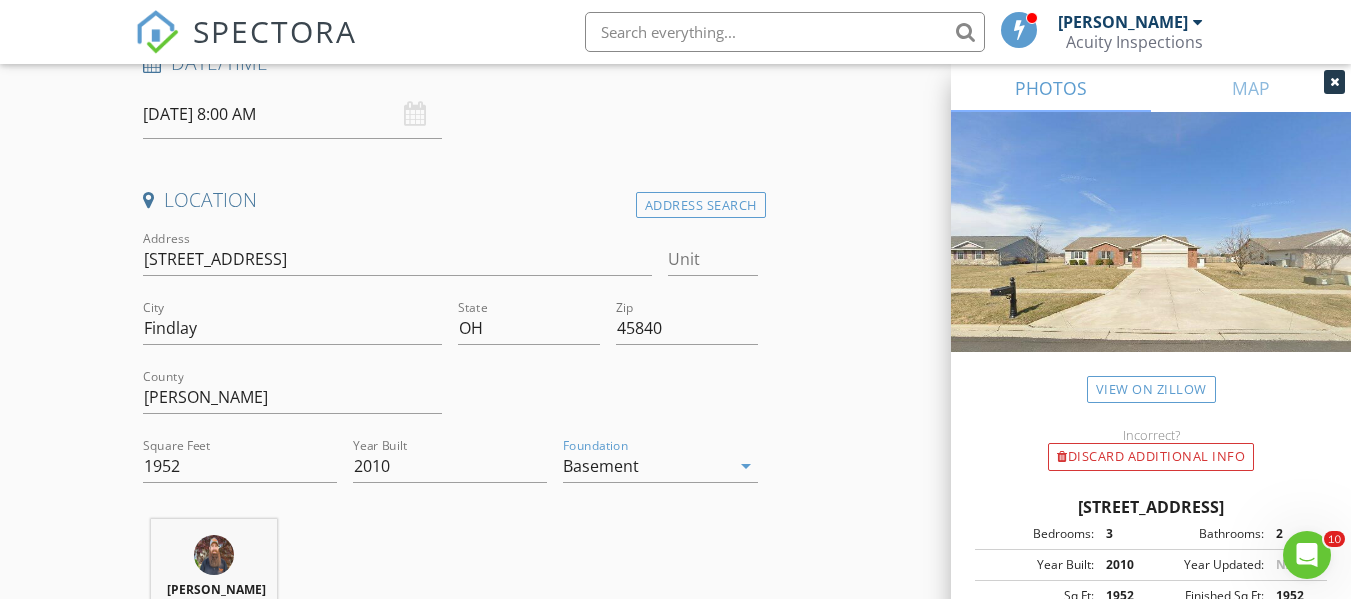 click on "Location
Address Search       Address [STREET_ADDRESS][US_STATE]   County Hancock     Square Feet 1952   Year Built 2010   Foundation Basement arrow_drop_down     [PERSON_NAME]     31.7 miles     (an hour)" at bounding box center (450, 436) 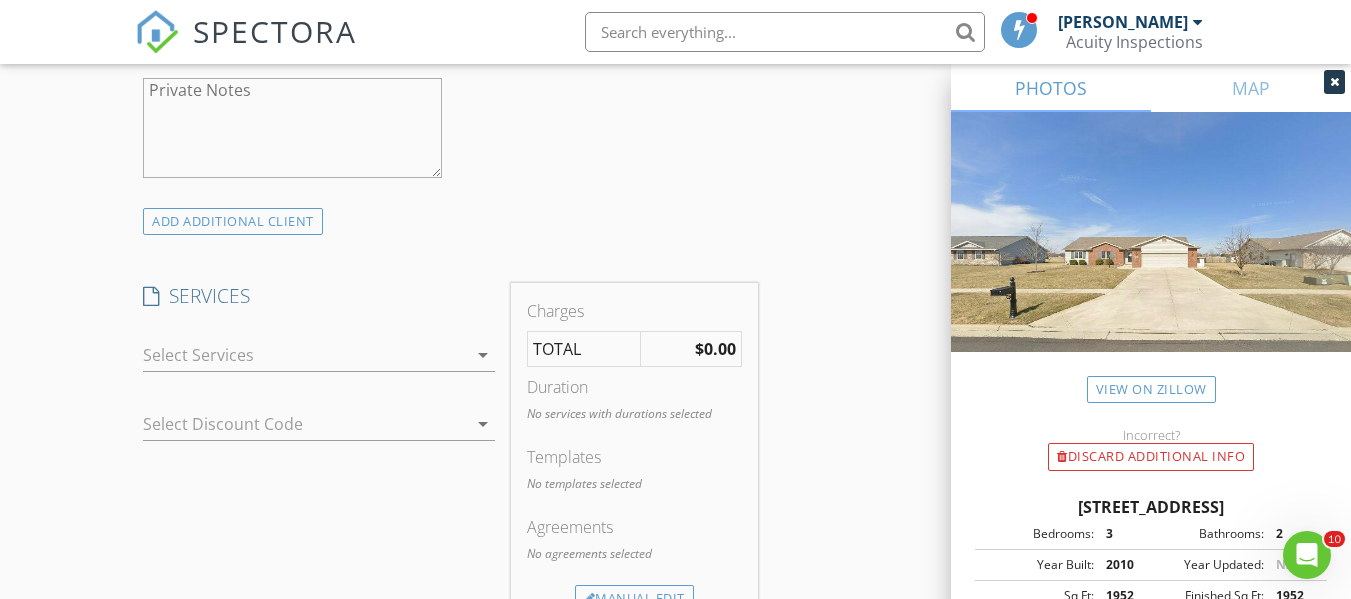 scroll, scrollTop: 1424, scrollLeft: 0, axis: vertical 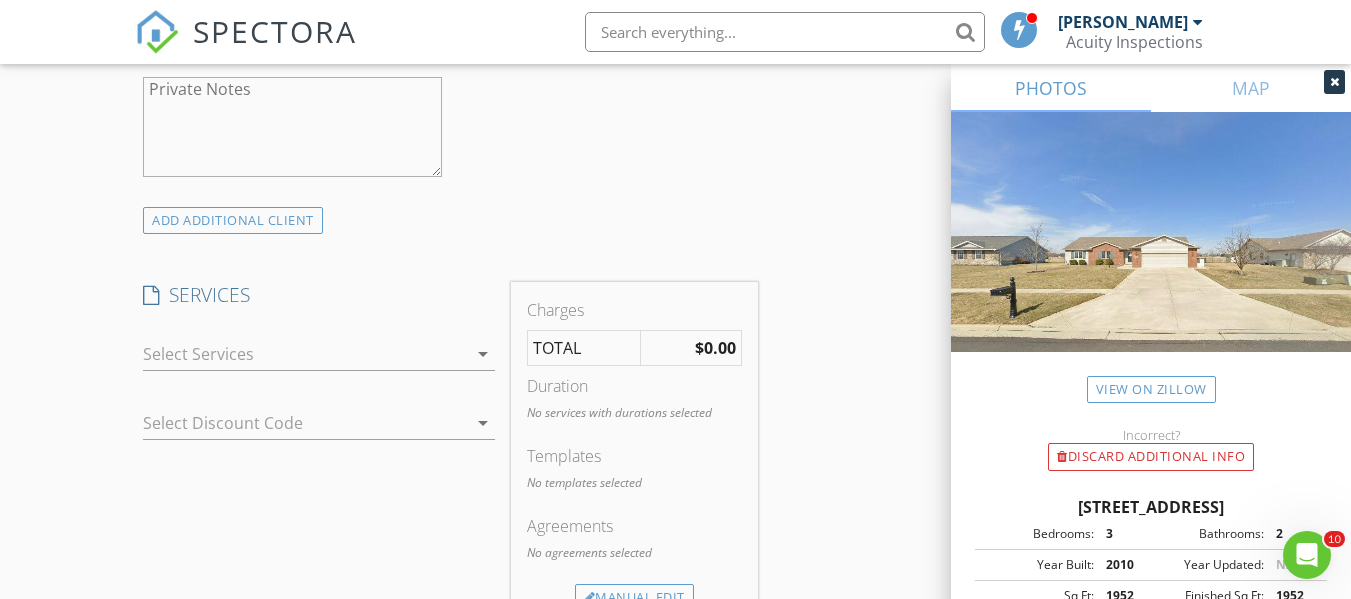 click at bounding box center [305, 354] 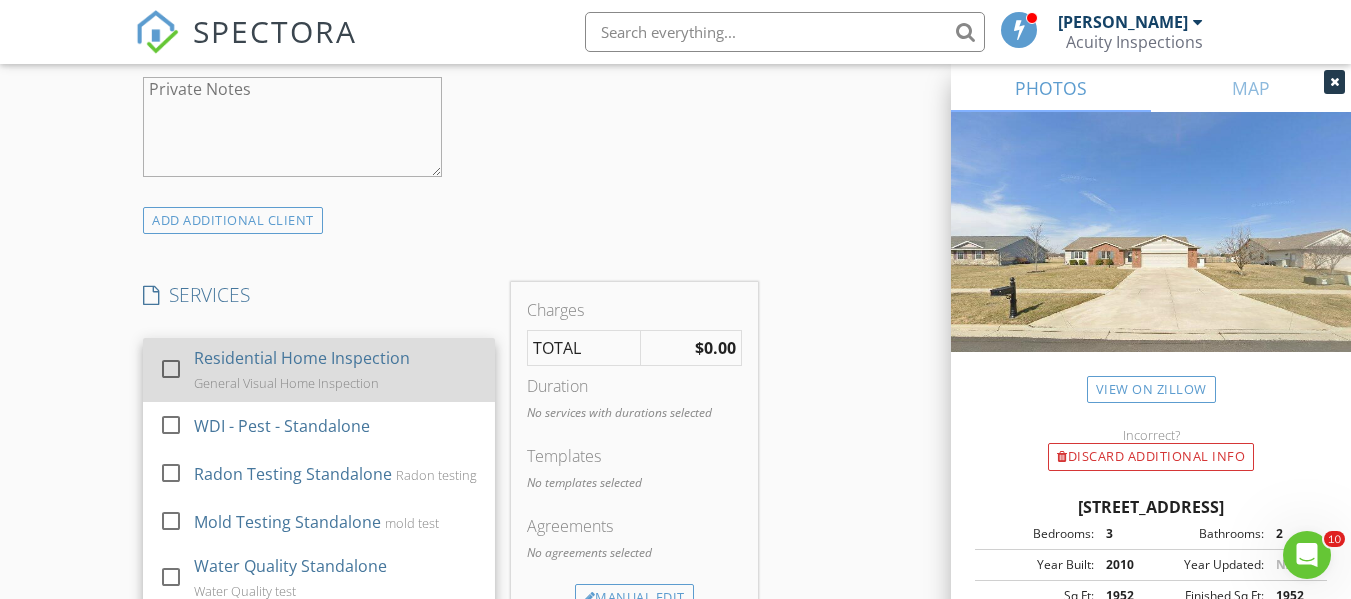 click at bounding box center [171, 369] 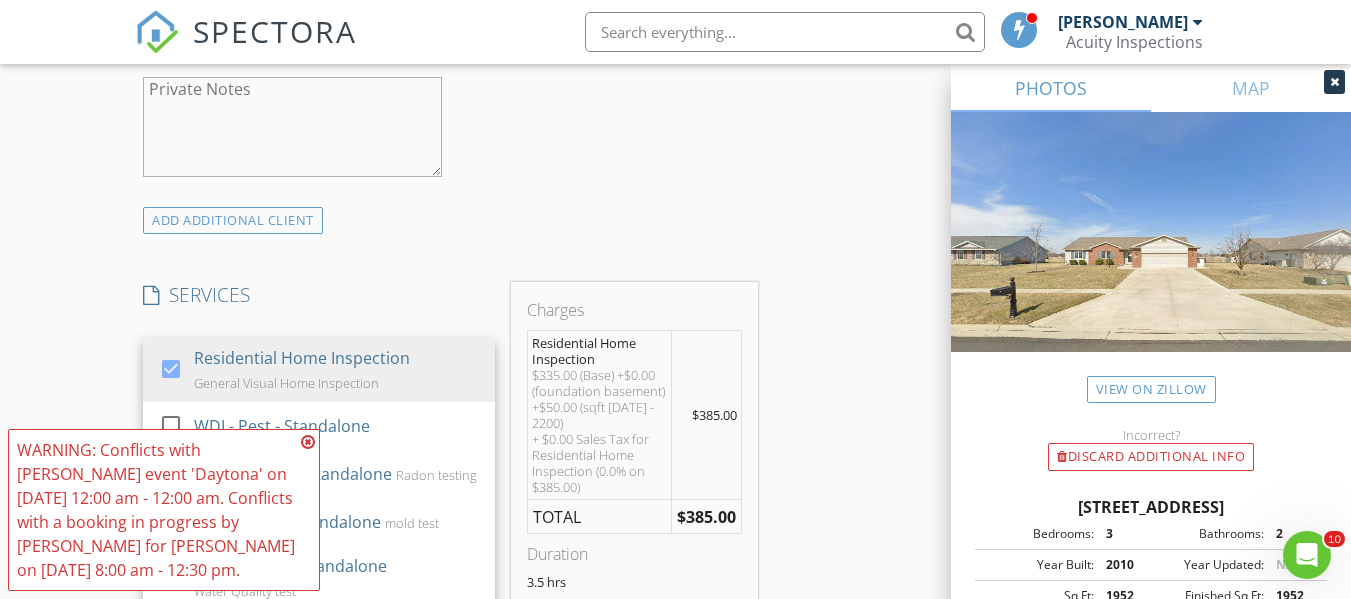 click at bounding box center (308, 442) 